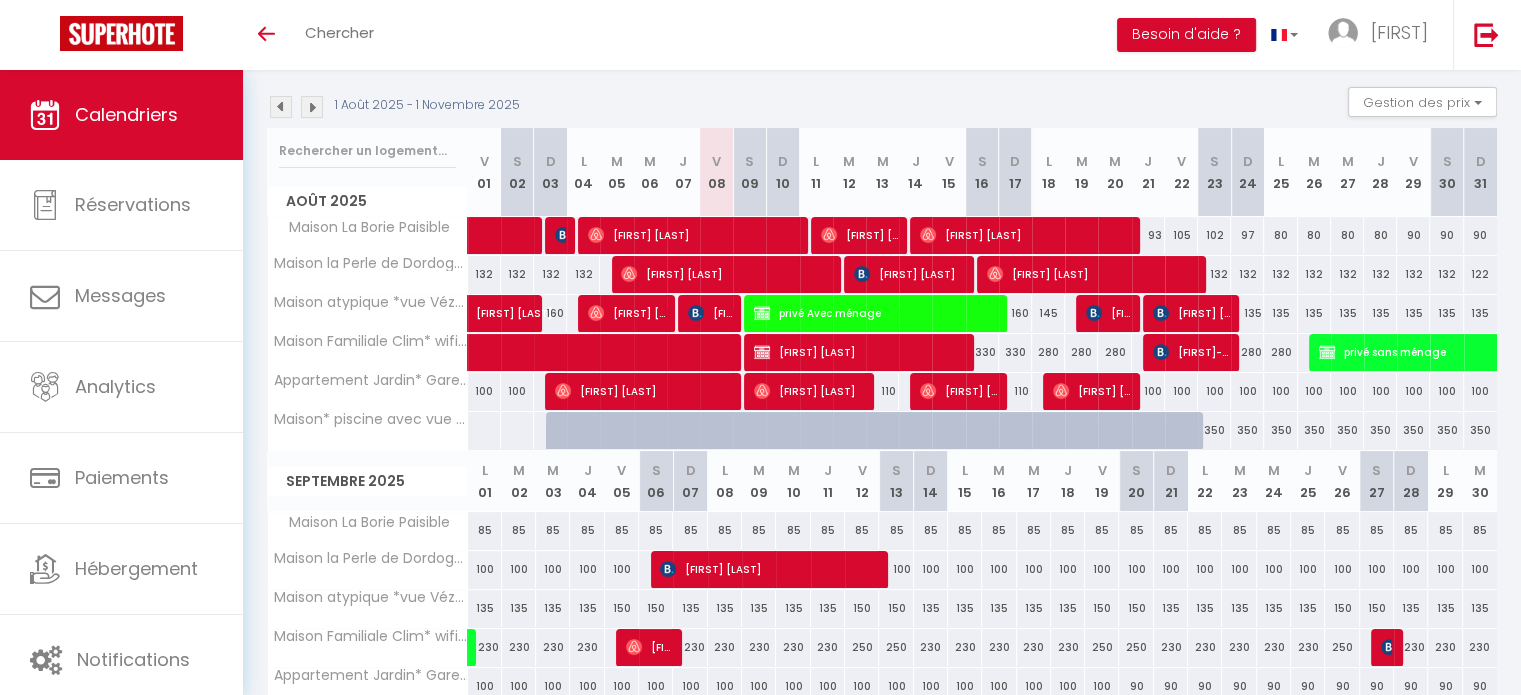scroll, scrollTop: 200, scrollLeft: 0, axis: vertical 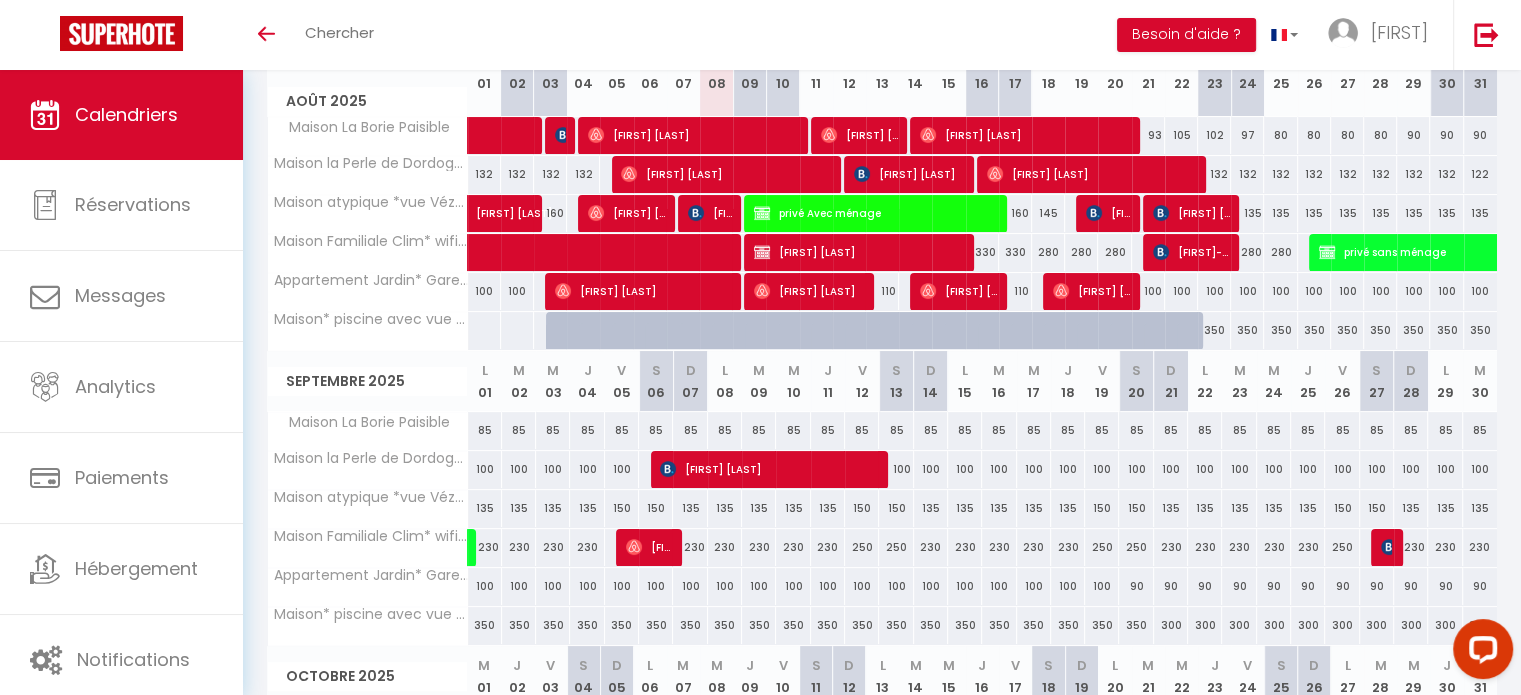 click on "350" at bounding box center [862, 625] 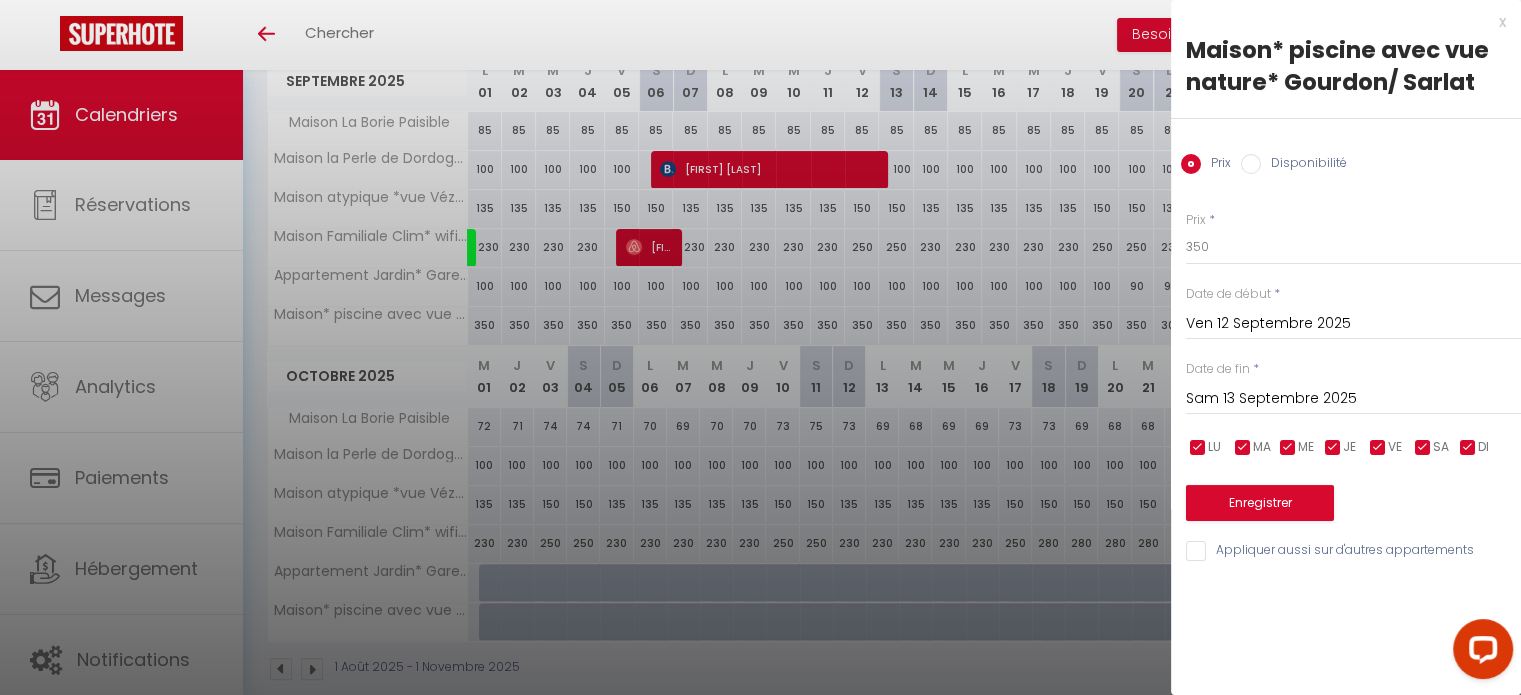 scroll, scrollTop: 400, scrollLeft: 0, axis: vertical 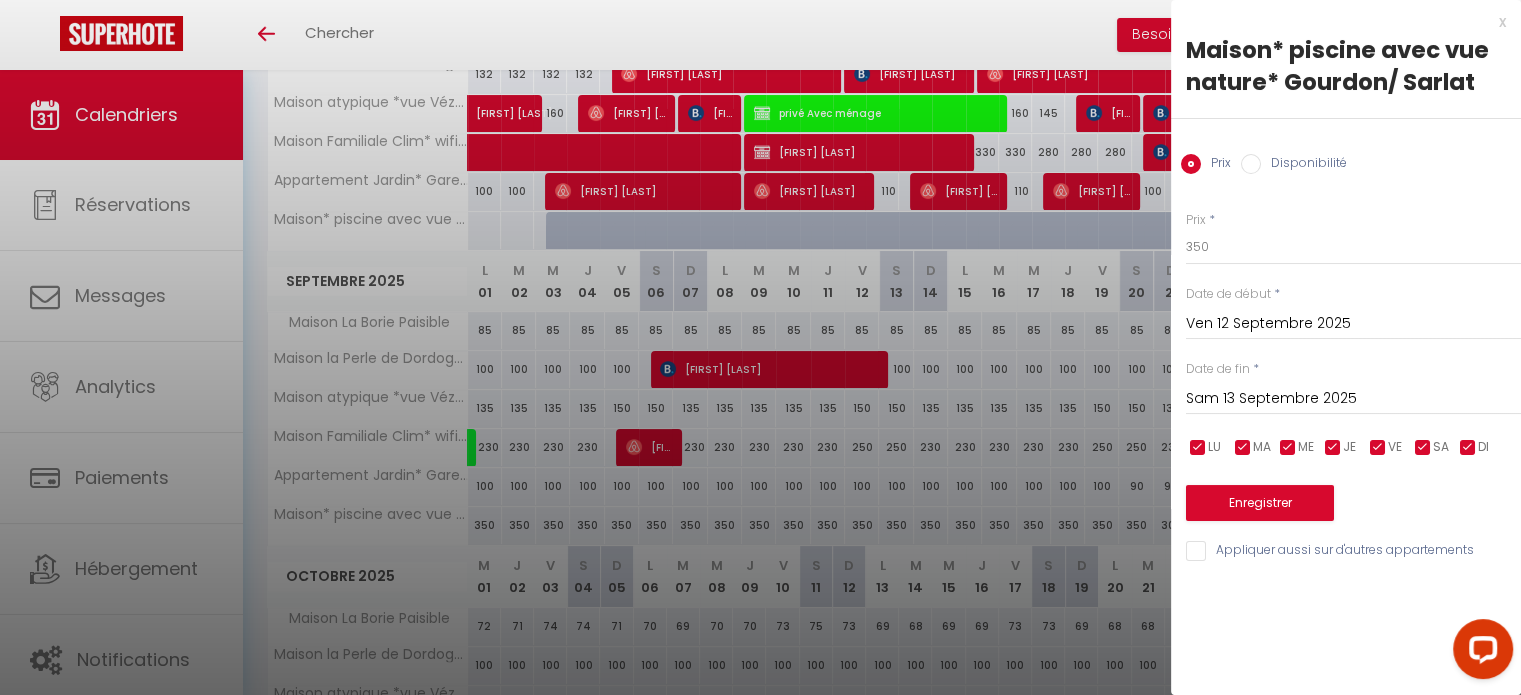 click at bounding box center [760, 347] 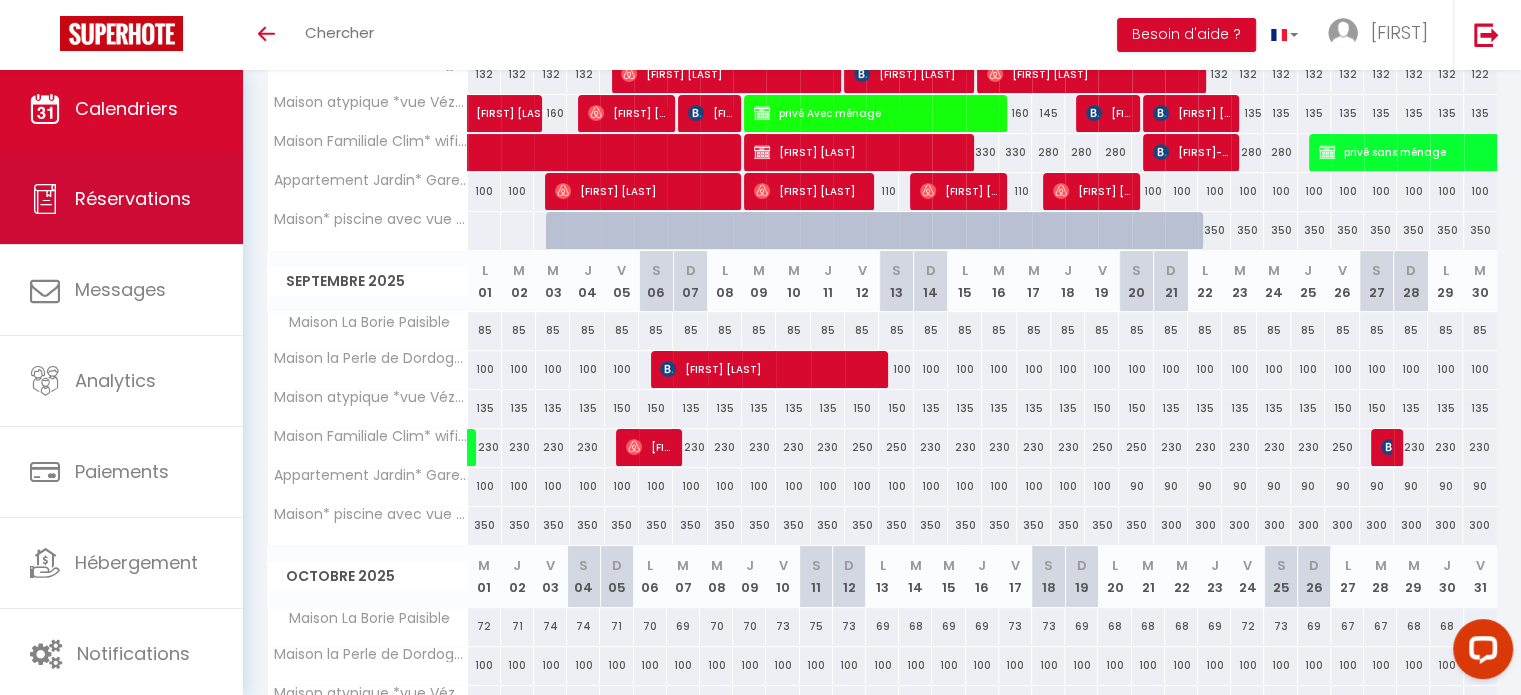 click on "Réservations" at bounding box center [133, 198] 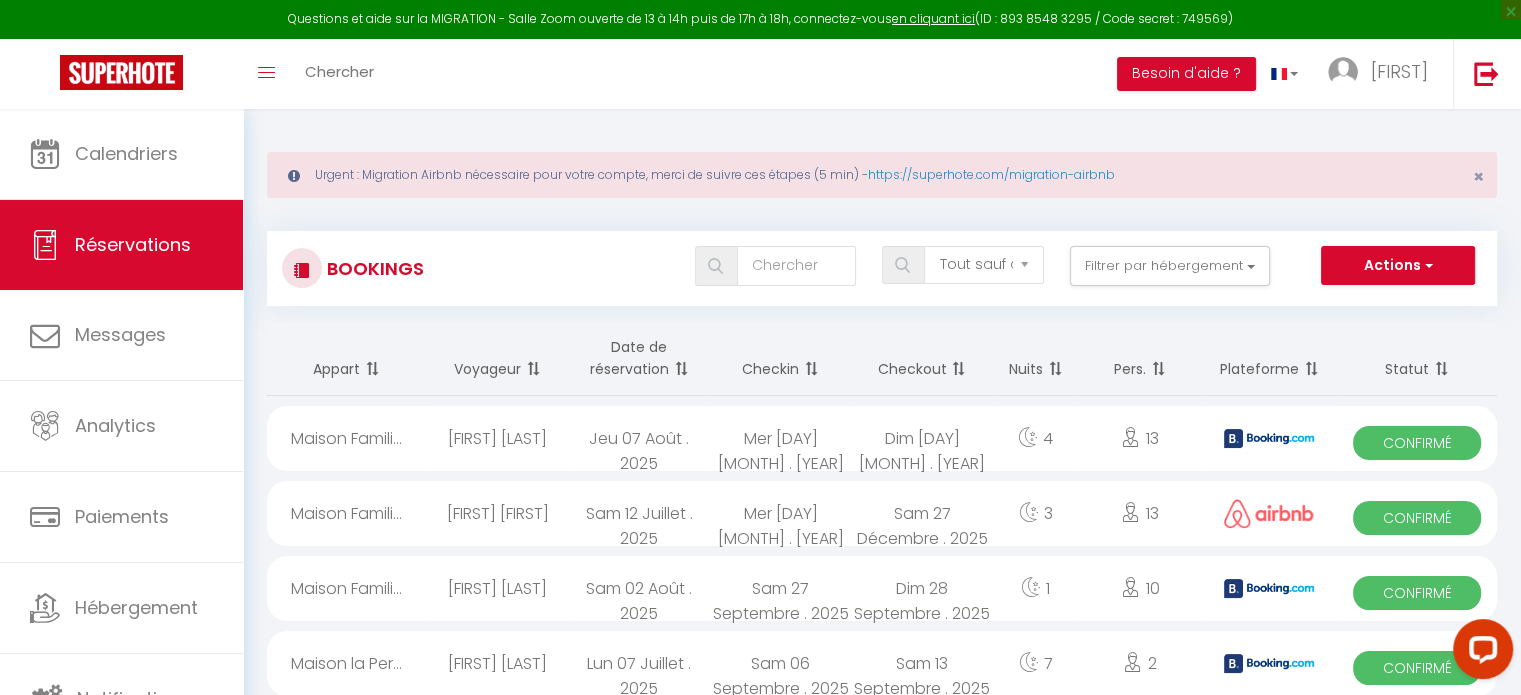 scroll, scrollTop: 0, scrollLeft: 0, axis: both 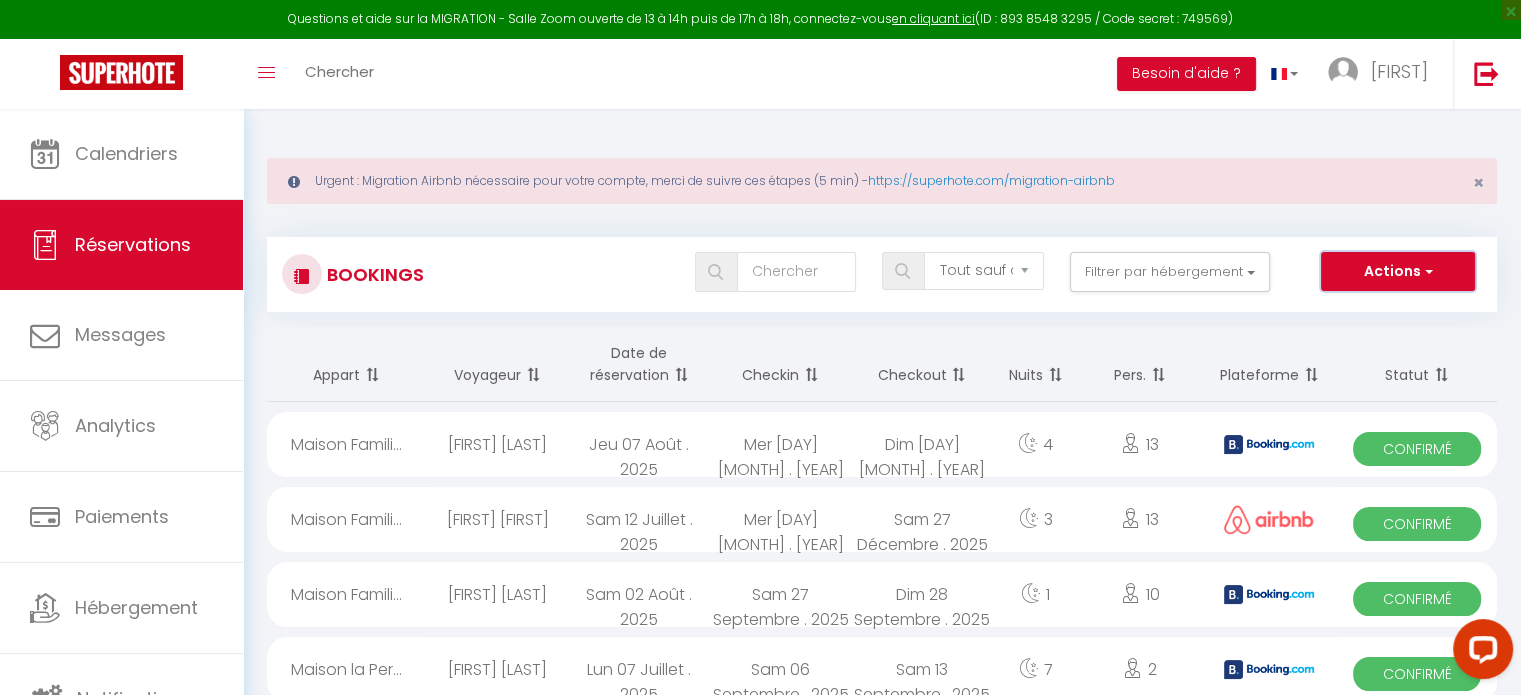 click on "Actions" at bounding box center (1398, 272) 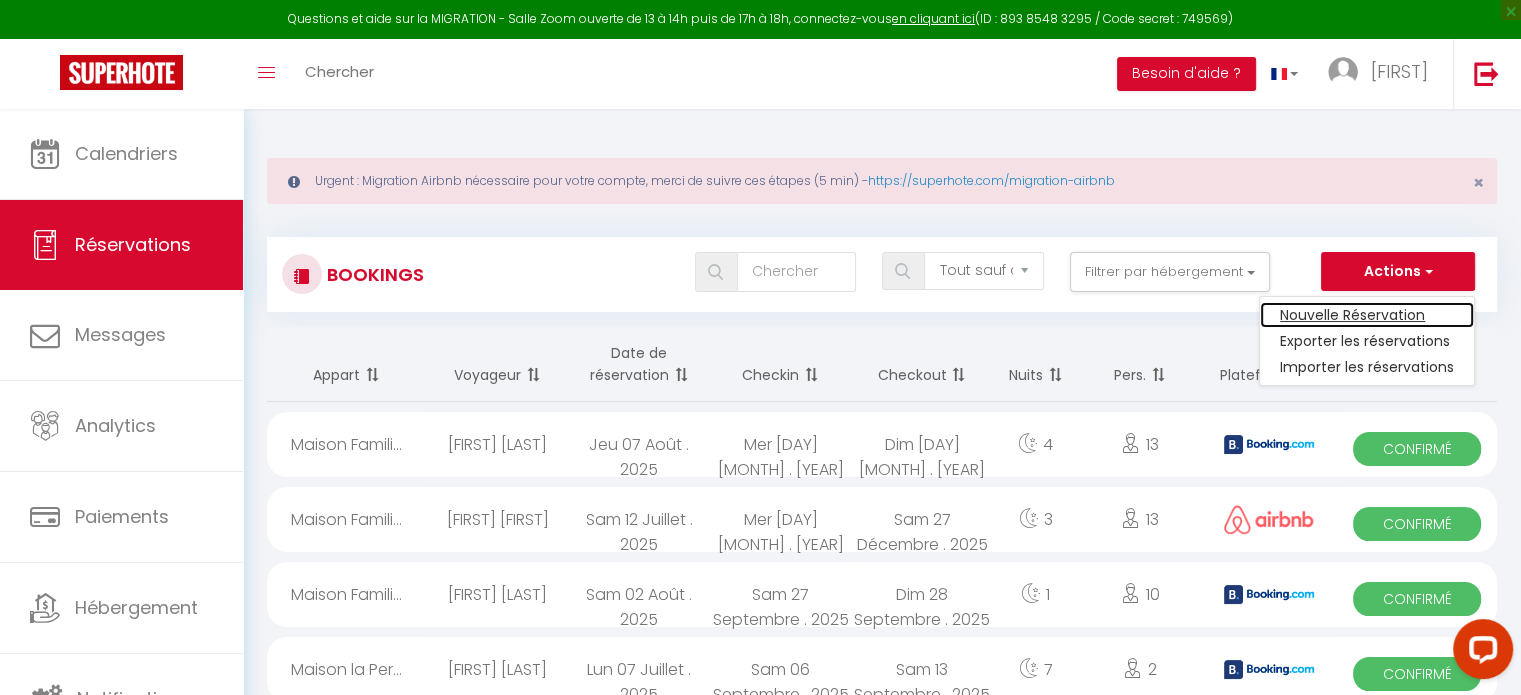 click on "Nouvelle Réservation" at bounding box center (1367, 315) 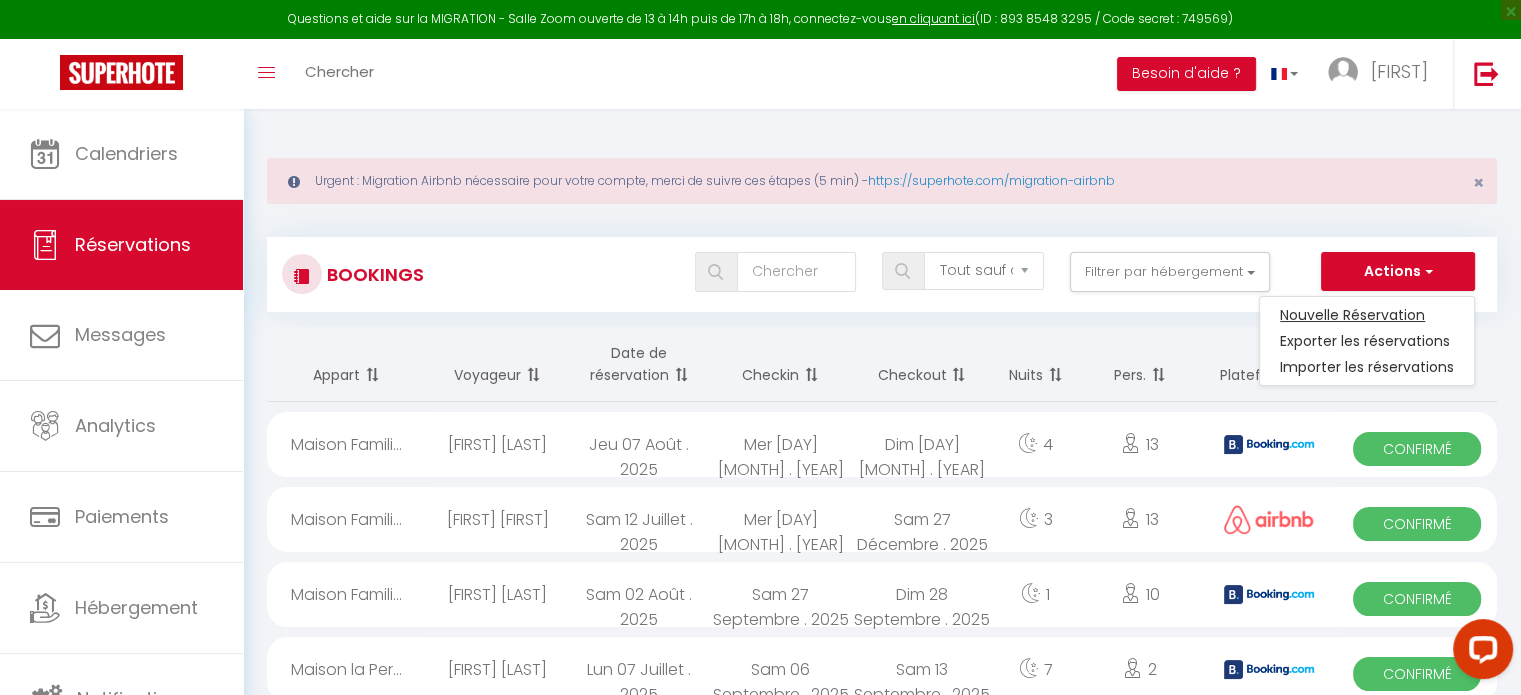 select 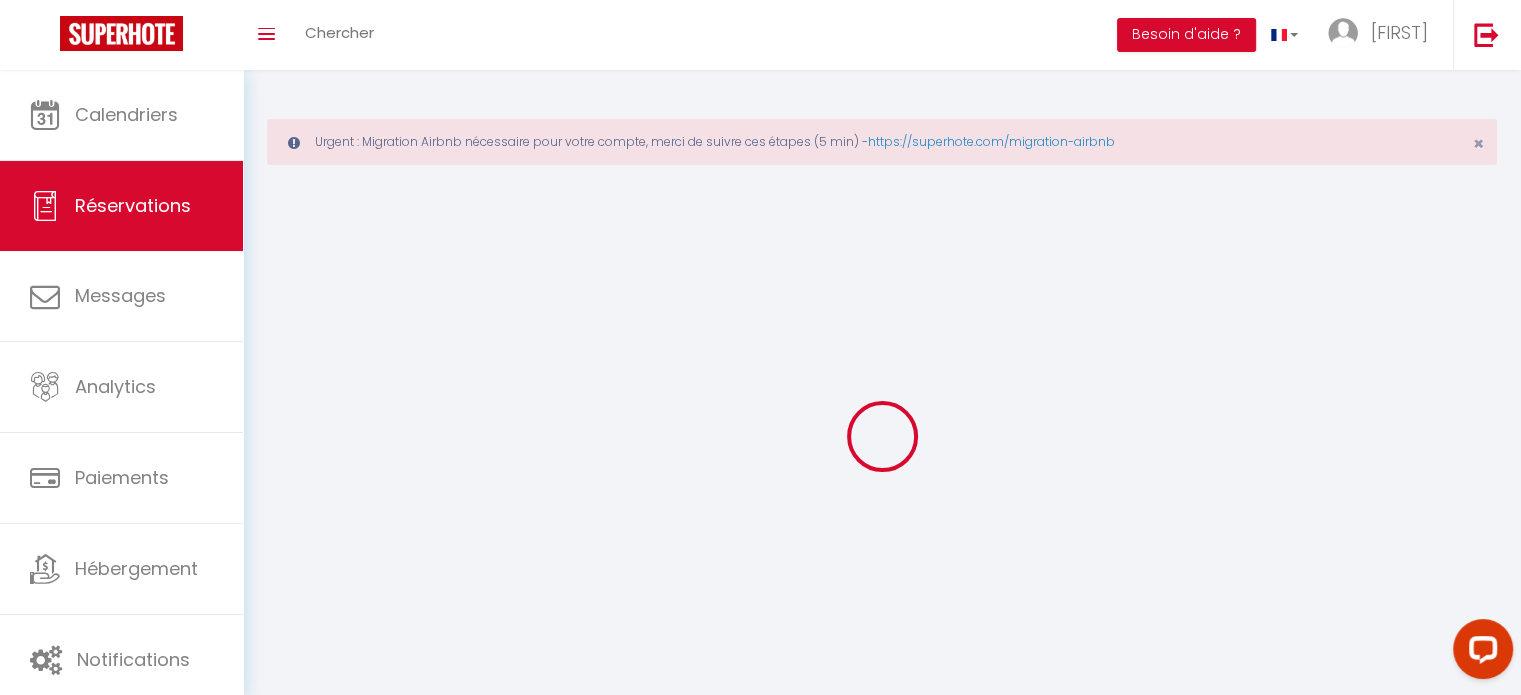 select 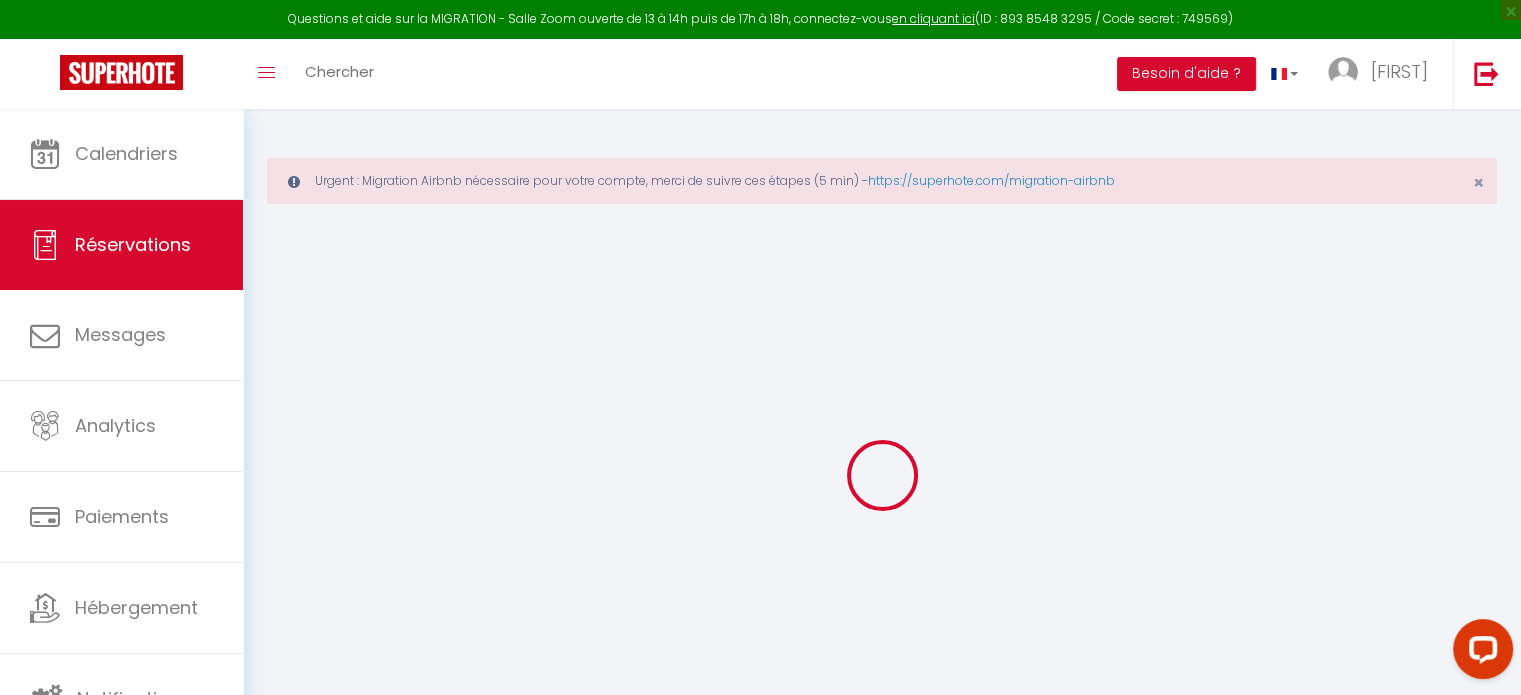 select 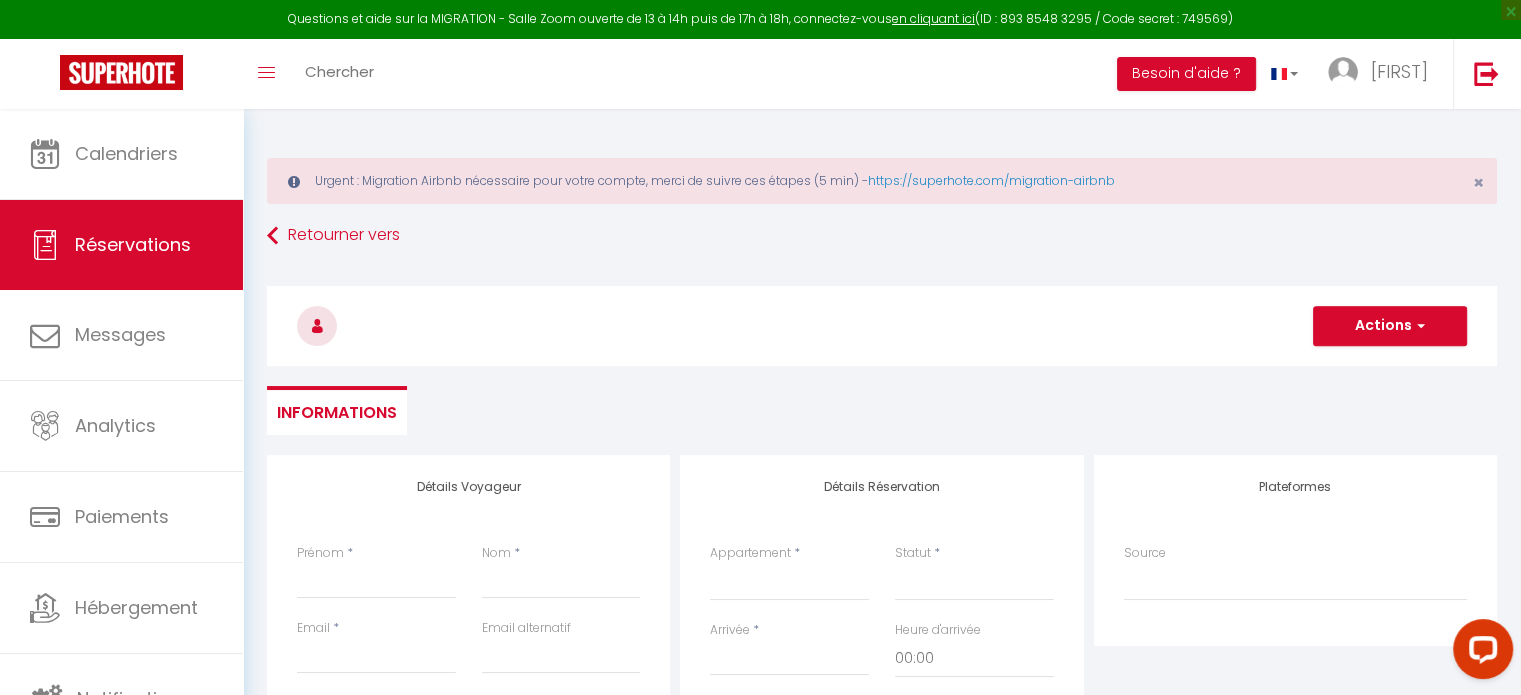select 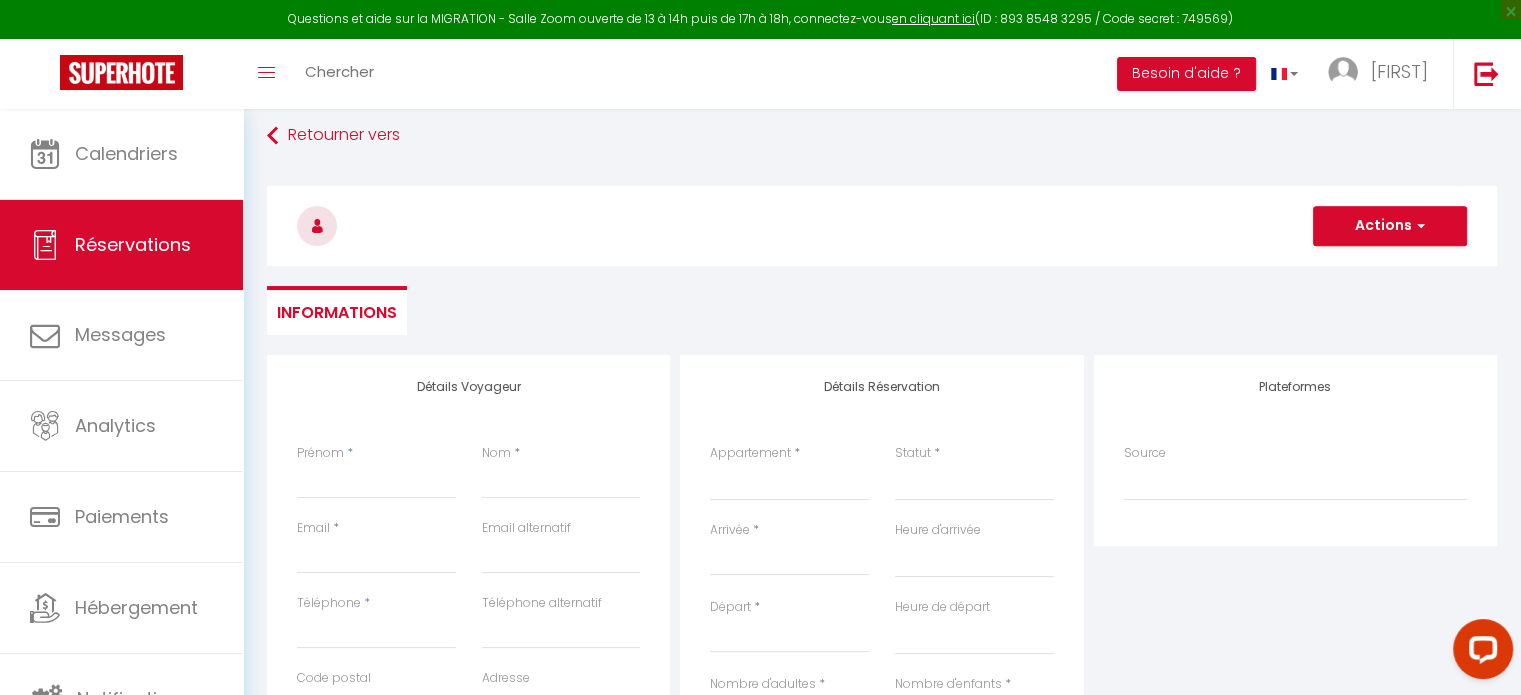 scroll, scrollTop: 300, scrollLeft: 0, axis: vertical 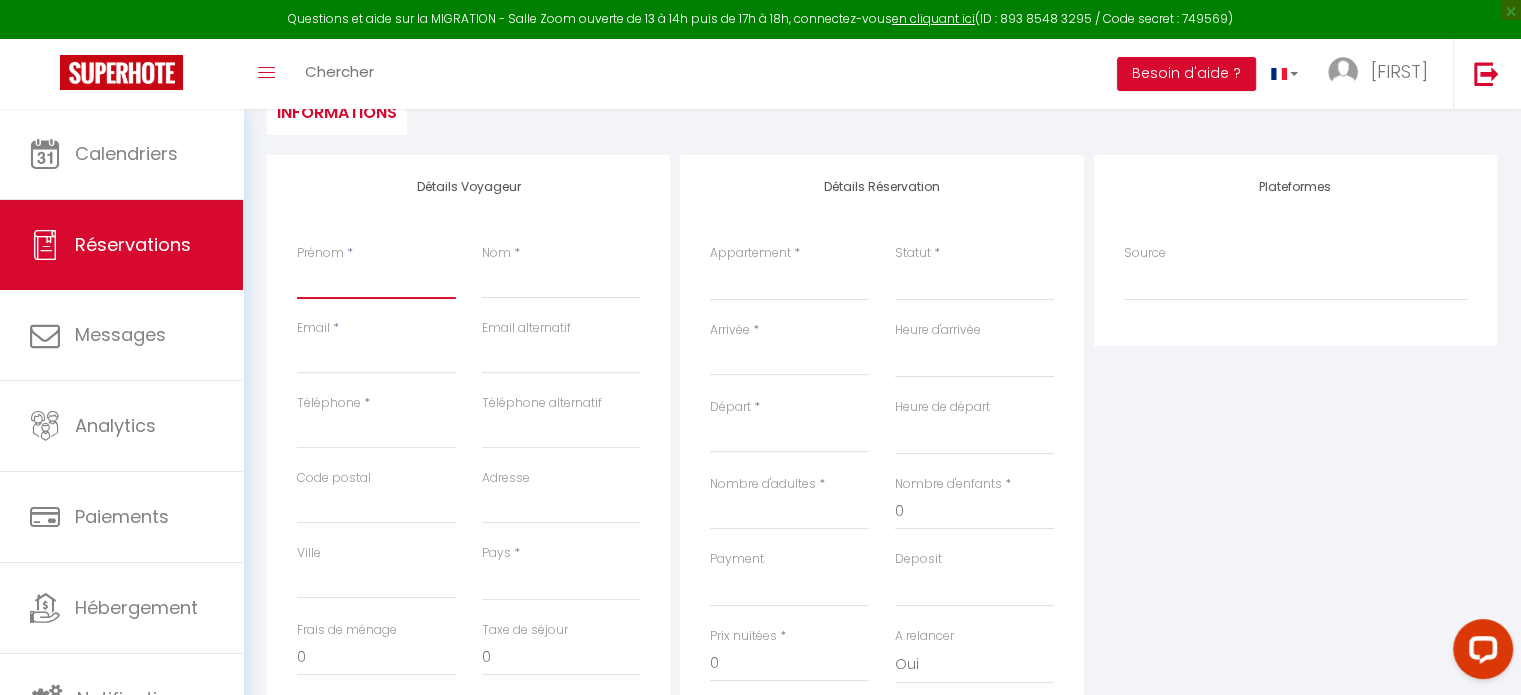 click on "Prénom" at bounding box center (376, 281) 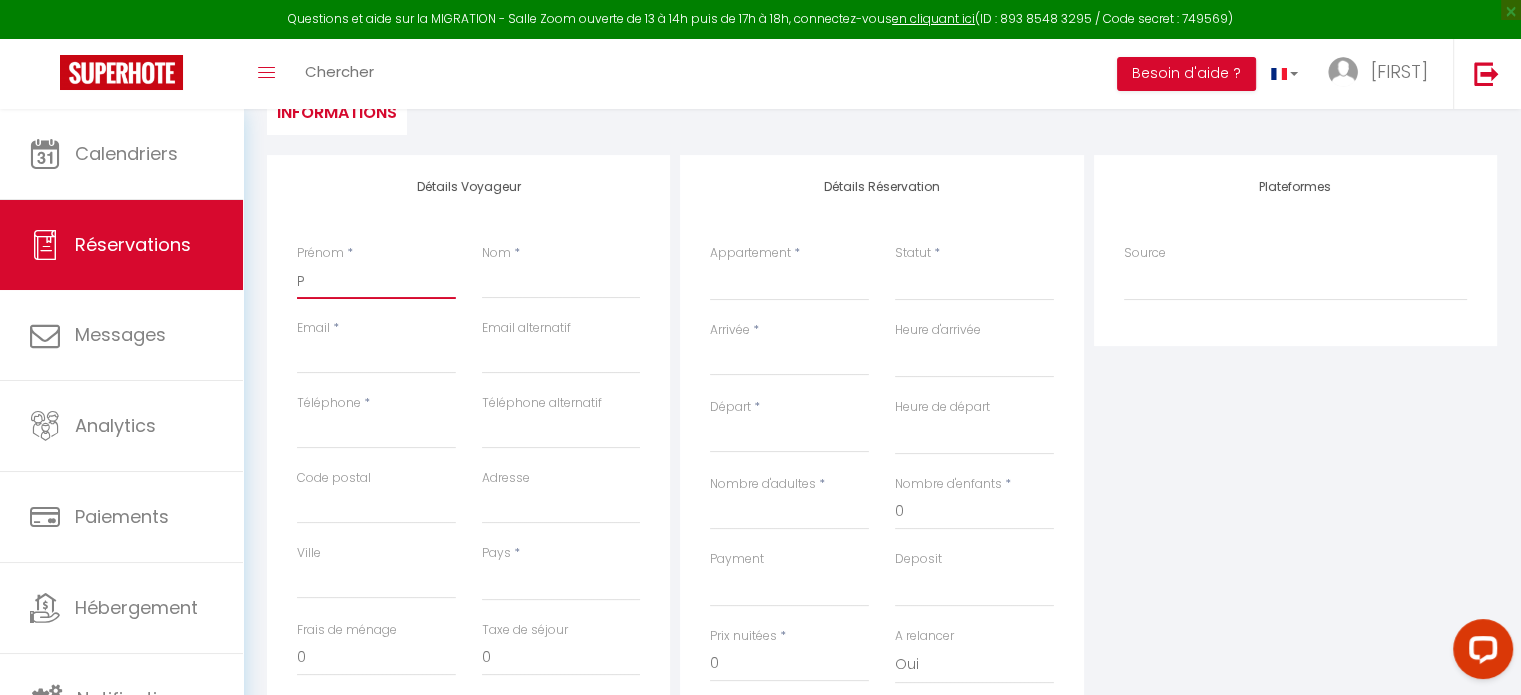 select 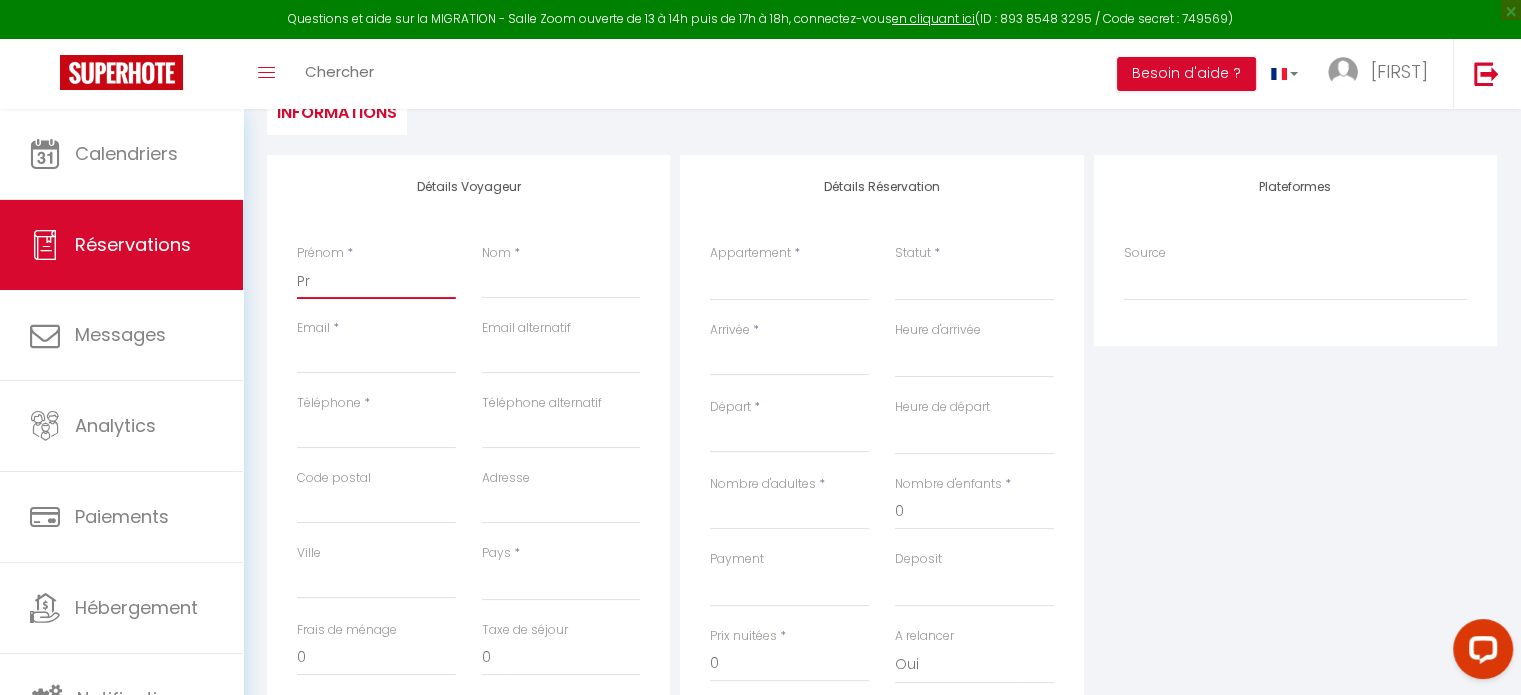 select 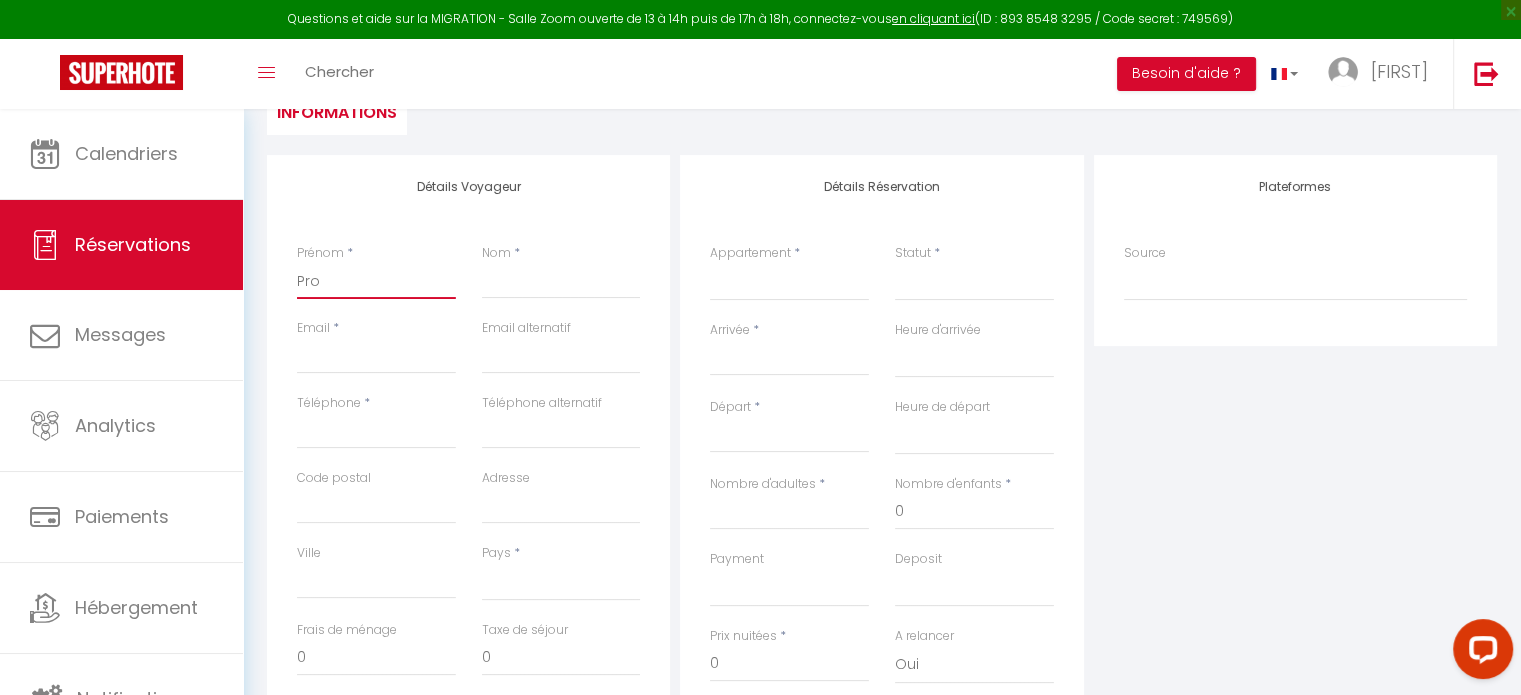 select 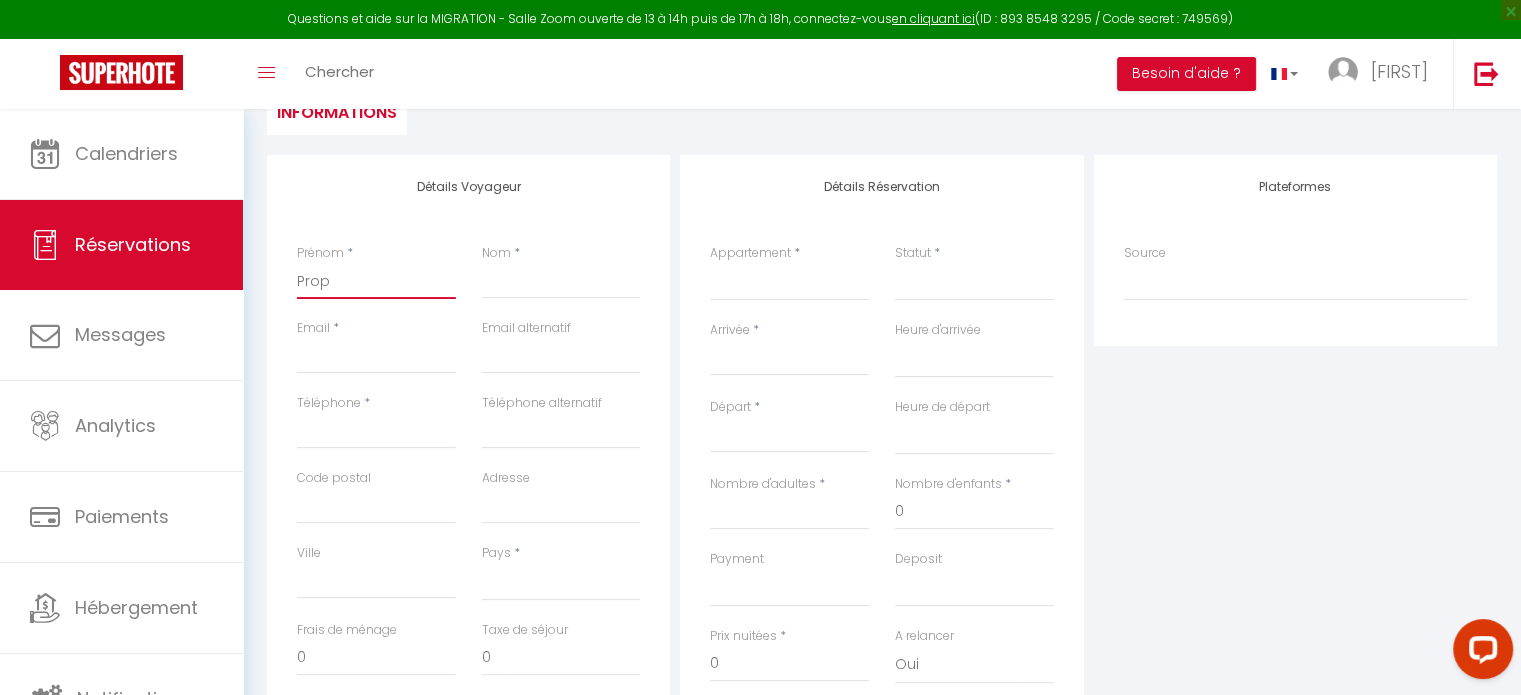 select 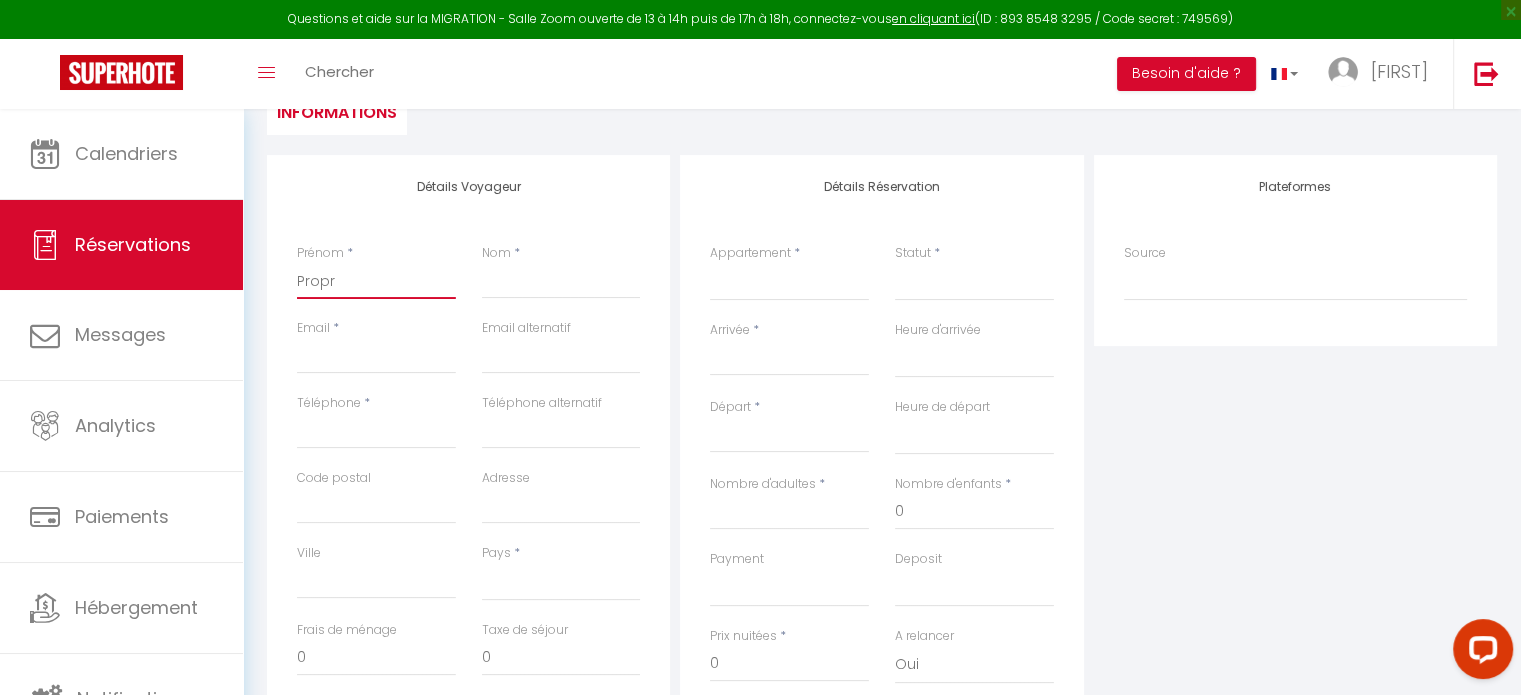 select 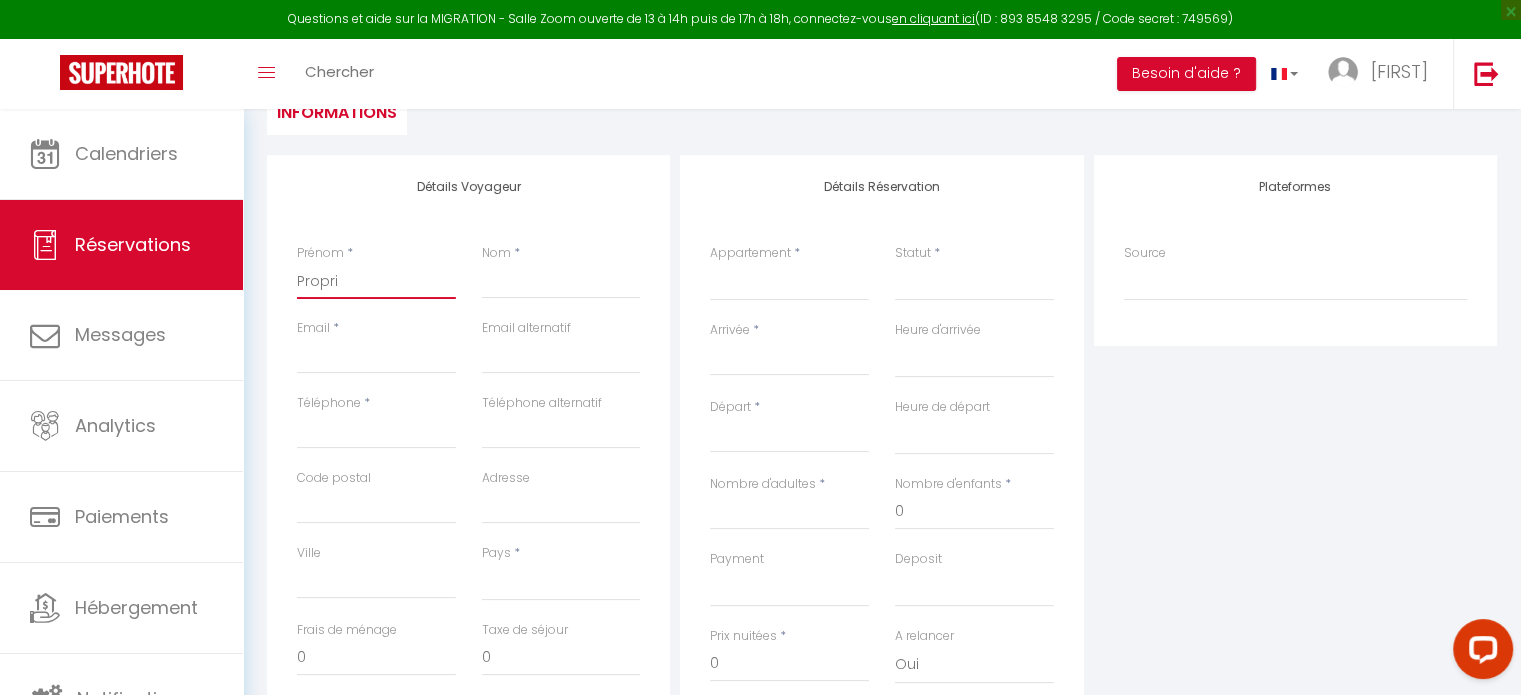 select 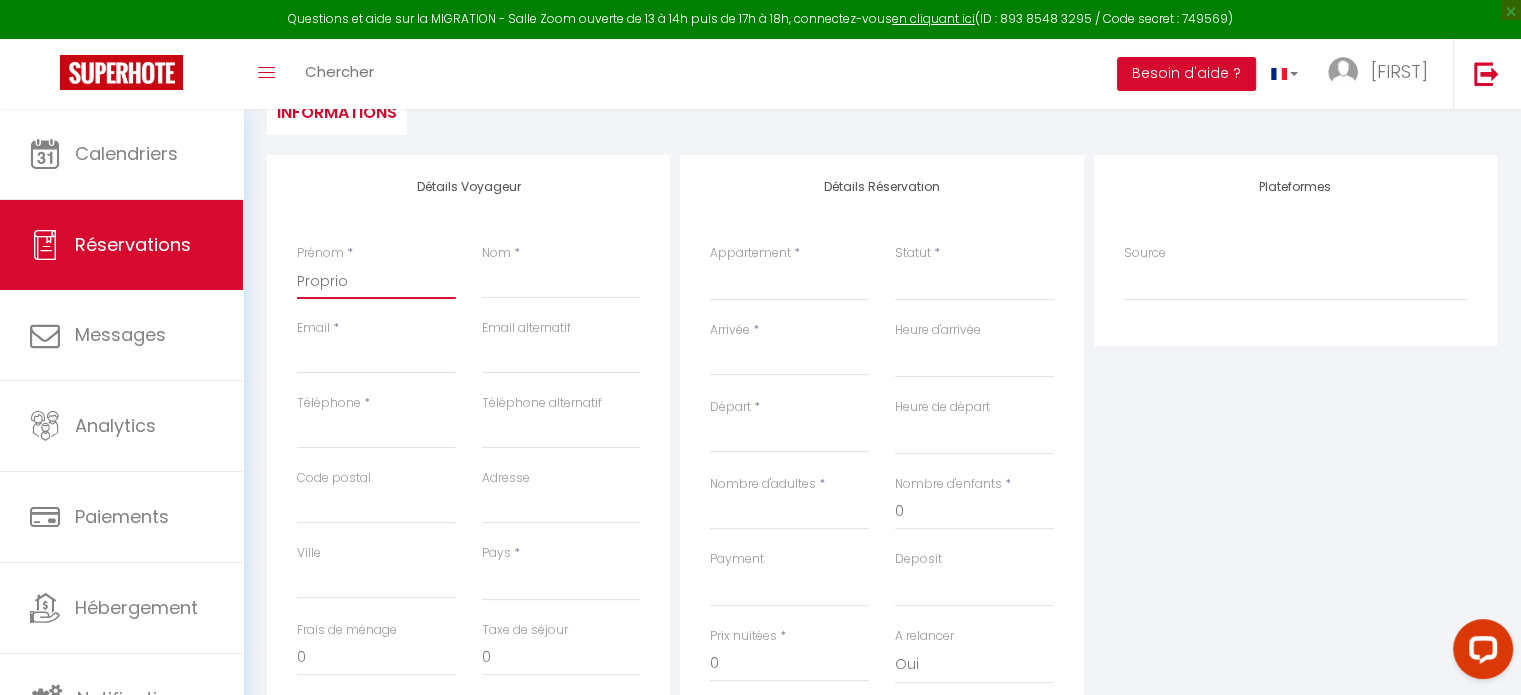 select 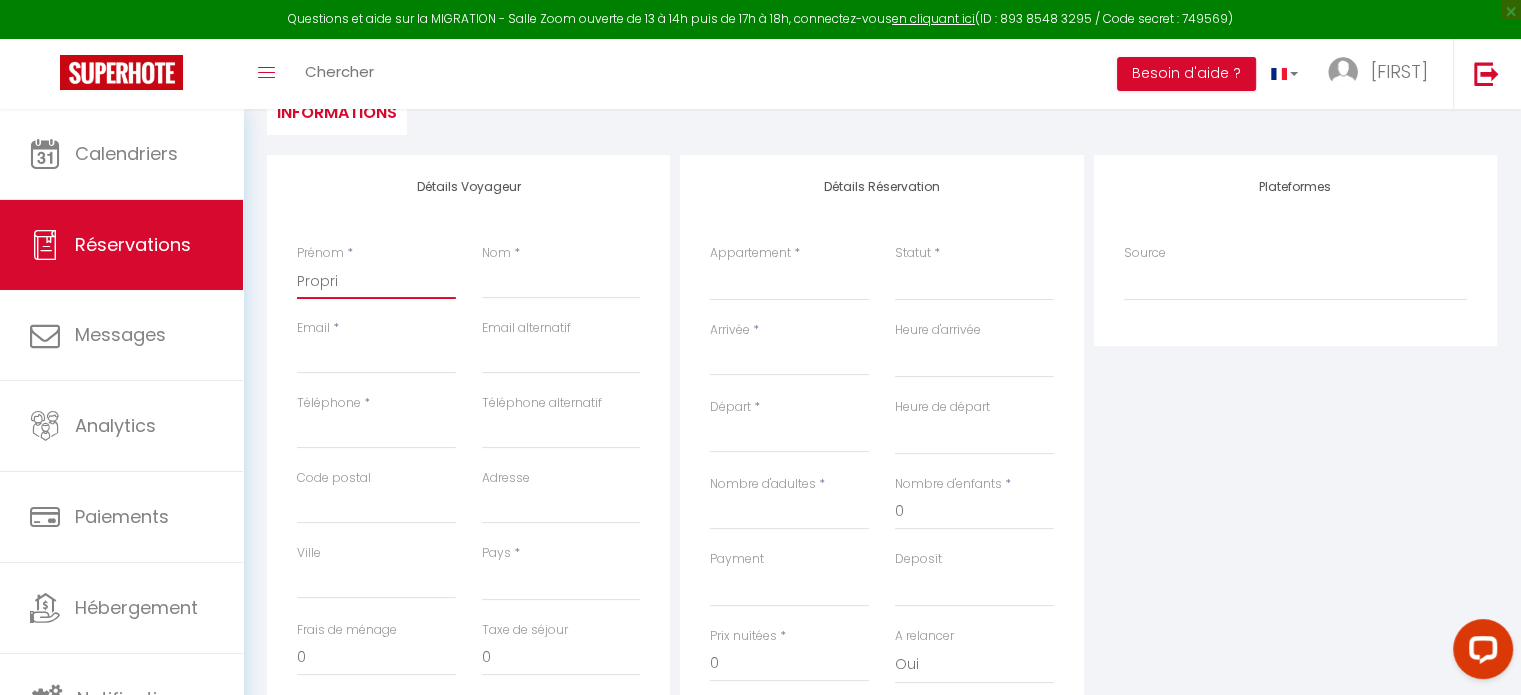 select 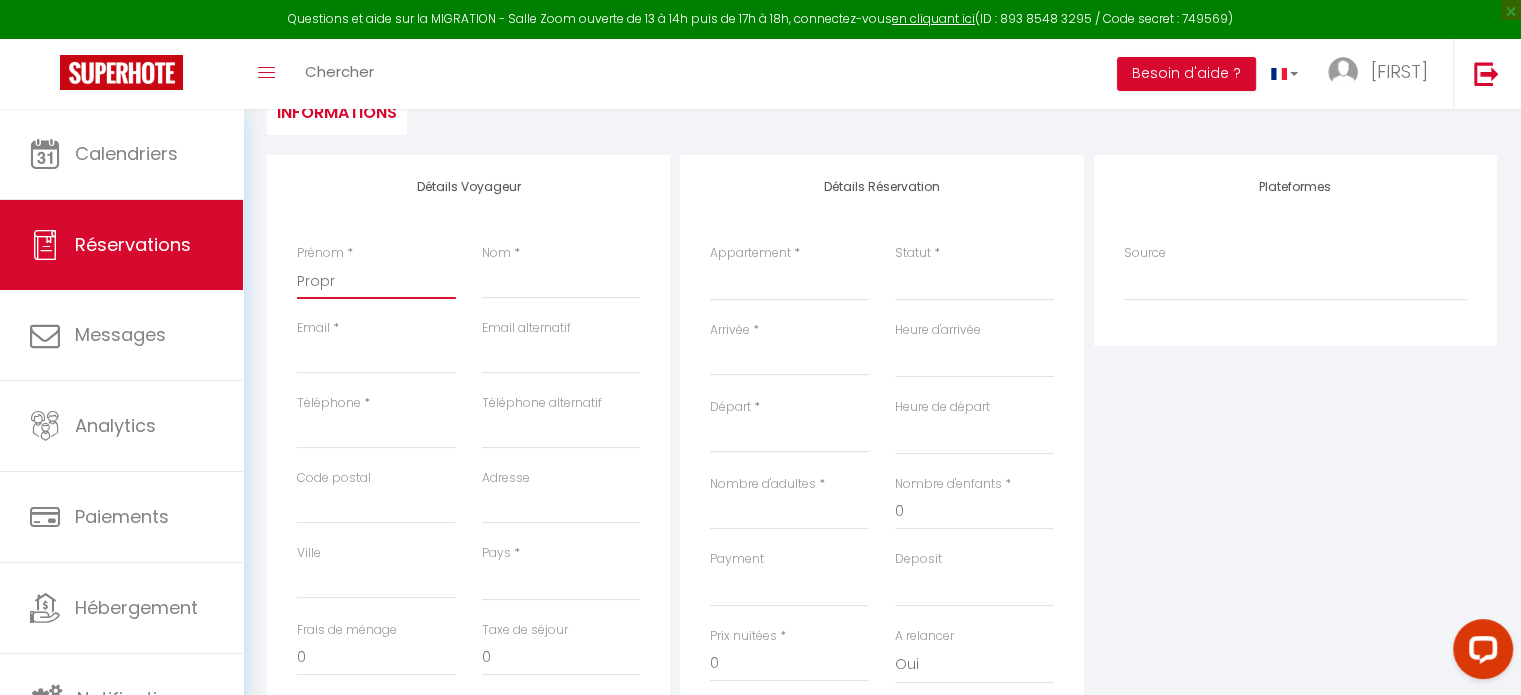 select 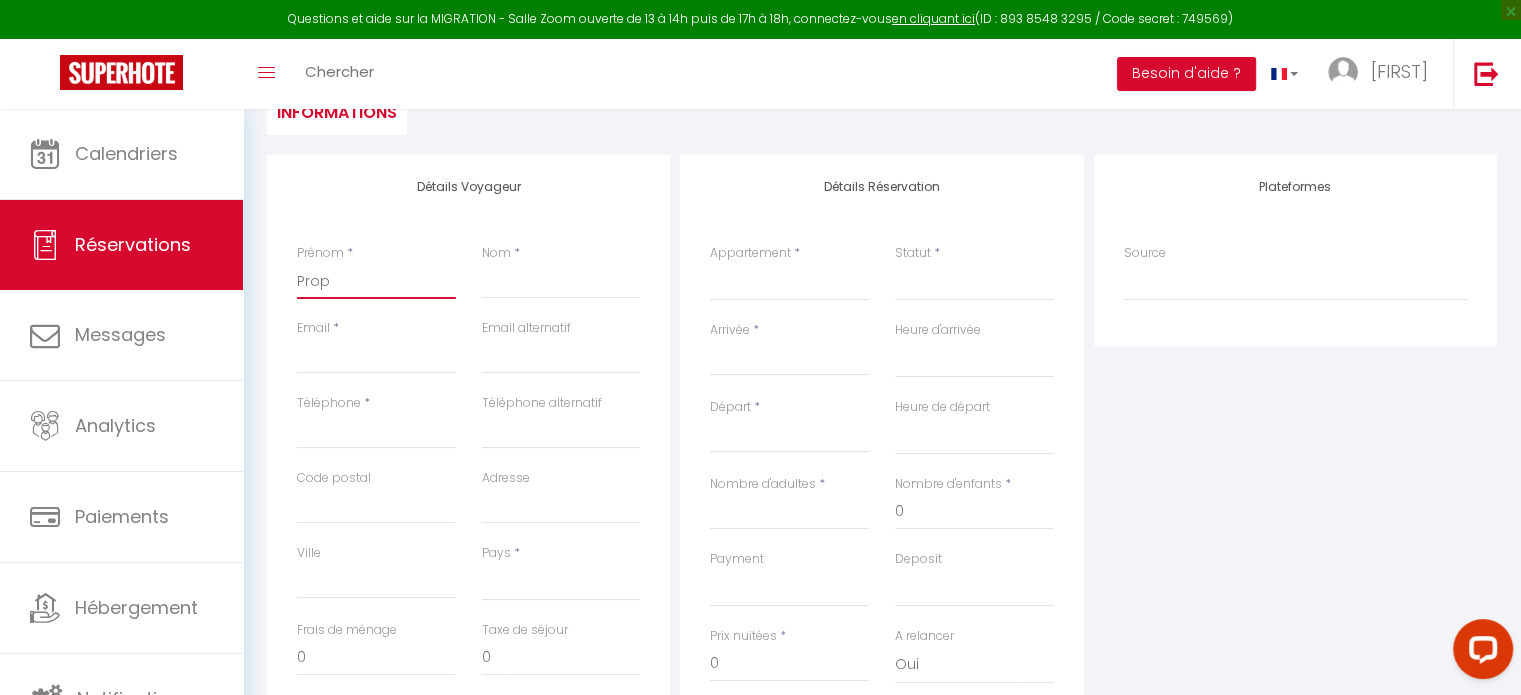 select 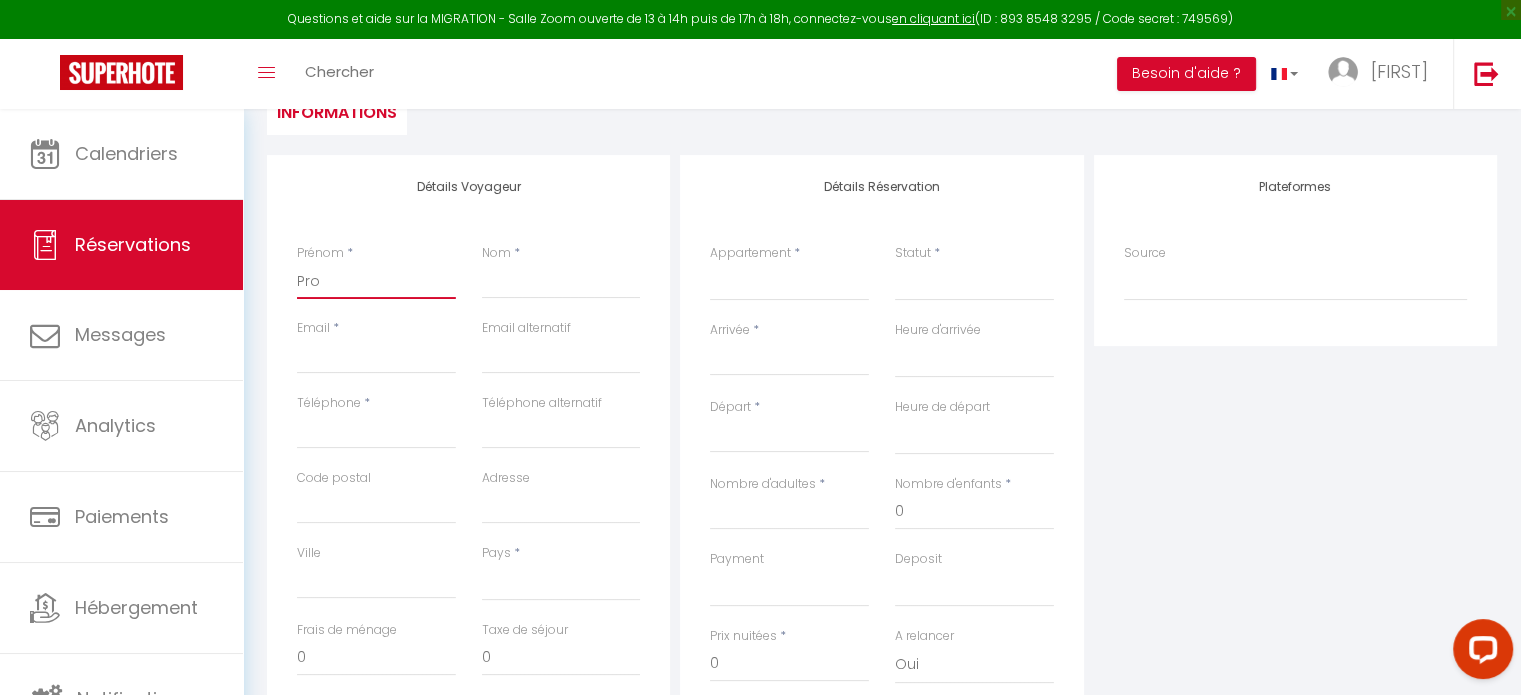 select 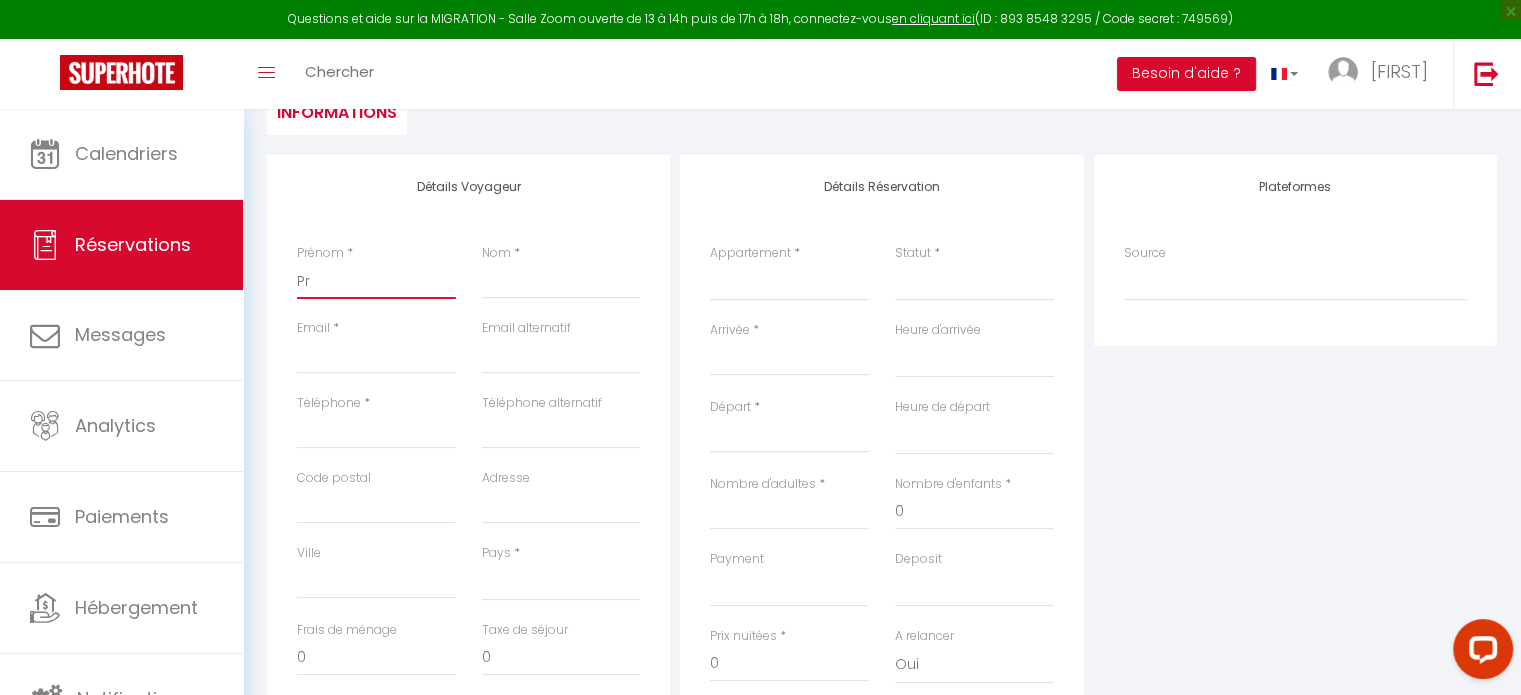 select 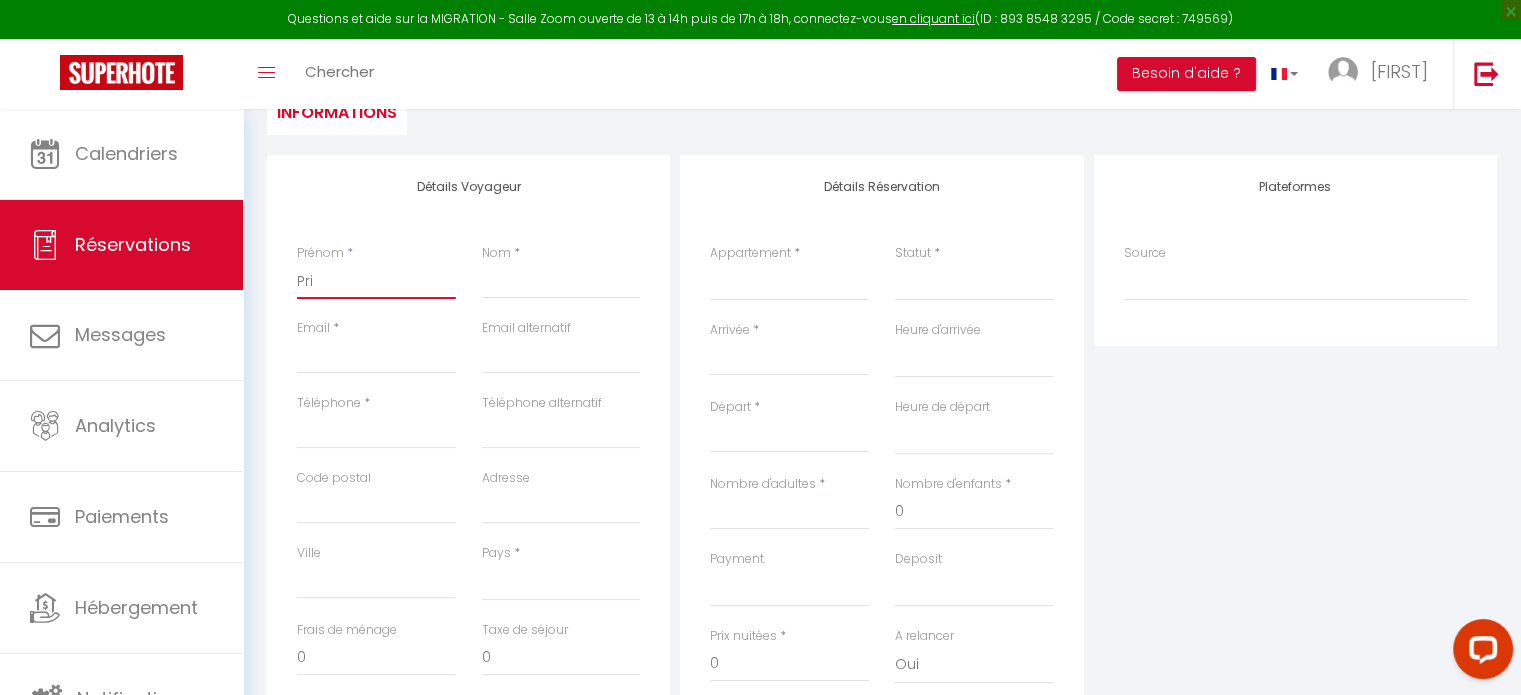 select 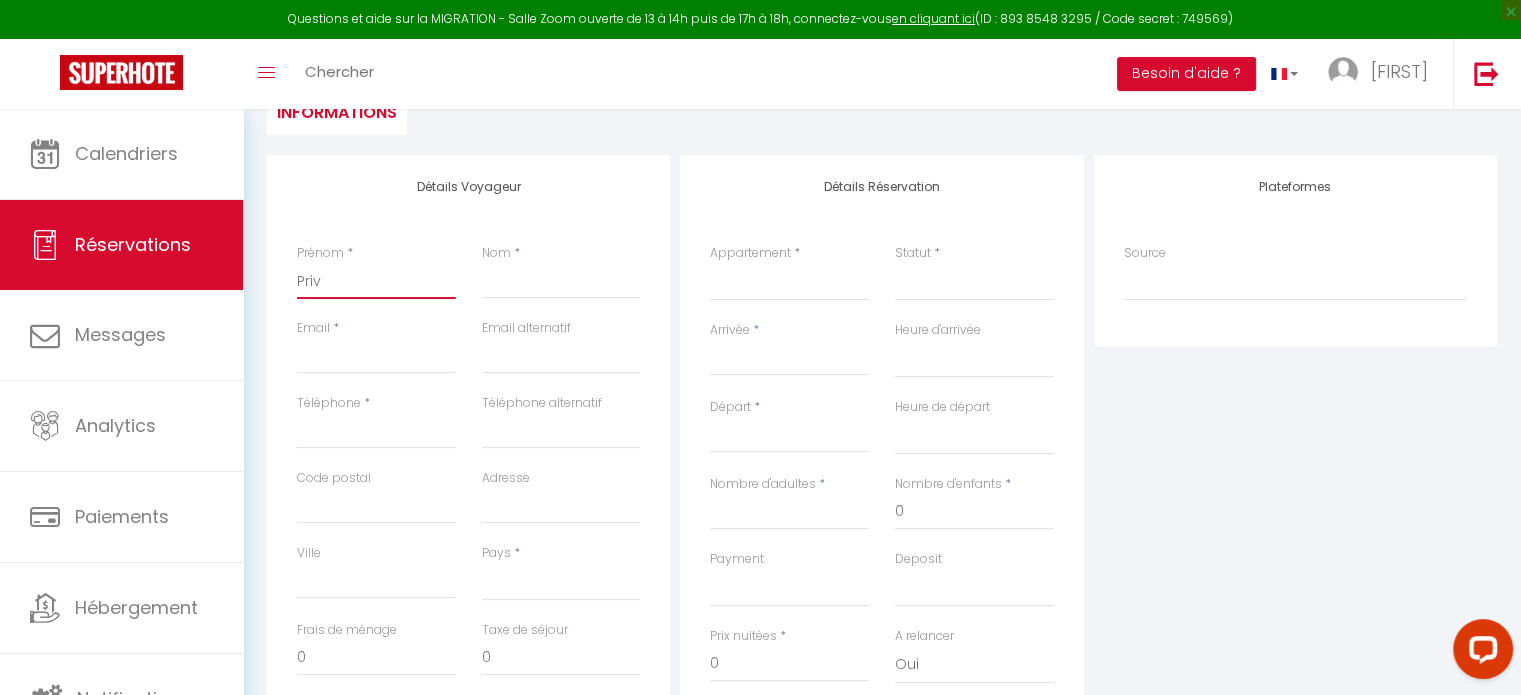 select 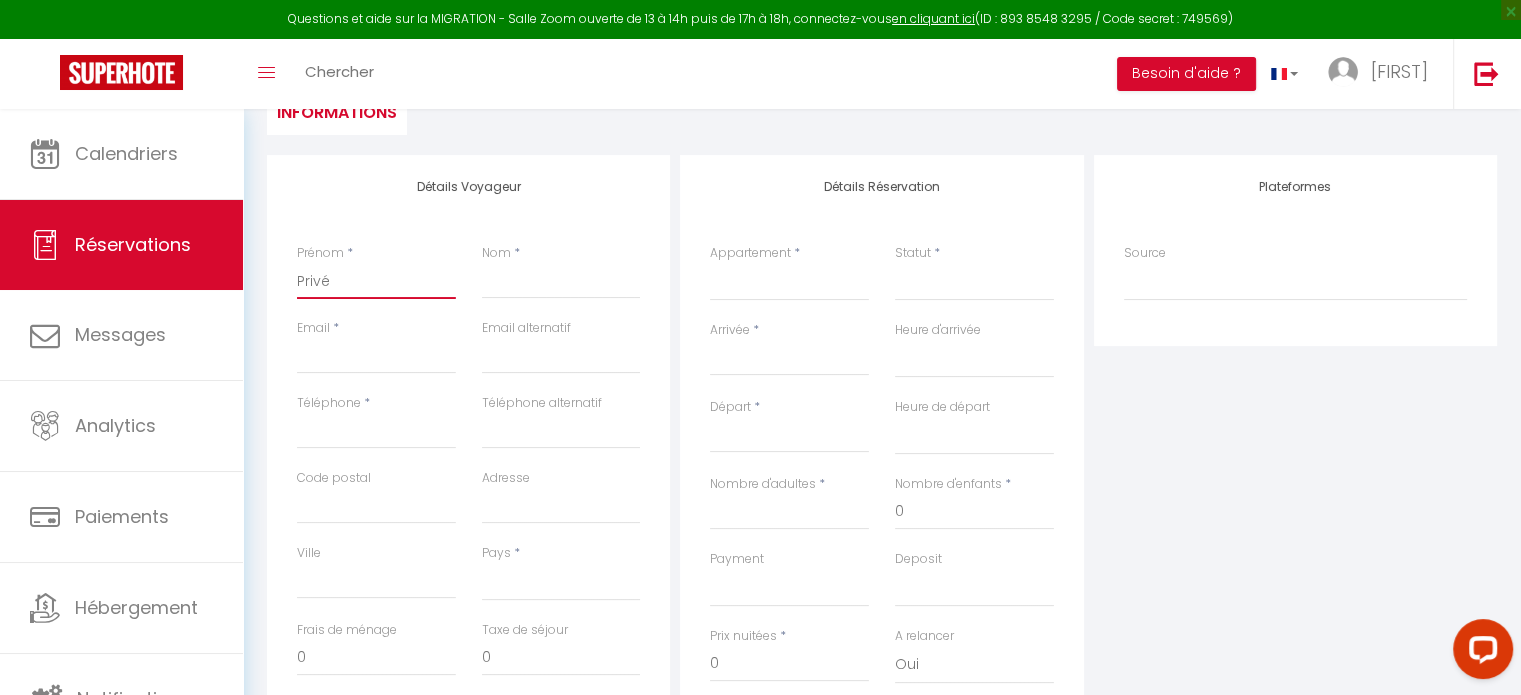 select 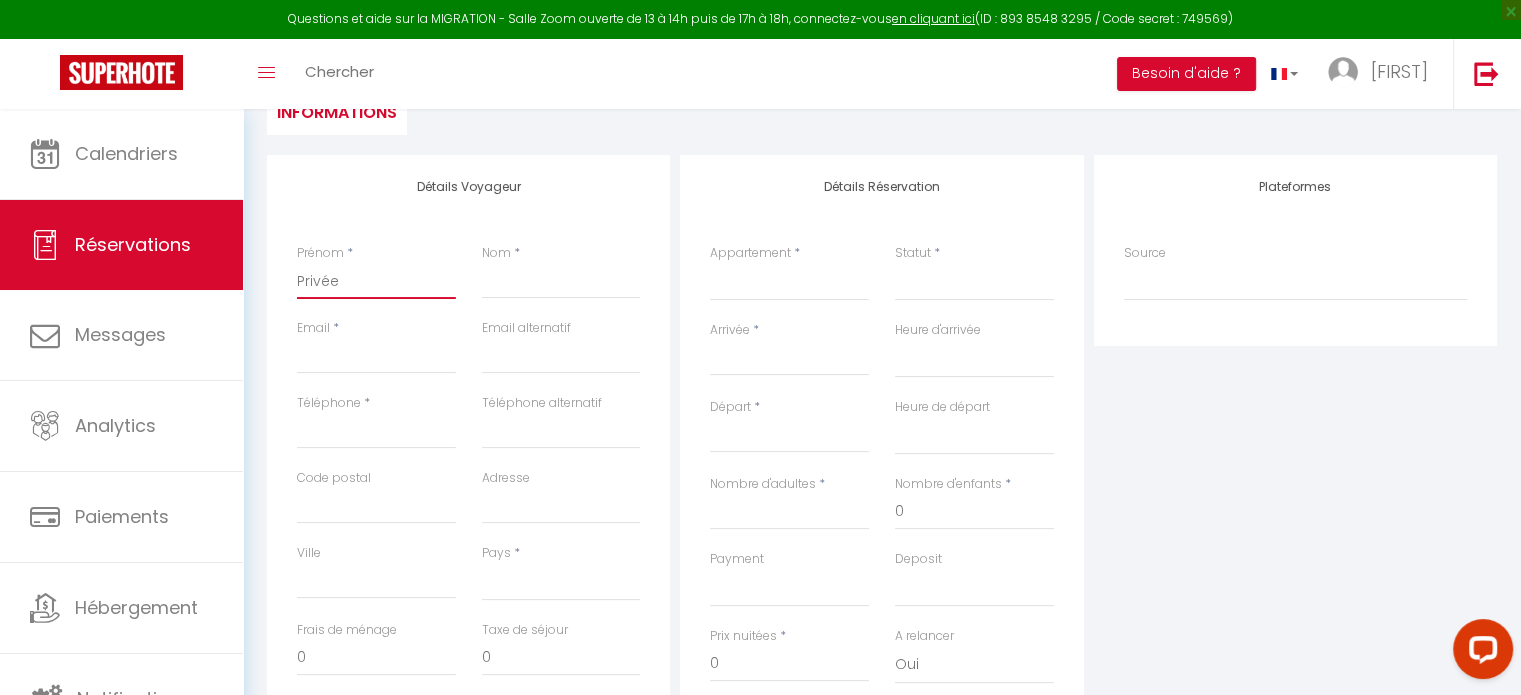 select 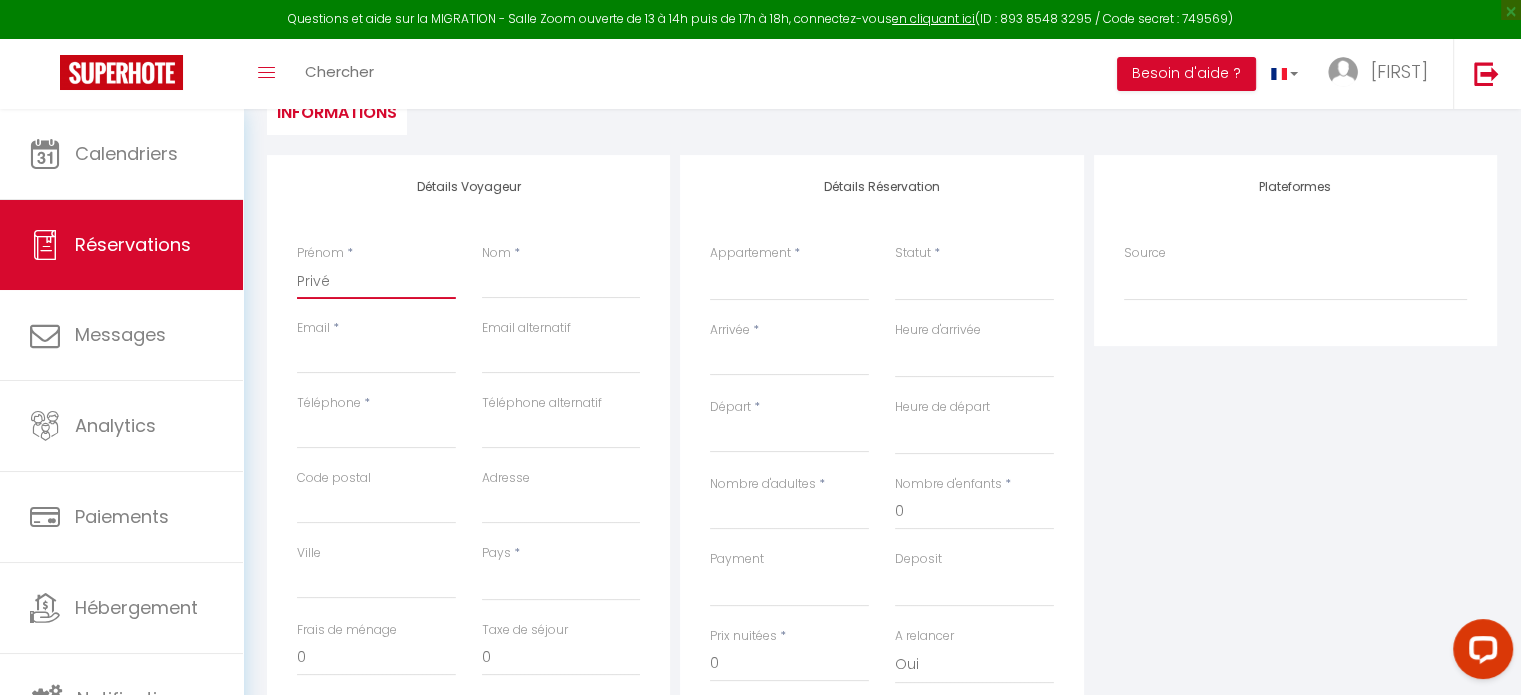 select 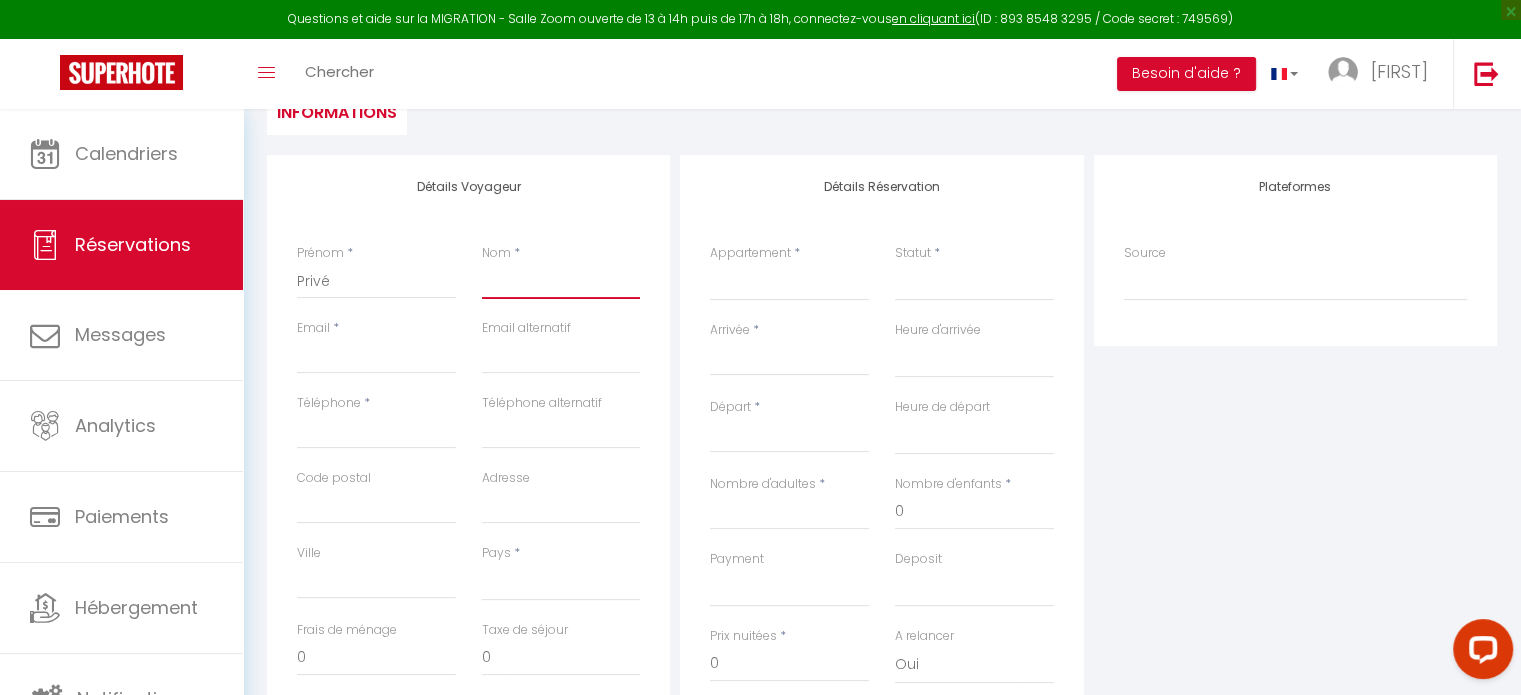 type on "p" 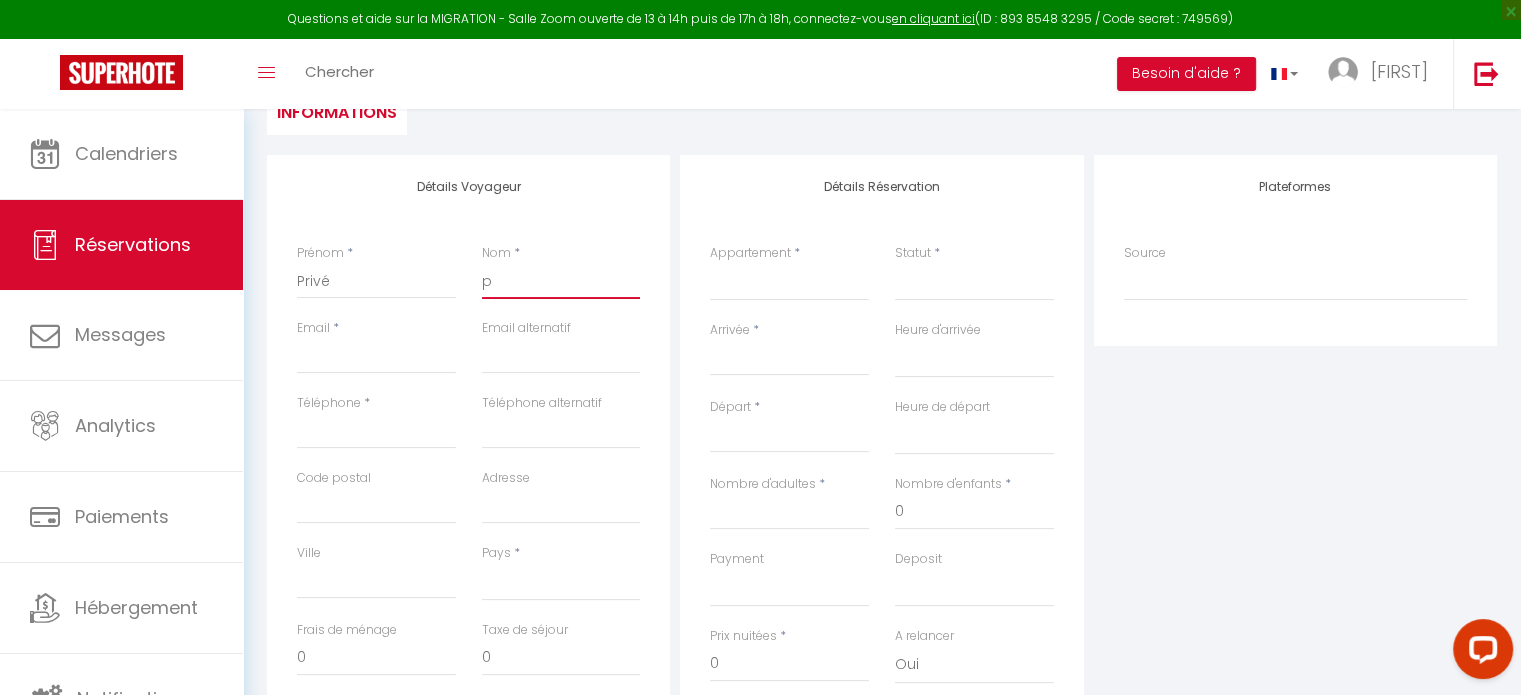 select 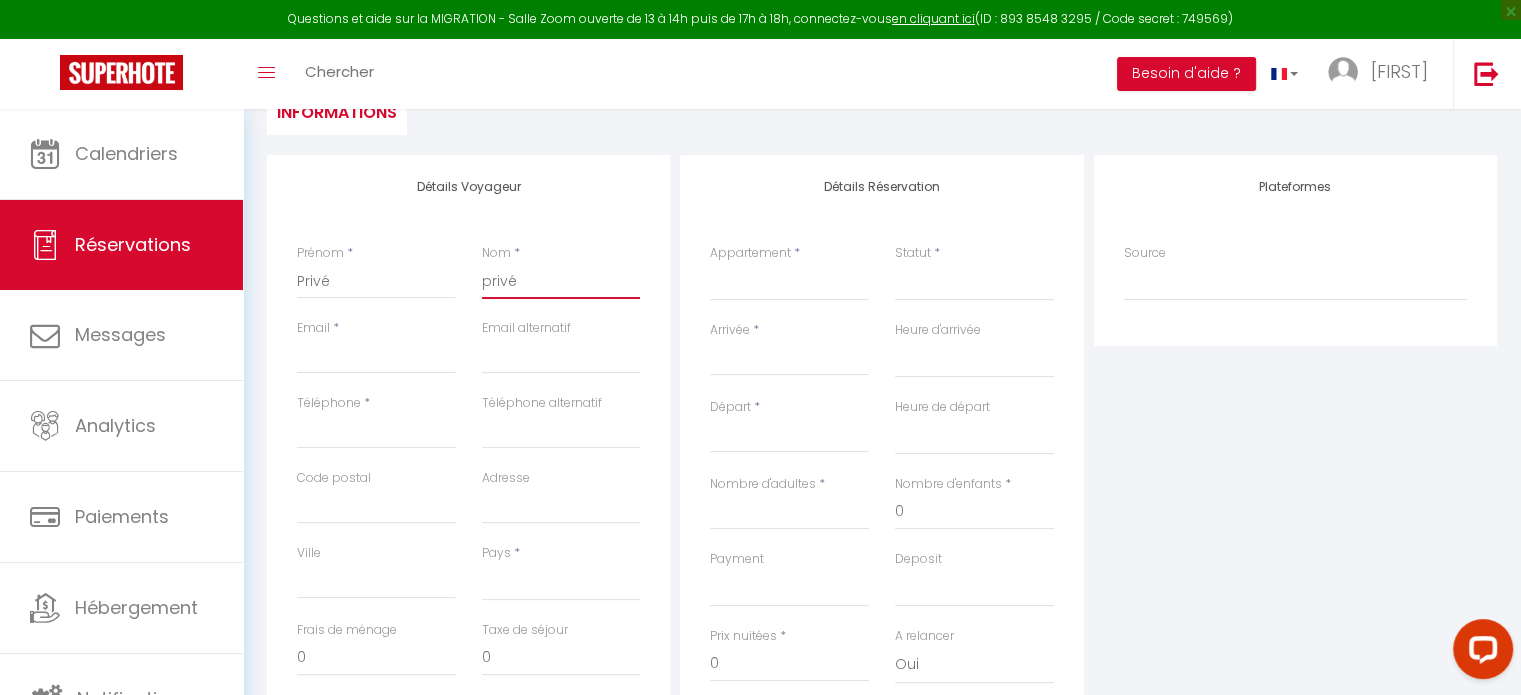 scroll, scrollTop: 400, scrollLeft: 0, axis: vertical 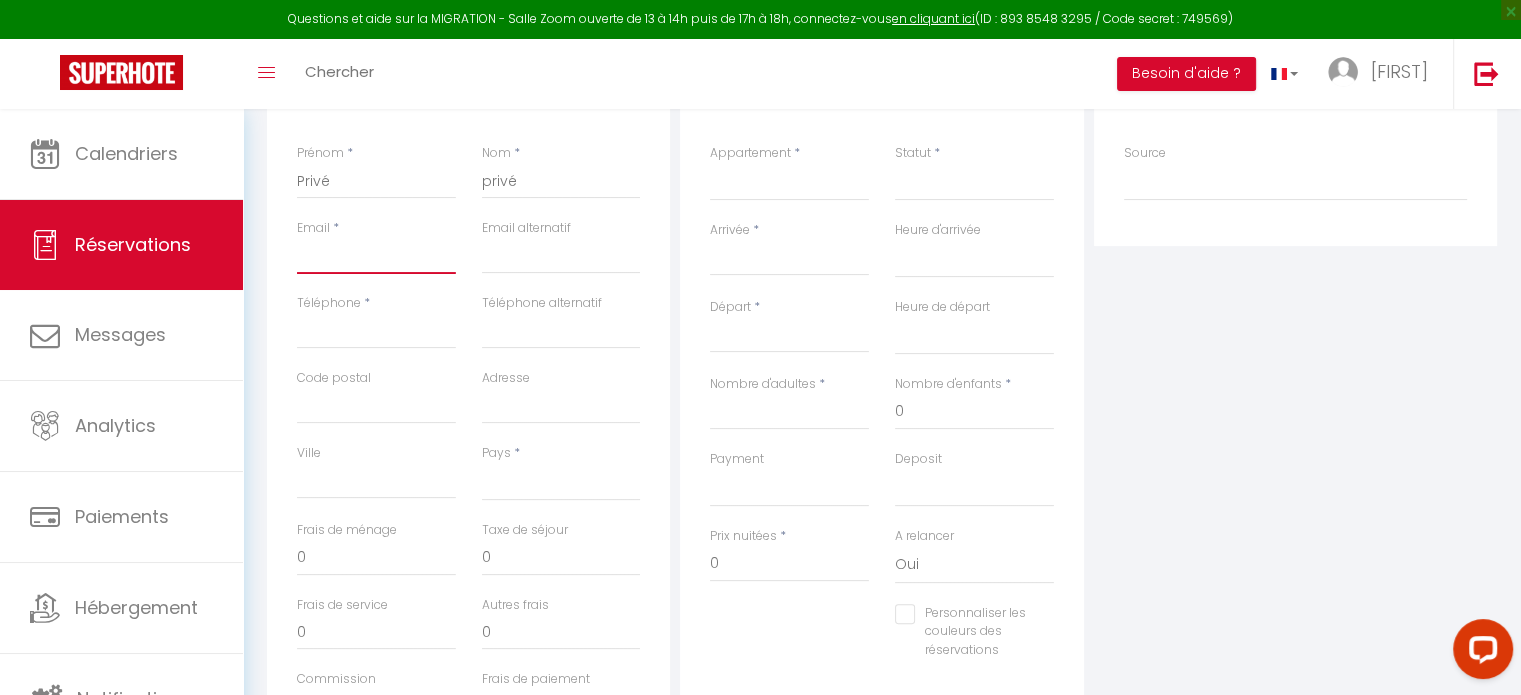 click on "Email client" at bounding box center (376, 256) 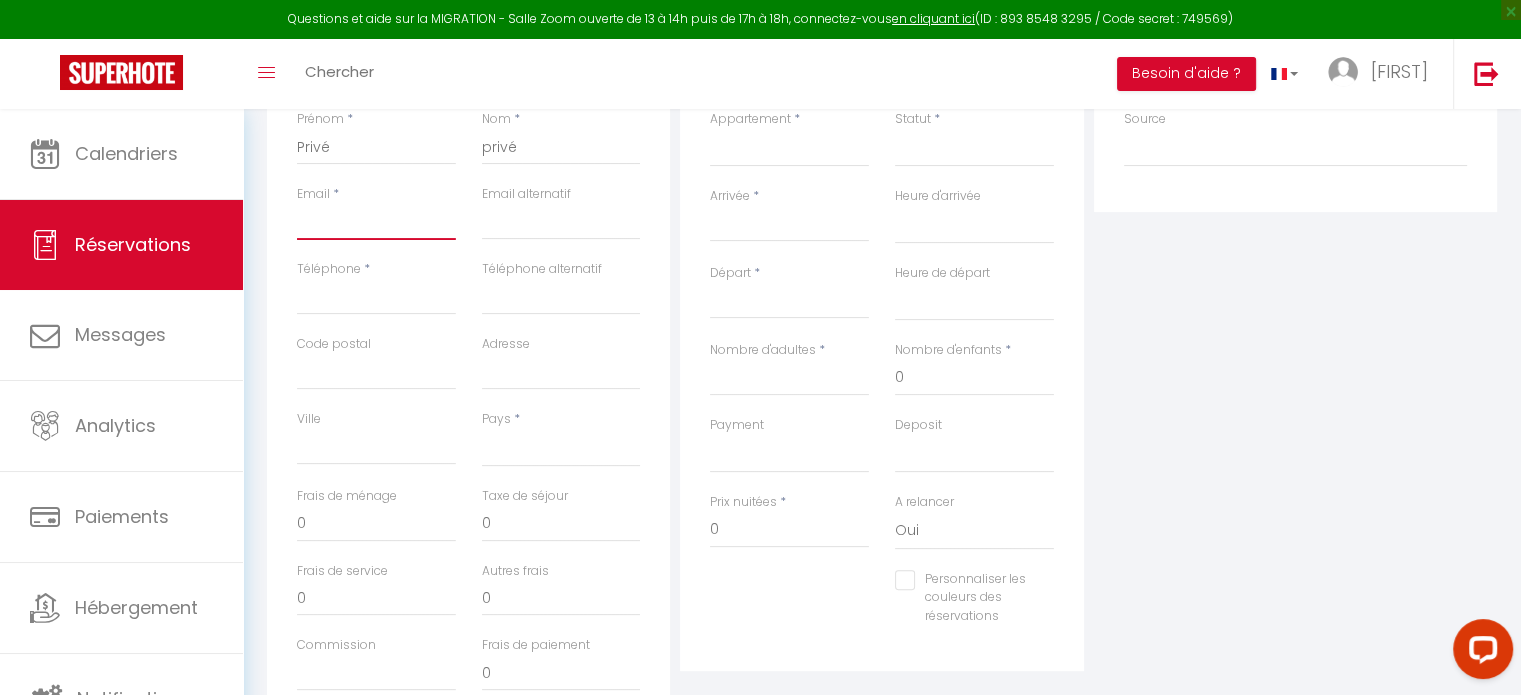 scroll, scrollTop: 400, scrollLeft: 0, axis: vertical 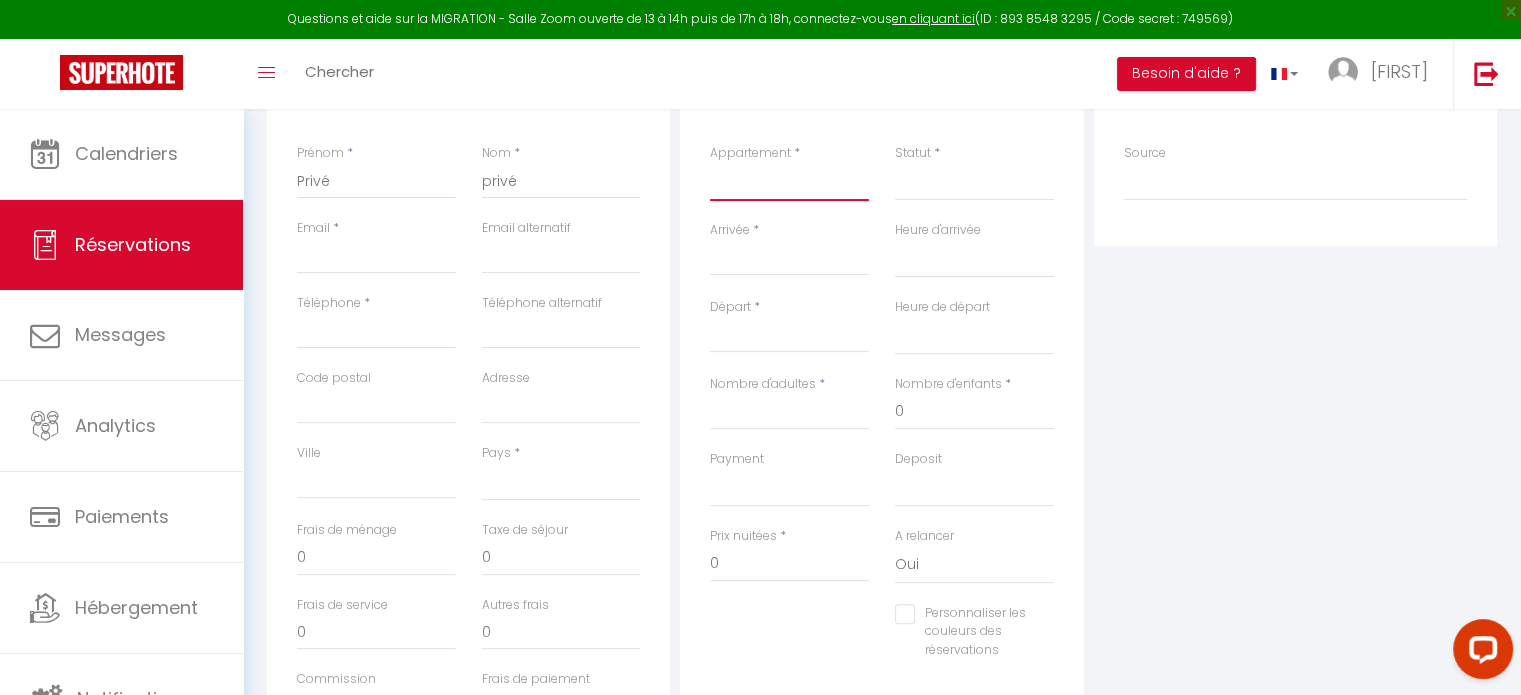 click on "Maison Familiale
Clim* wifi* forêt* Gourdon/Sarlat Maison la Perle de Dordogne Appartement Jardin* Gare* barbecue* Centre Gourdon Maison* piscine avec vue nature* Gourdon/
Sarlat Maison atypique *vue Vézère* centre Bugue Dordogne Maison La Borie Paisible" at bounding box center (789, 182) 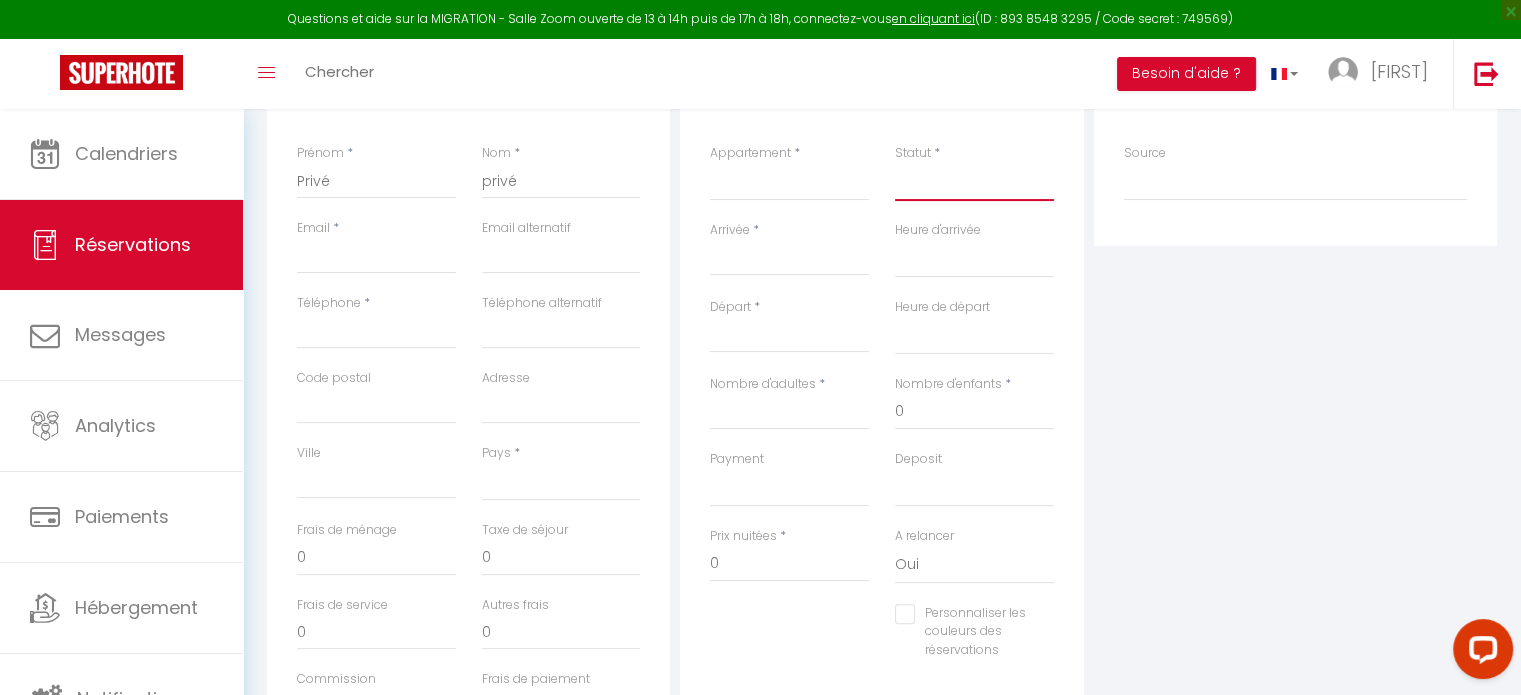 click on "Confirmé Non Confirmé Annulé Annulé par le voyageur No Show Request" at bounding box center [974, 182] 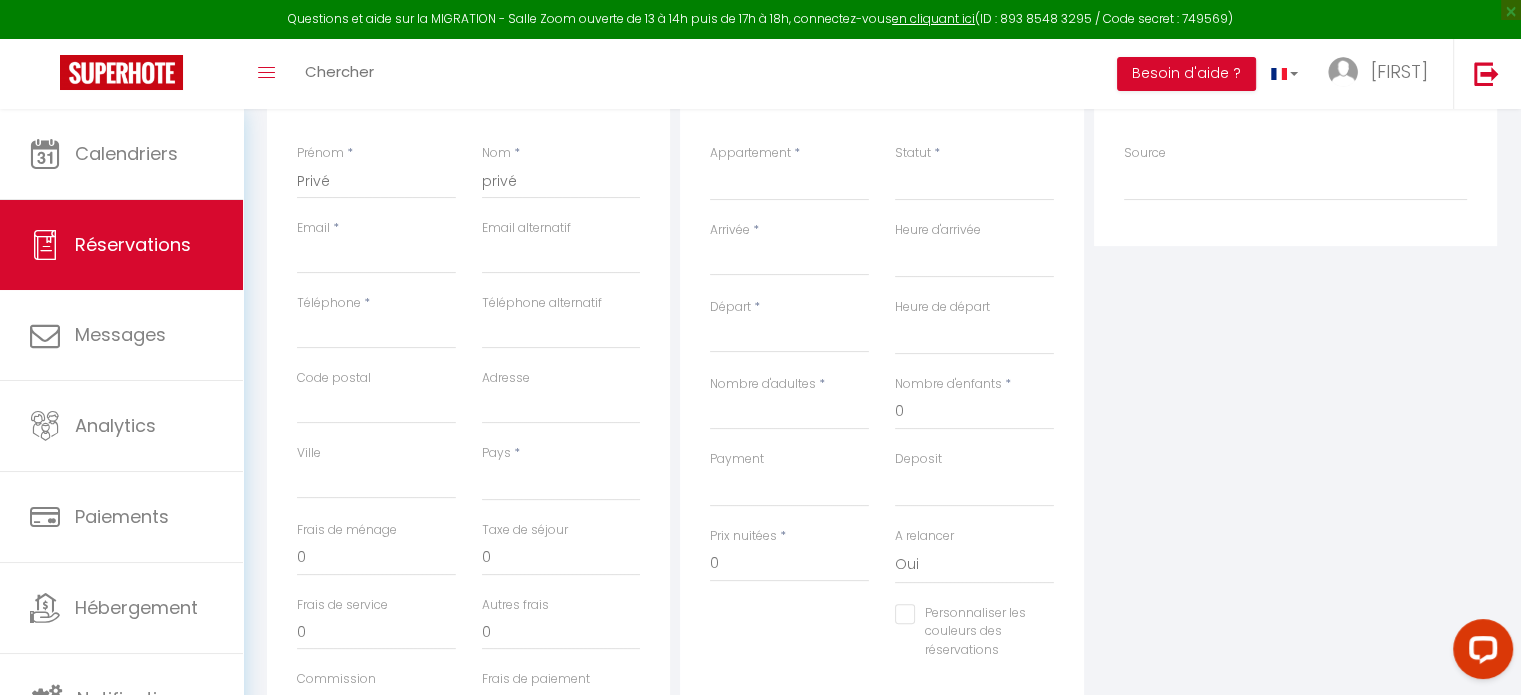 click on "Adresse" at bounding box center [506, 378] 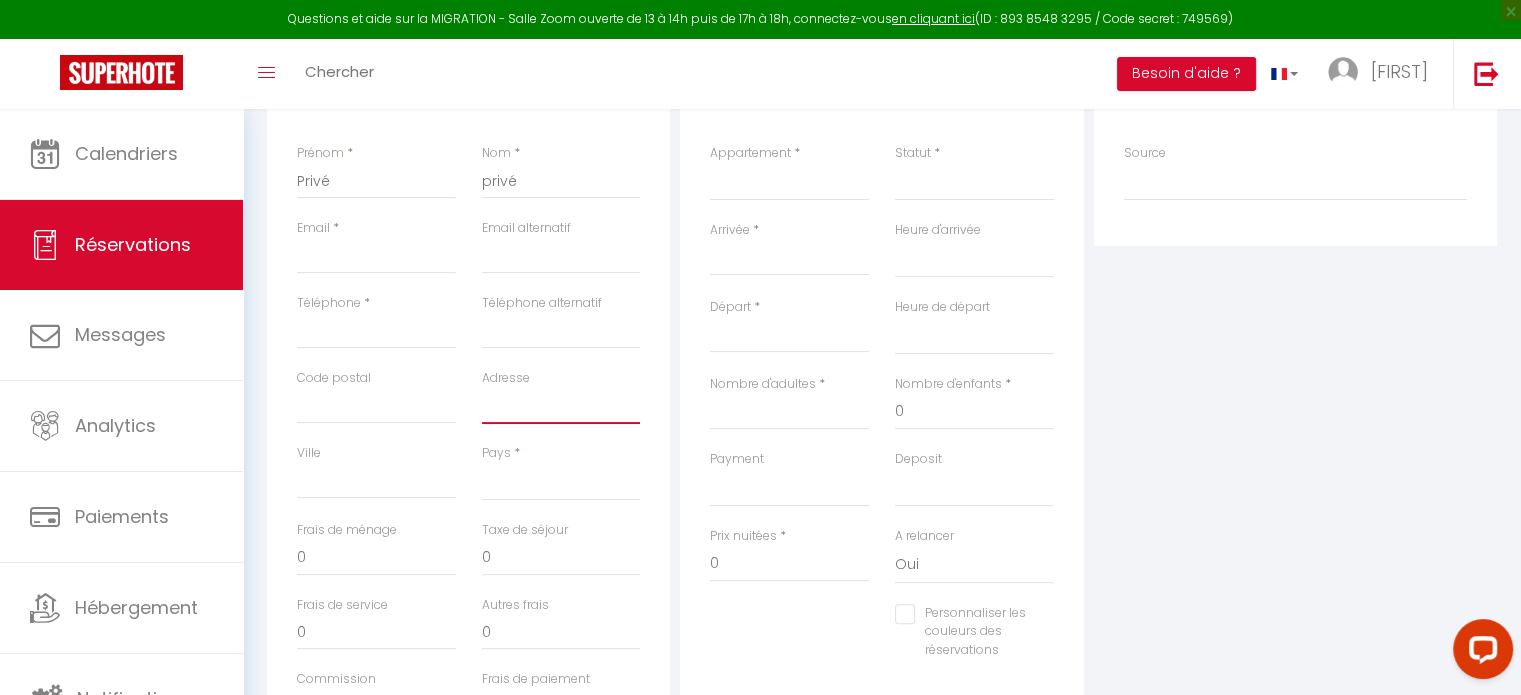 click on "Adresse" at bounding box center (561, 406) 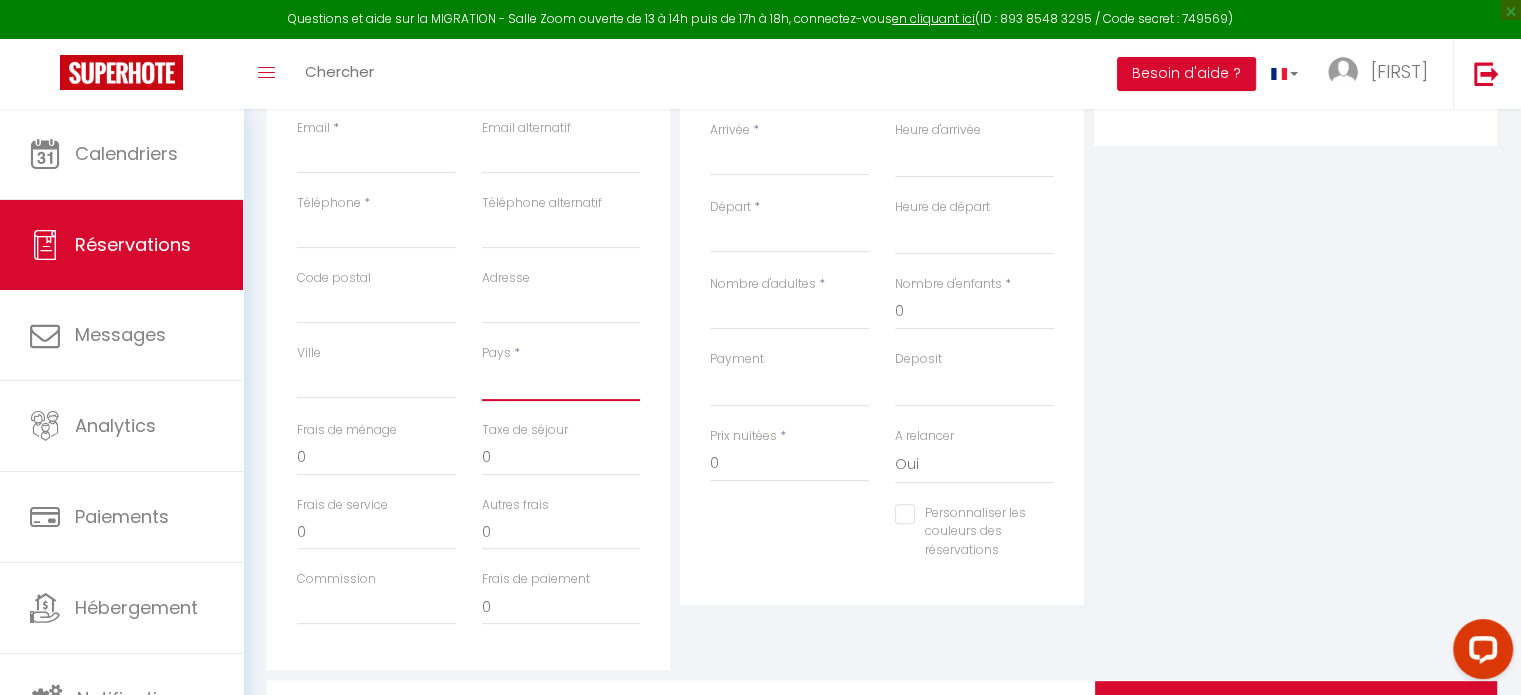 click on "France
Portugal
Afghanistan
Albania
Algeria
American Samoa
Andorra
Angola
Anguilla
Antarctica
Antigua and Barbuda
Argentina
Armenia
Aruba
Australia
Austria
Azerbaijan
Bahamas
Bahrain
Bangladesh
Barbados
Belarus
Belgium
Belize" at bounding box center (561, 382) 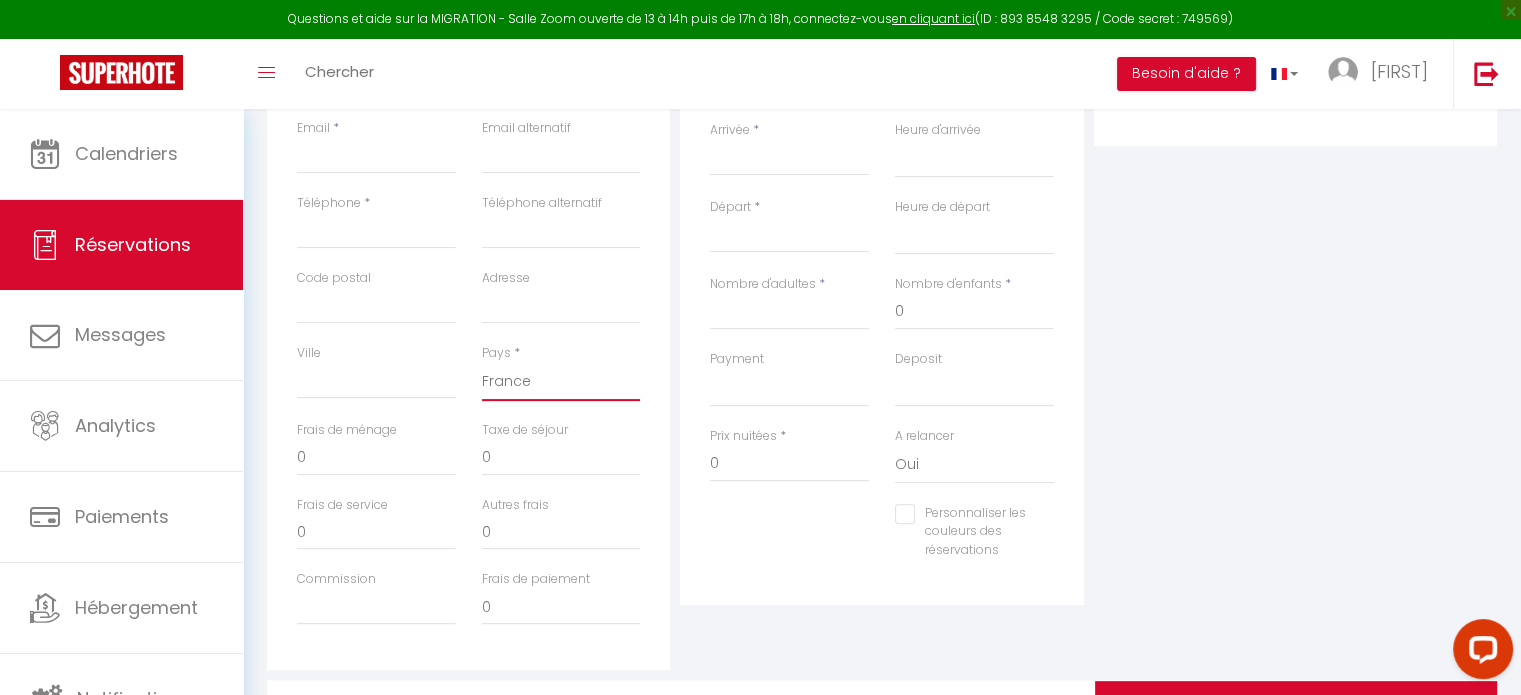 click on "France
Portugal
Afghanistan
Albania
Algeria
American Samoa
Andorra
Angola
Anguilla
Antarctica
Antigua and Barbuda
Argentina
Armenia
Aruba
Australia
Austria
Azerbaijan
Bahamas
Bahrain
Bangladesh
Barbados
Belarus
Belgium
Belize" at bounding box center [561, 382] 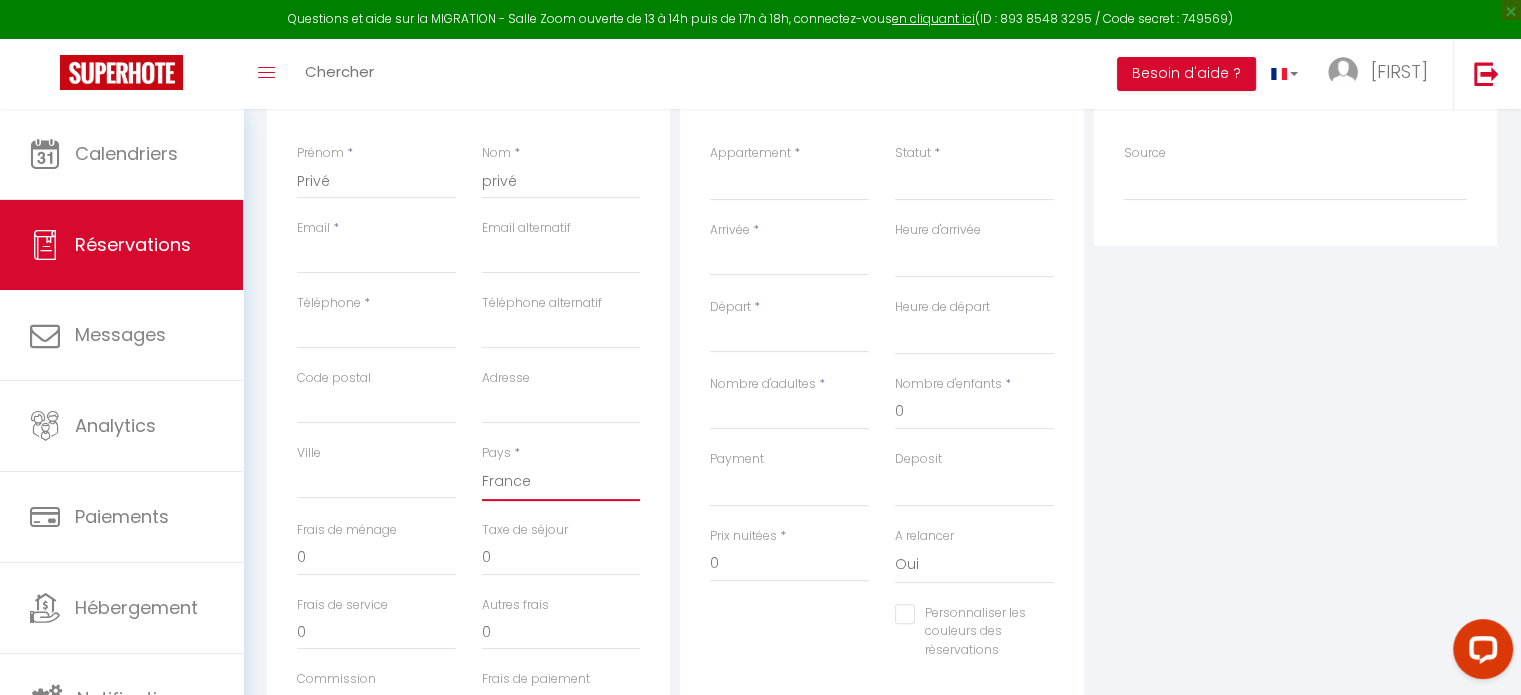 scroll, scrollTop: 614, scrollLeft: 0, axis: vertical 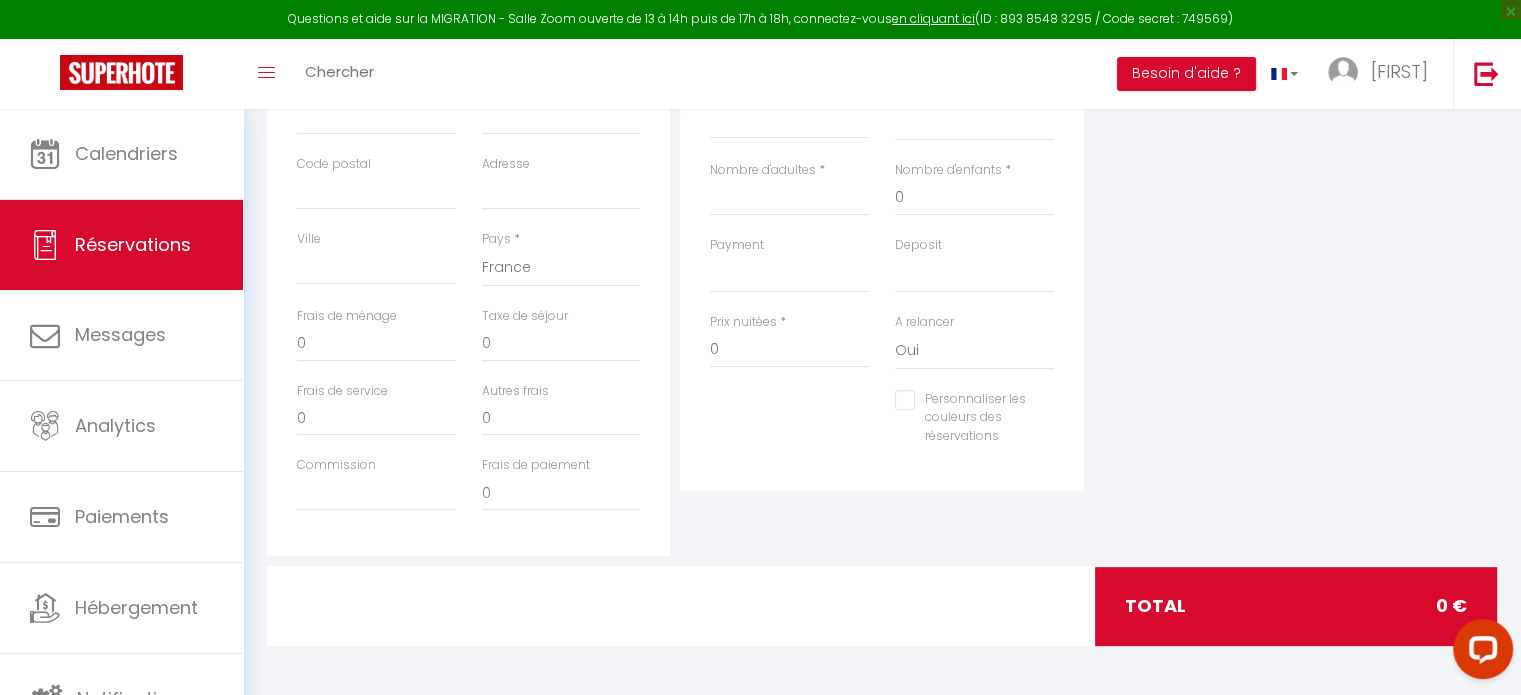 click on "Personnaliser les couleurs des réservations" at bounding box center [962, 400] 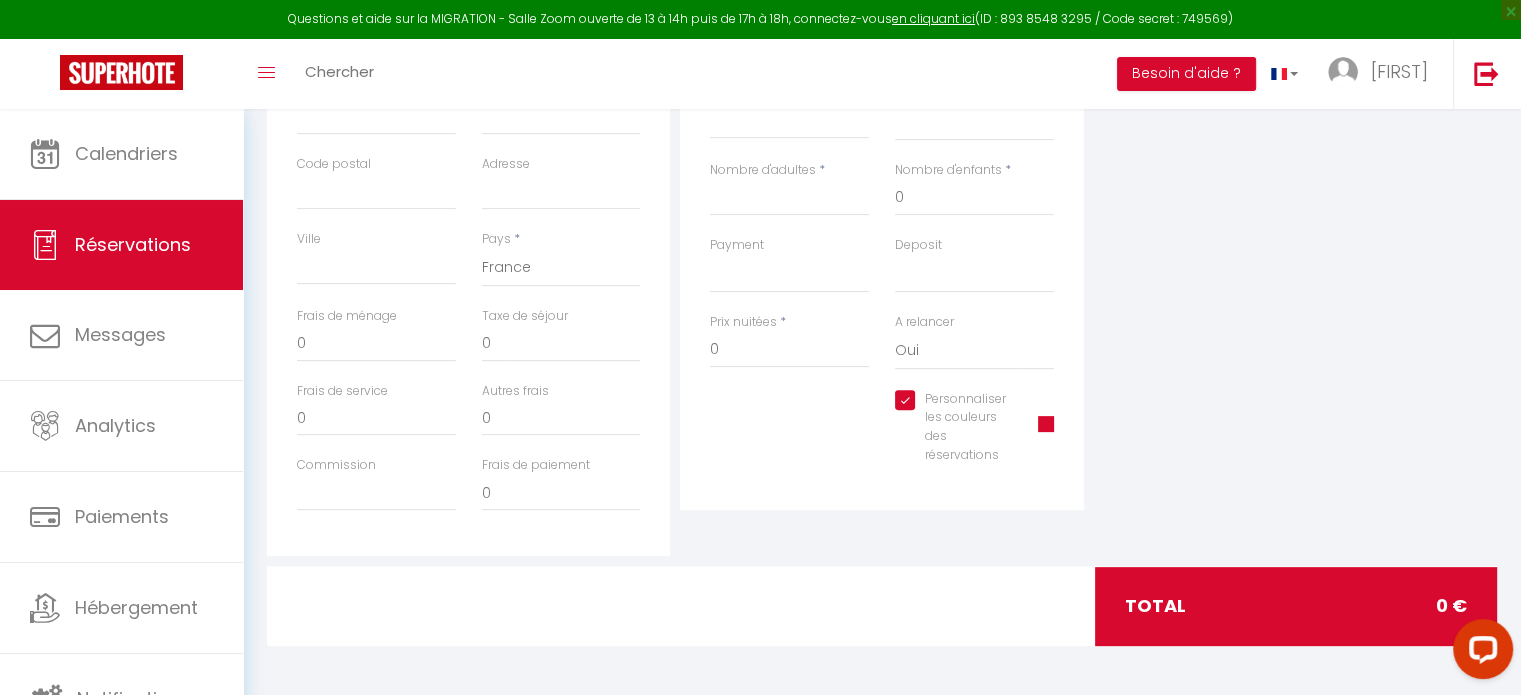click at bounding box center (1046, 424) 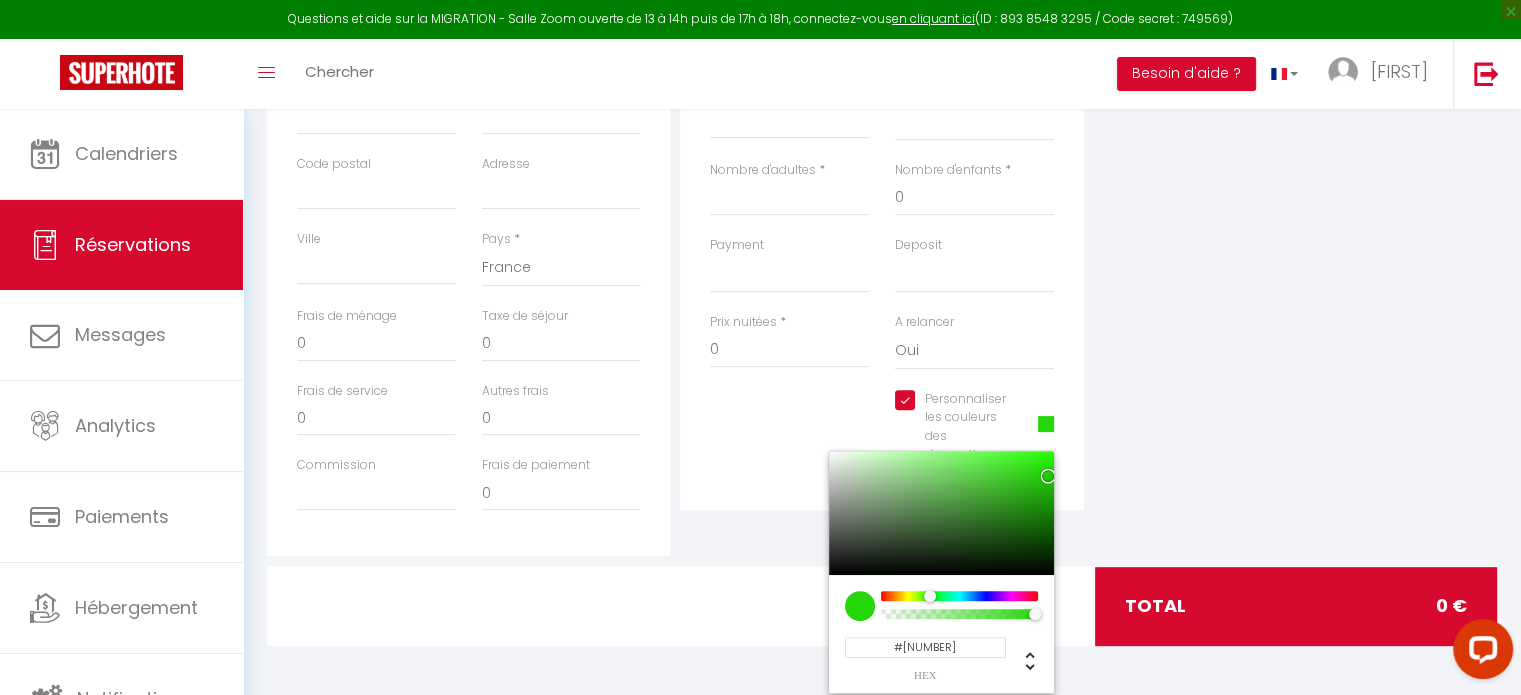 click at bounding box center (959, 596) 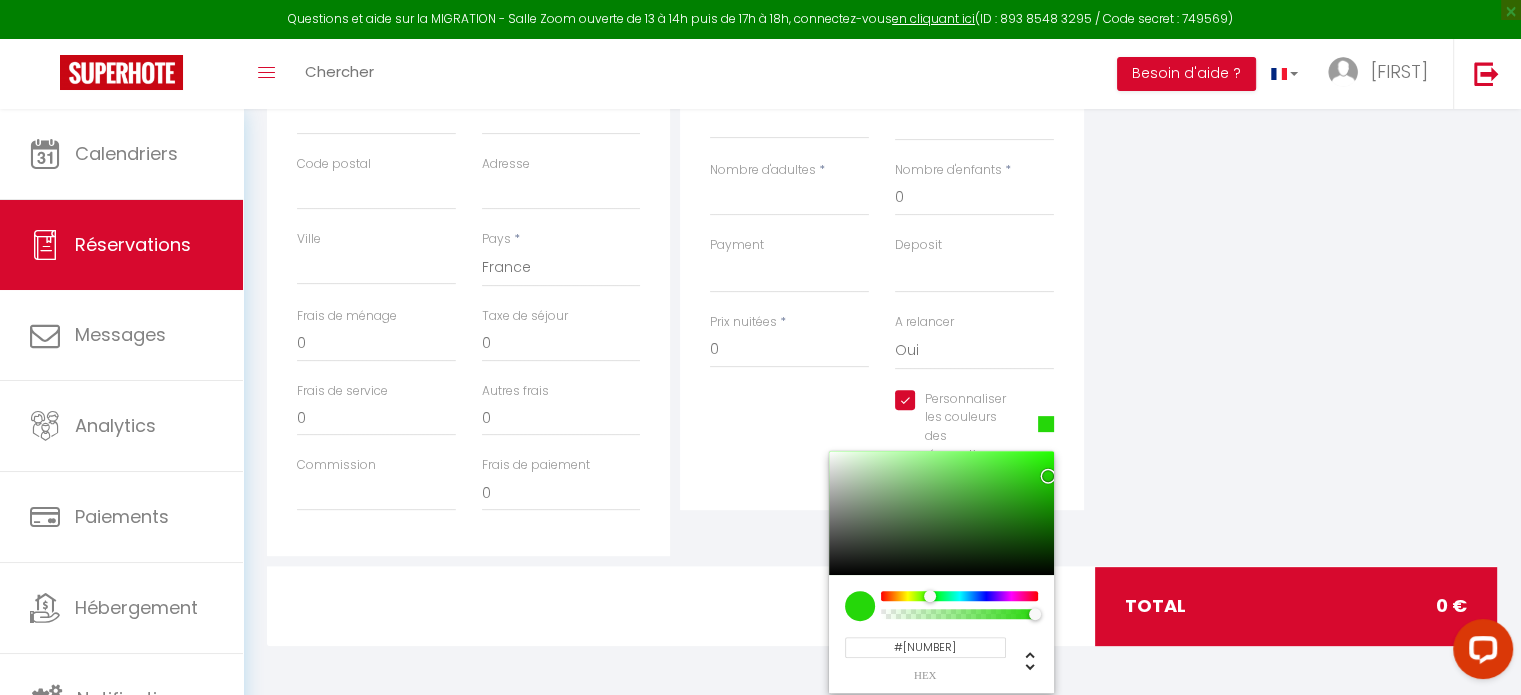 click on "Plateformes    Source
Direct
Airbnb.com
Booking.com
Chalet montagne
Expedia
Gite de France
Homeaway
Homeaway iCal
Homeaway.com
Hotels.com
Housetrip.com
Ical" at bounding box center [1295, 198] 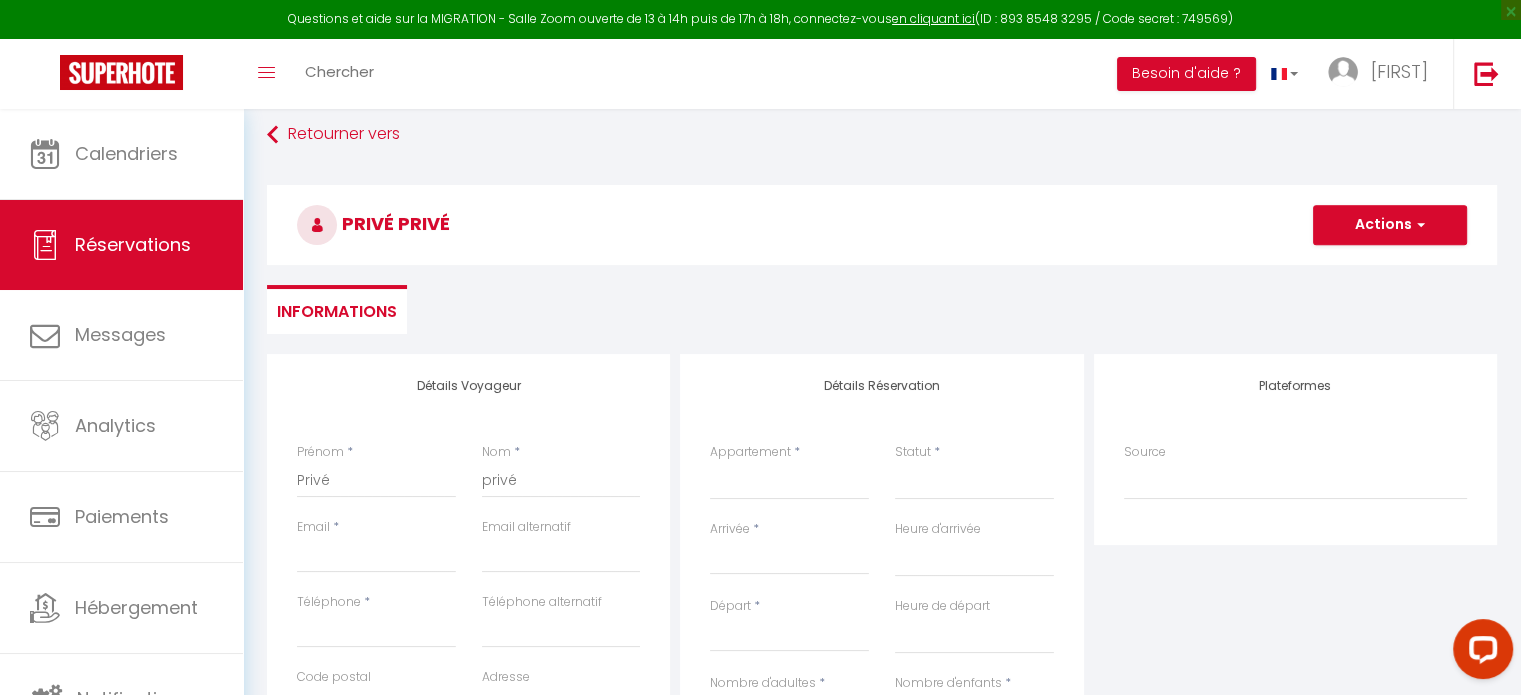 scroll, scrollTop: 0, scrollLeft: 0, axis: both 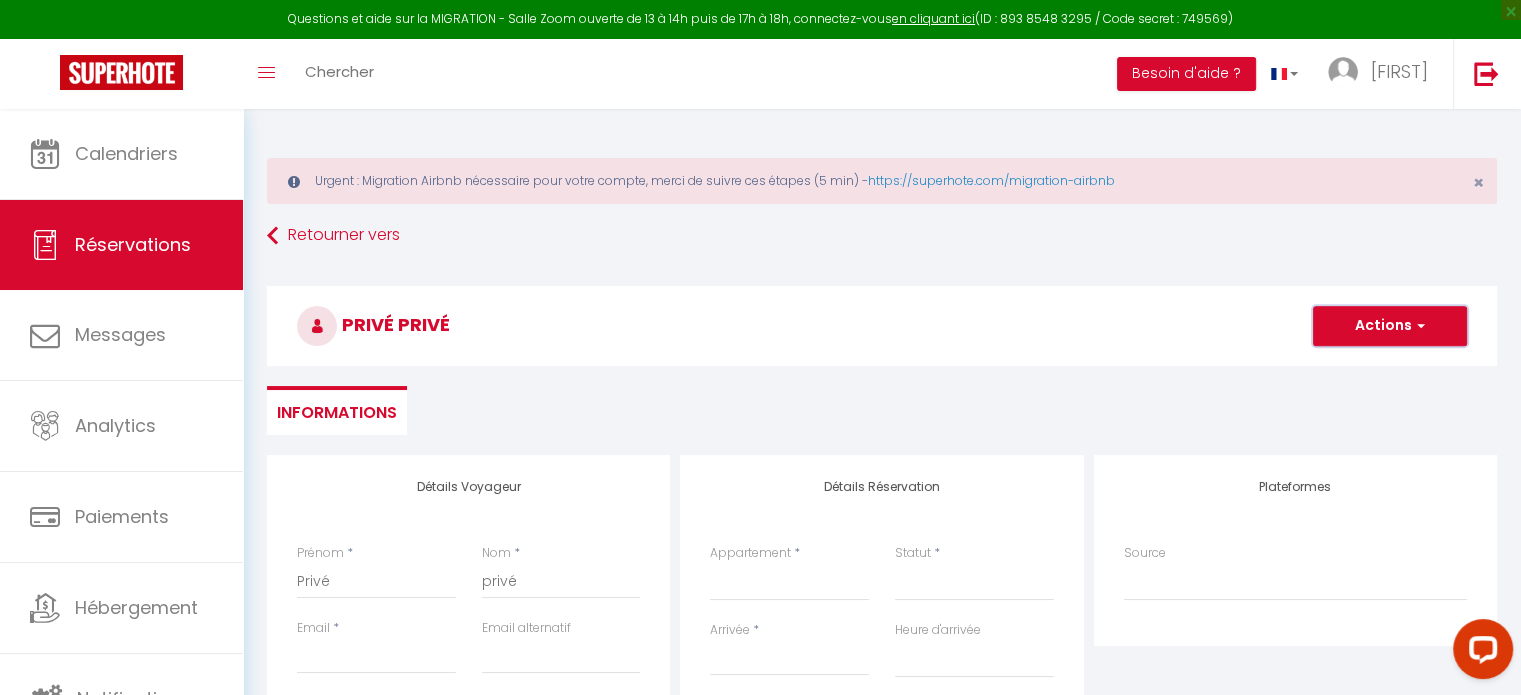 click on "Actions" at bounding box center (1390, 326) 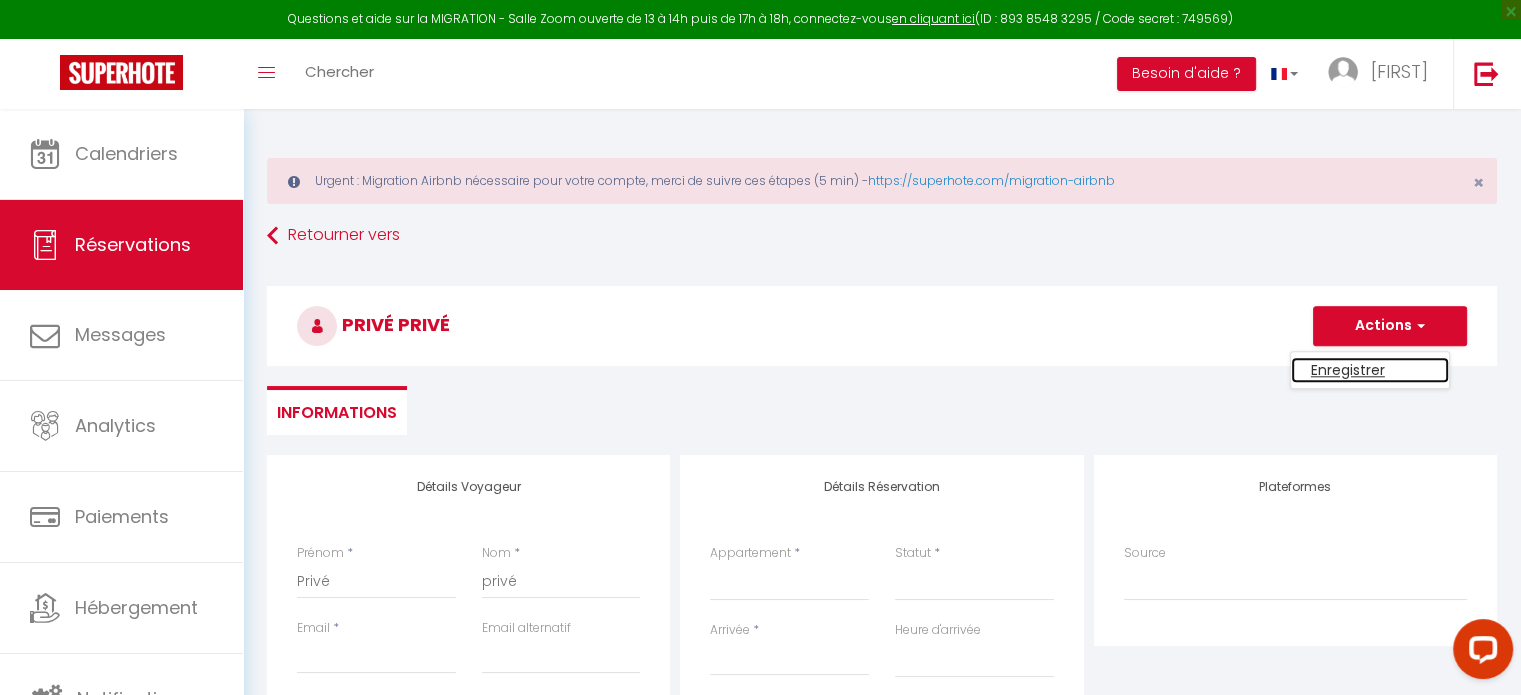 click on "Enregistrer" at bounding box center [1370, 370] 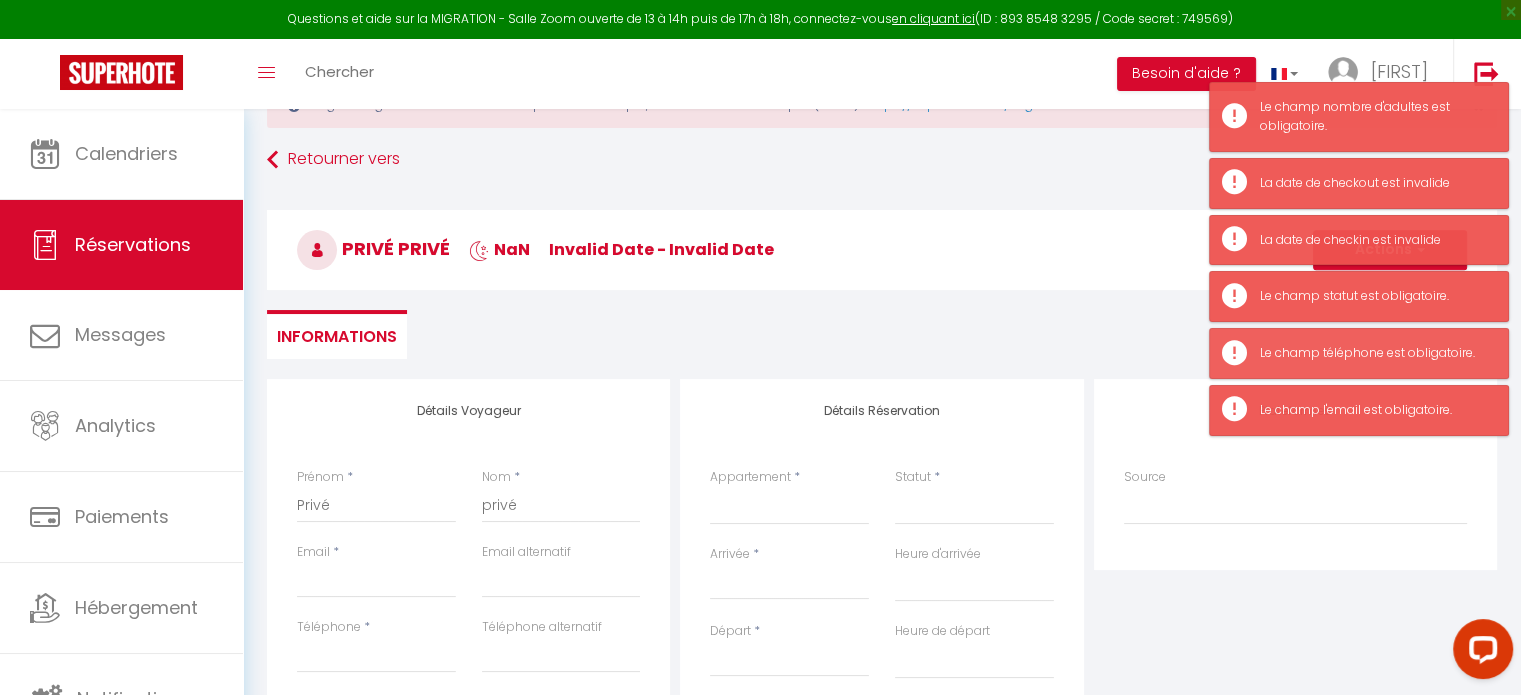 scroll, scrollTop: 300, scrollLeft: 0, axis: vertical 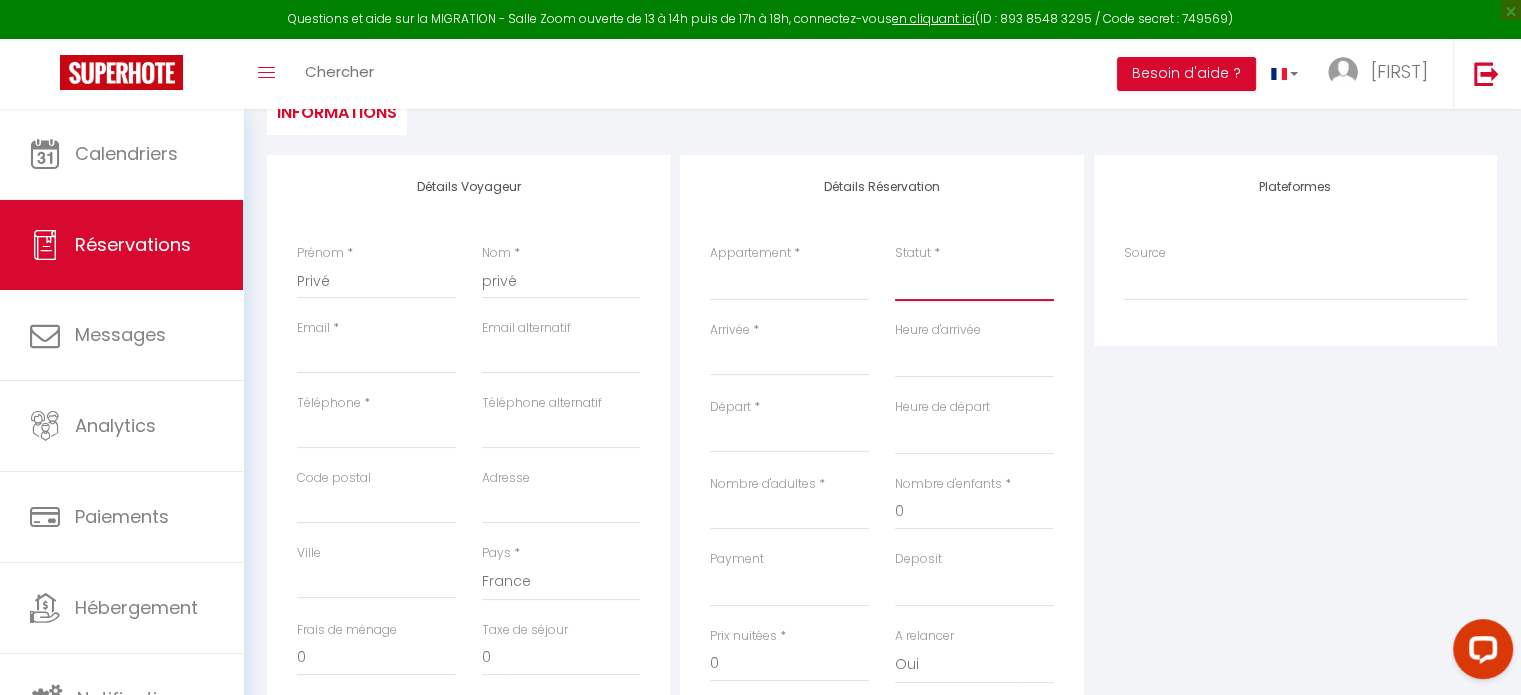 click on "Confirmé Non Confirmé Annulé Annulé par le voyageur No Show Request" at bounding box center [974, 282] 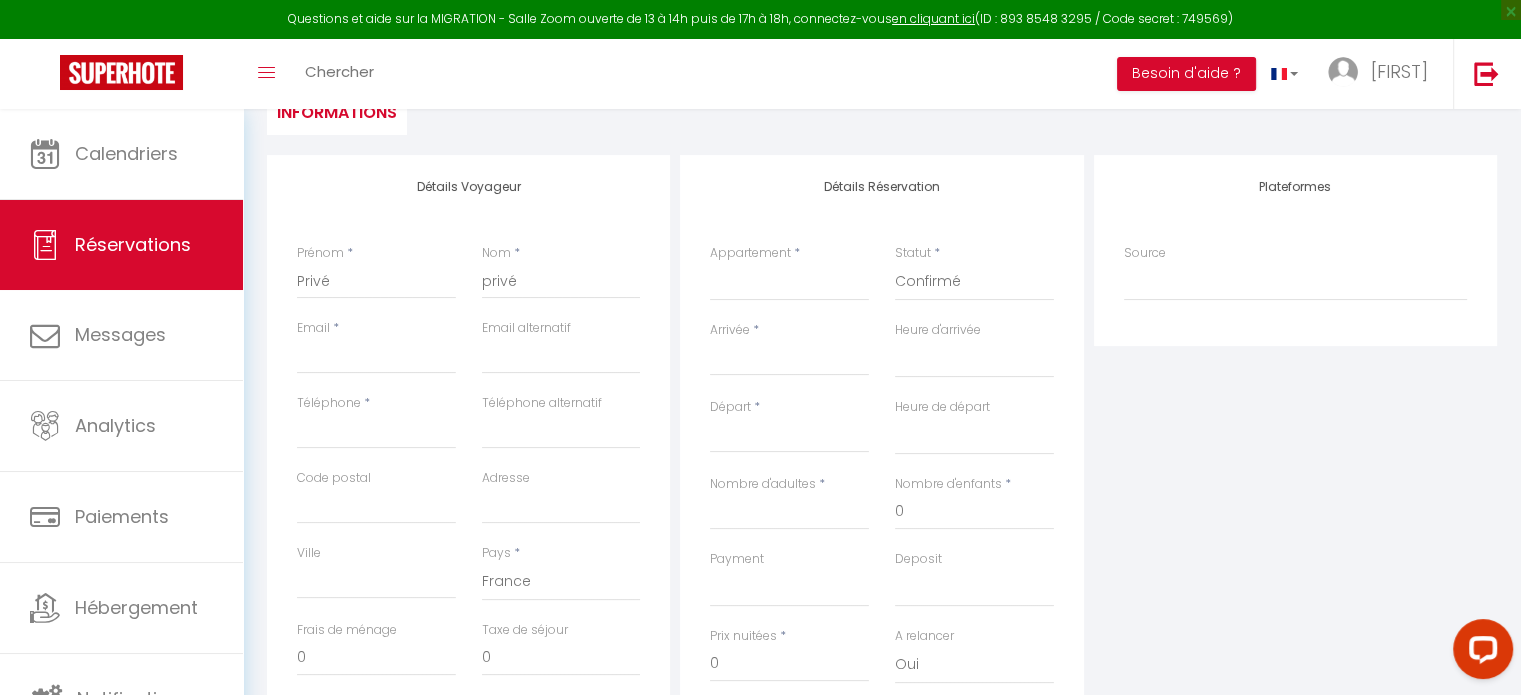click on "<   Août 2025   >   Dim Lun Mar Mer Jeu Ven Sam   1 2 3 4 5 6 7 8 9 10 11 12 13 14 15 16 17 18 19 20 21 22 23 24 25 26 27 28 29 30 31     <   2025   >   Janvier Février Mars Avril Mai Juin Juillet Août Septembre Octobre Novembre Décembre     <   2020 - 2029   >   2020 2021 2022 2023 2024 2025 2026 2027 2028 2029" at bounding box center (789, 358) 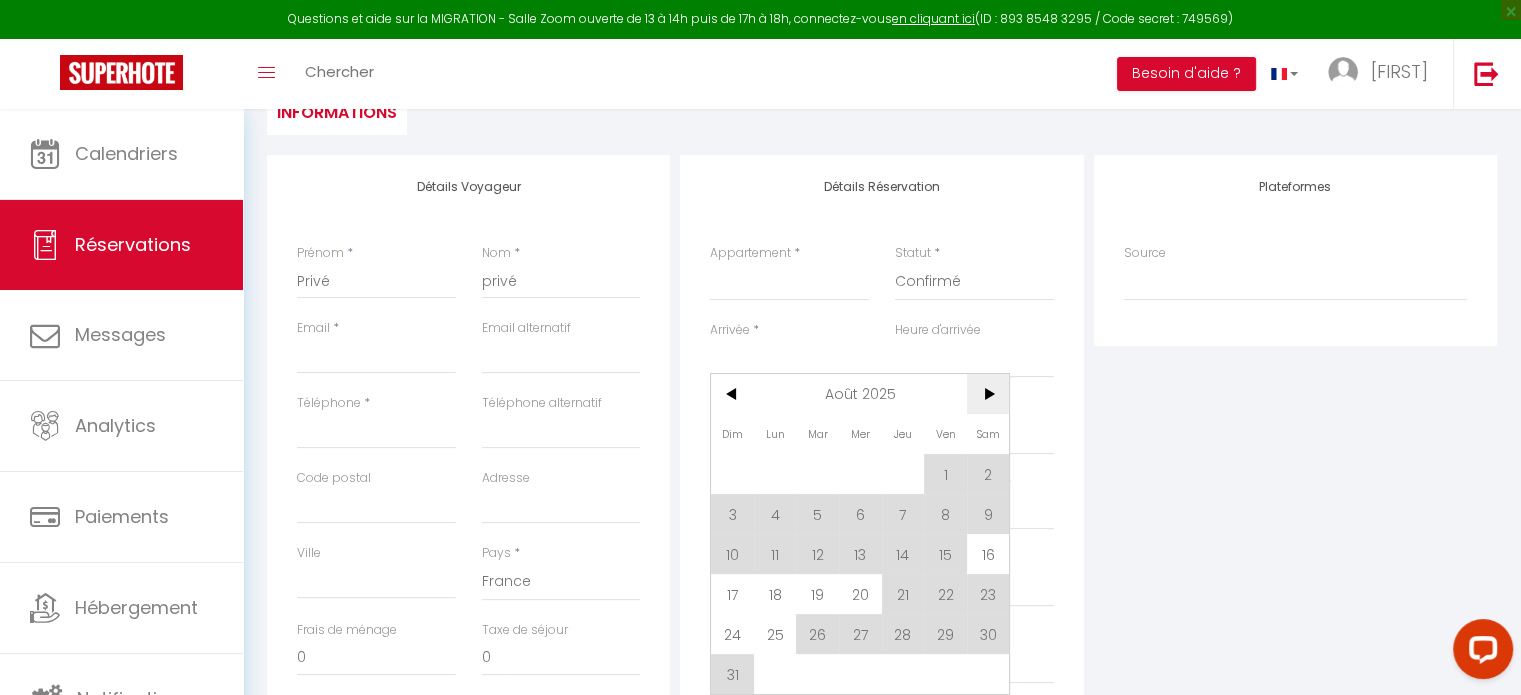 click on ">" at bounding box center [988, 394] 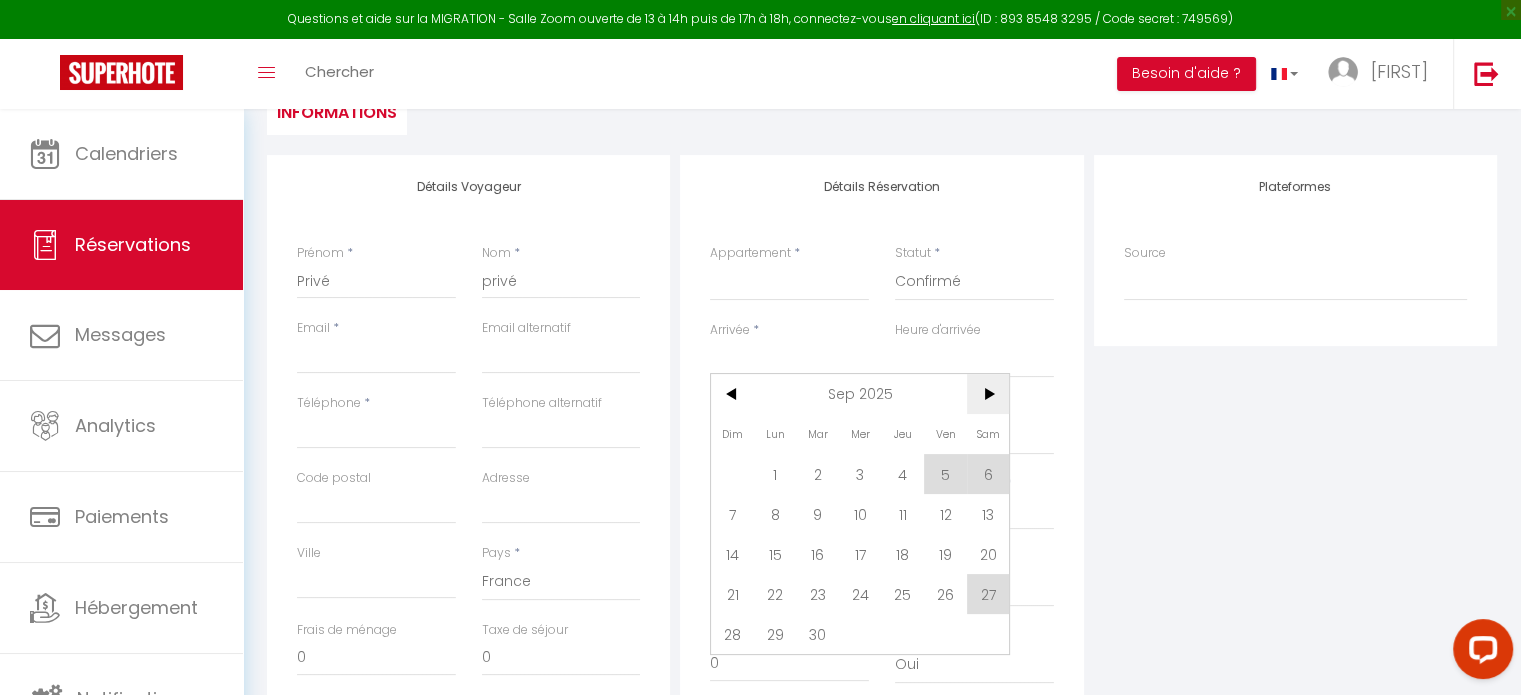 click on ">" at bounding box center (988, 394) 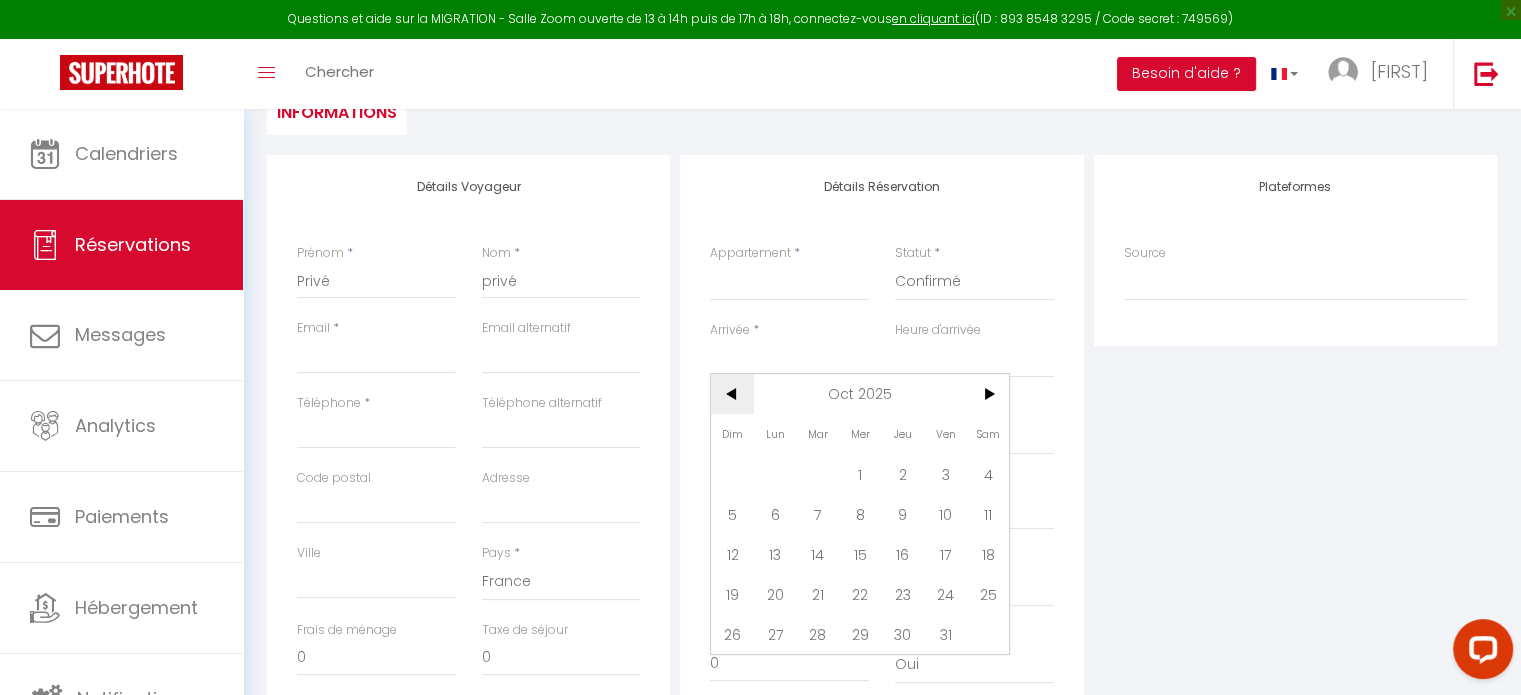 click on "<" at bounding box center (732, 394) 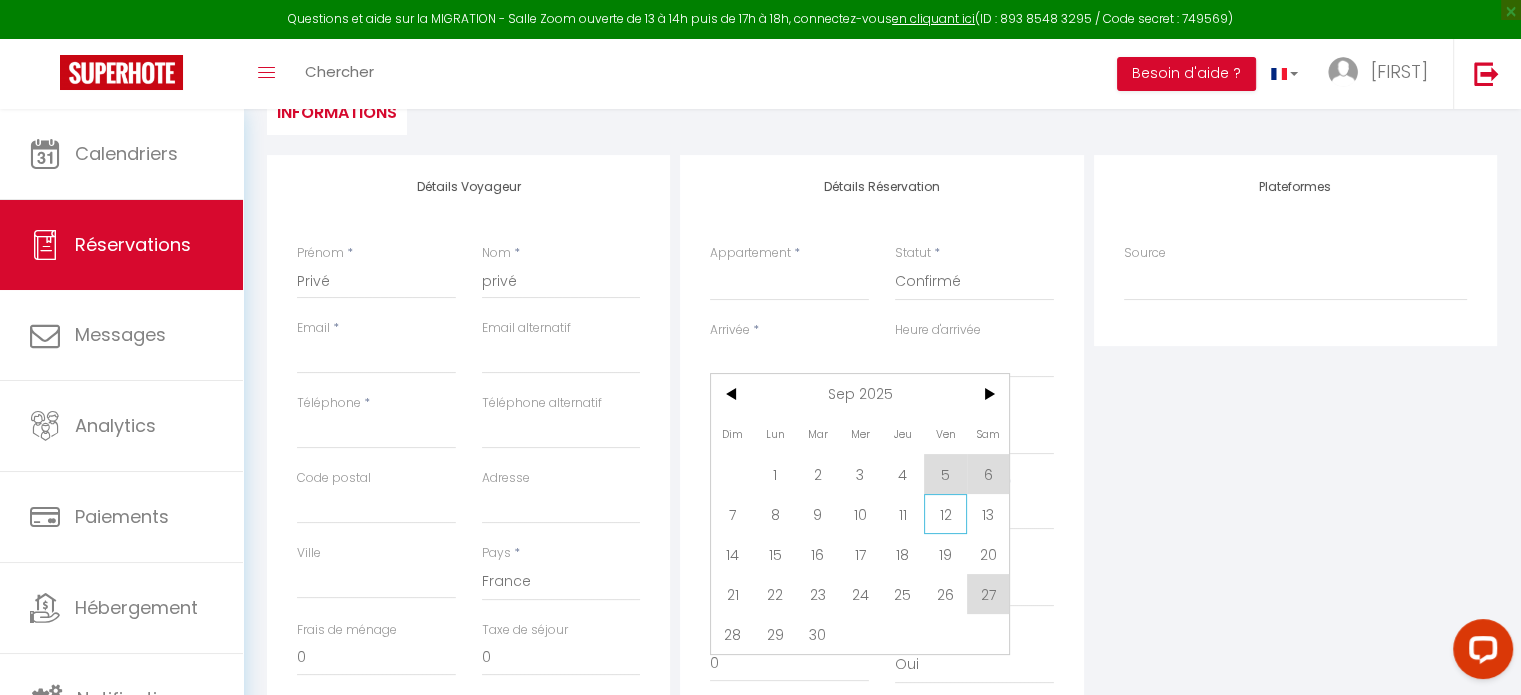 click on "12" at bounding box center [945, 514] 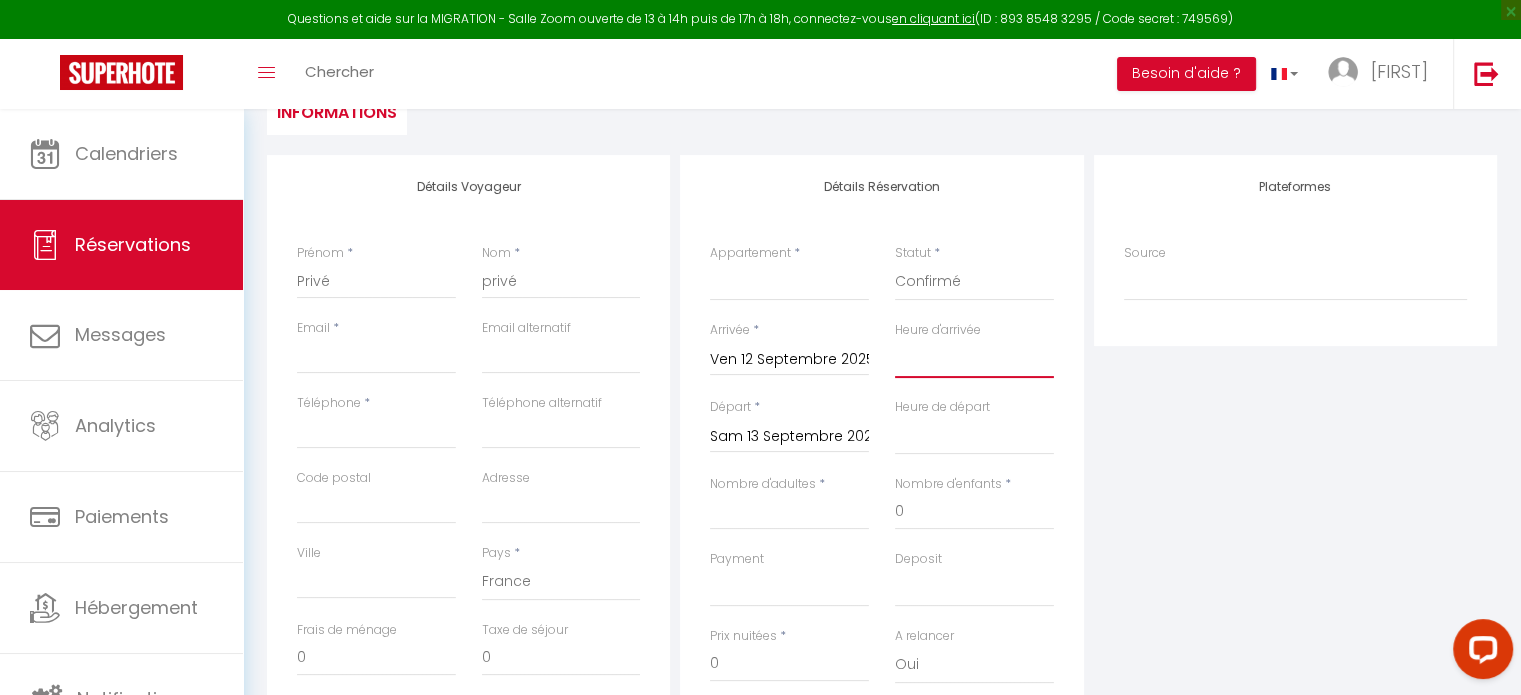click on "00:00 00:30 01:00 01:30 02:00 02:30 03:00 03:30 04:00 04:30 05:00 05:30 06:00 06:30 07:00 07:30 08:00 08:30 09:00 09:30 10:00 10:30 11:00 11:30 12:00 12:30 13:00 13:30 14:00 14:30 15:00 15:30 16:00 16:30 17:00 17:30 18:00 18:30 19:00 19:30 20:00 20:30 21:00 21:30 22:00 22:30 23:00 23:30" at bounding box center (974, 359) 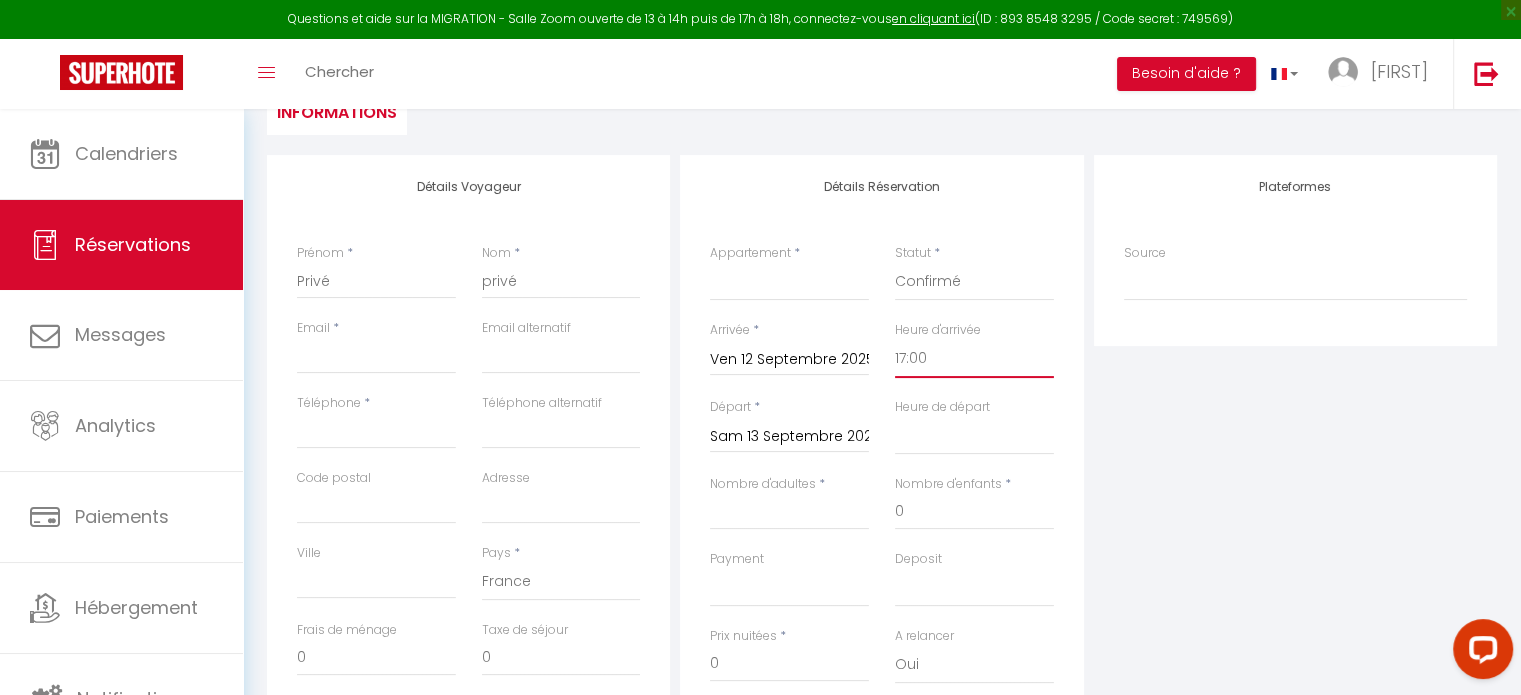 click on "00:00 00:30 01:00 01:30 02:00 02:30 03:00 03:30 04:00 04:30 05:00 05:30 06:00 06:30 07:00 07:30 08:00 08:30 09:00 09:30 10:00 10:30 11:00 11:30 12:00 12:30 13:00 13:30 14:00 14:30 15:00 15:30 16:00 16:30 17:00 17:30 18:00 18:30 19:00 19:30 20:00 20:30 21:00 21:30 22:00 22:30 23:00 23:30" at bounding box center [974, 359] 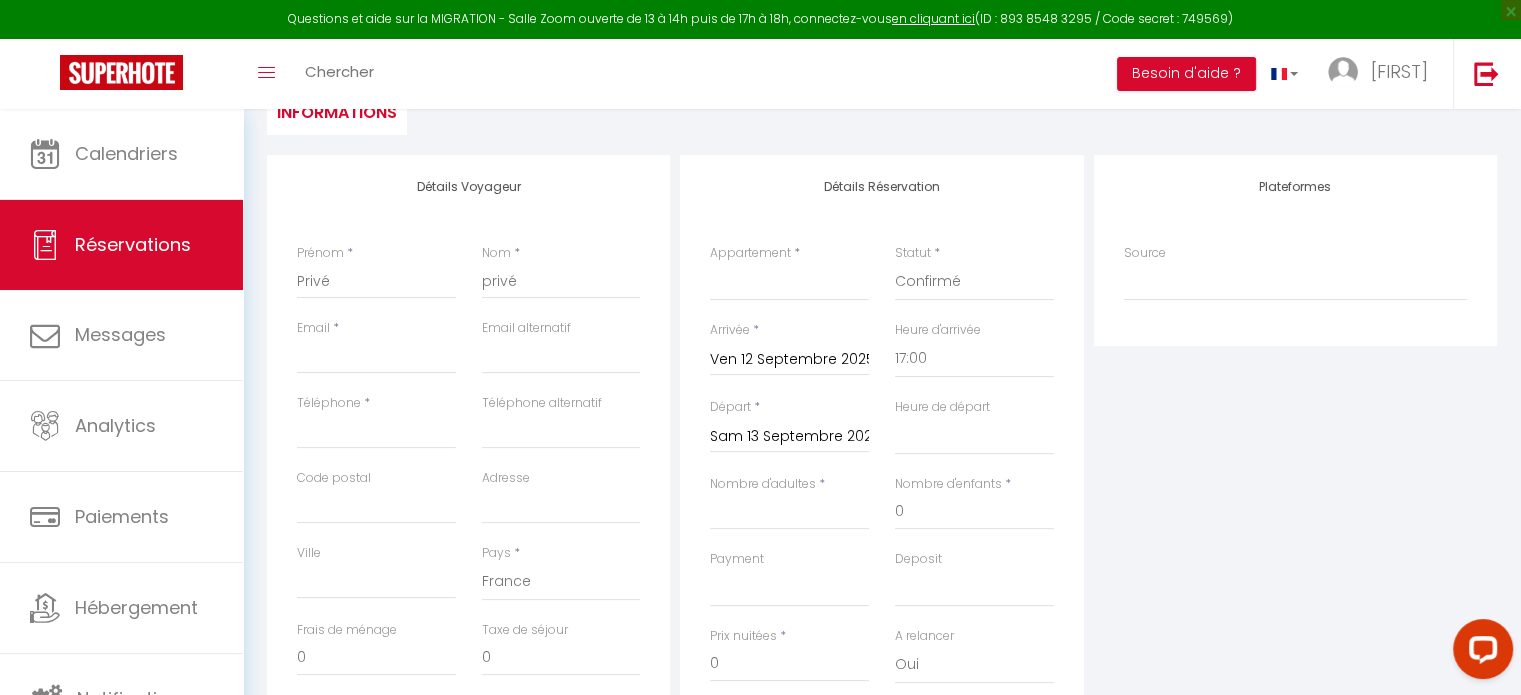 click on "Sam 13 Septembre 2025" at bounding box center (789, 437) 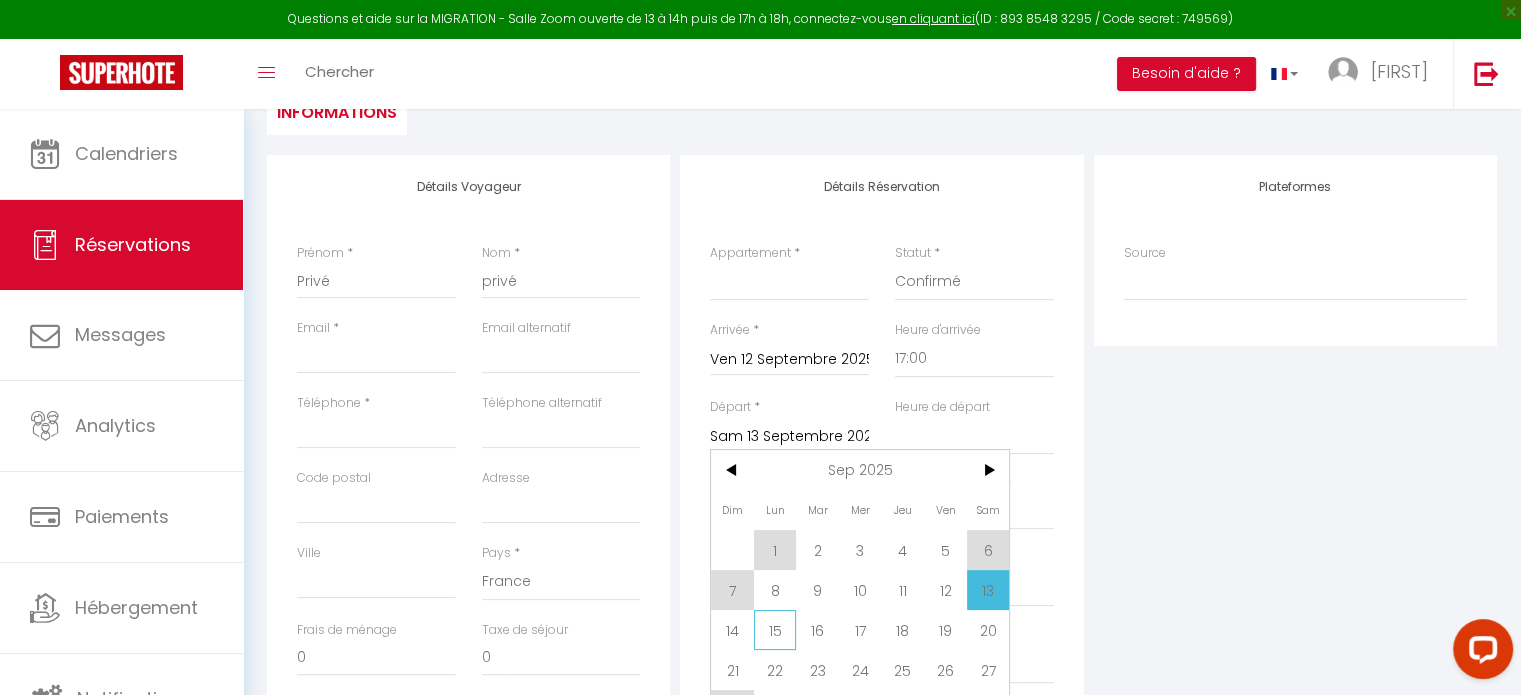 click on "15" at bounding box center (775, 630) 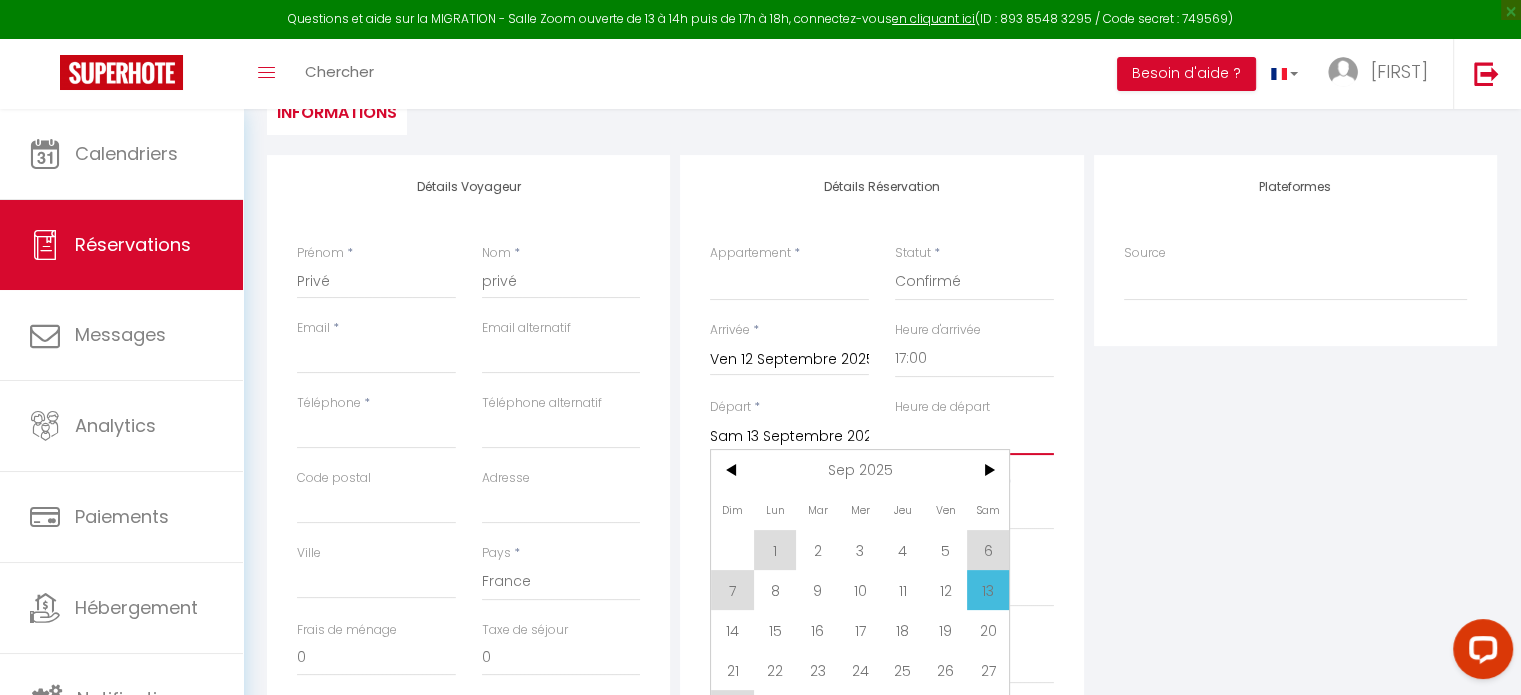 click on "00:00 00:30 01:00 01:30 02:00 02:30 03:00 03:30 04:00 04:30 05:00 05:30 06:00 06:30 07:00 07:30 08:00 08:30 09:00 09:30 10:00 10:30 11:00 11:30 12:00 12:30 13:00 13:30 14:00 14:30 15:00 15:30 16:00 16:30 17:00 17:30 18:00 18:30 19:00 19:30 20:00 20:30 21:00 21:30 22:00 22:30 23:00 23:30" at bounding box center (974, 436) 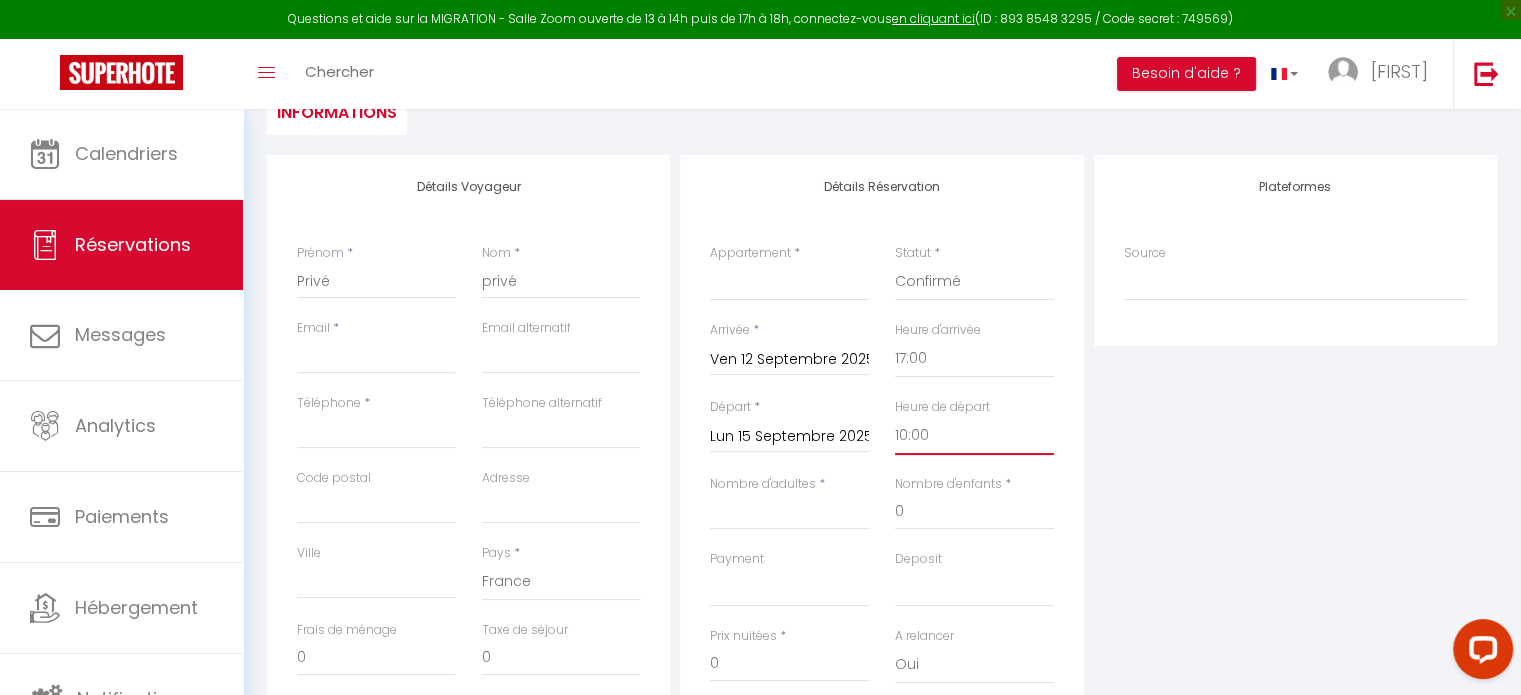 click on "00:00 00:30 01:00 01:30 02:00 02:30 03:00 03:30 04:00 04:30 05:00 05:30 06:00 06:30 07:00 07:30 08:00 08:30 09:00 09:30 10:00 10:30 11:00 11:30 12:00 12:30 13:00 13:30 14:00 14:30 15:00 15:30 16:00 16:30 17:00 17:30 18:00 18:30 19:00 19:30 20:00 20:30 21:00 21:30 22:00 22:30 23:00 23:30" at bounding box center (974, 436) 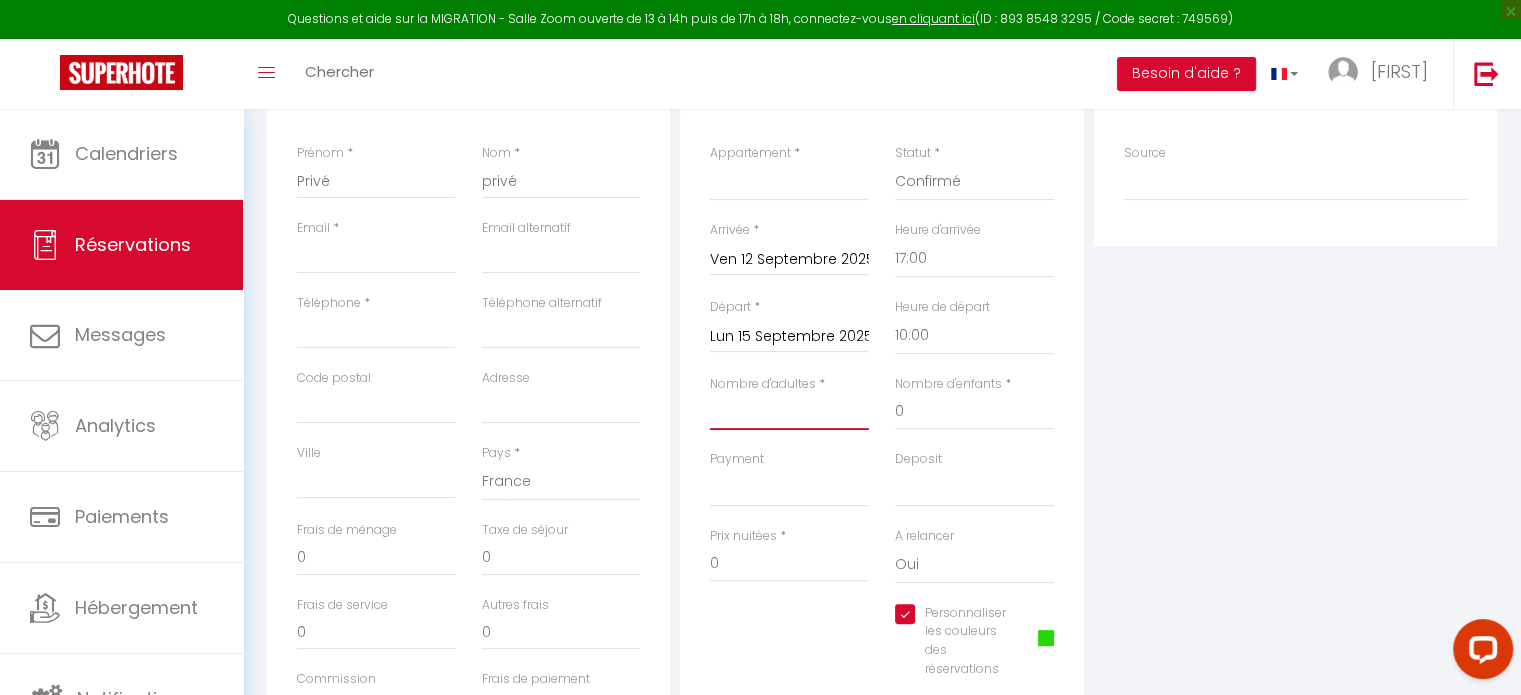 click on "Nombre d'adultes" at bounding box center [789, 412] 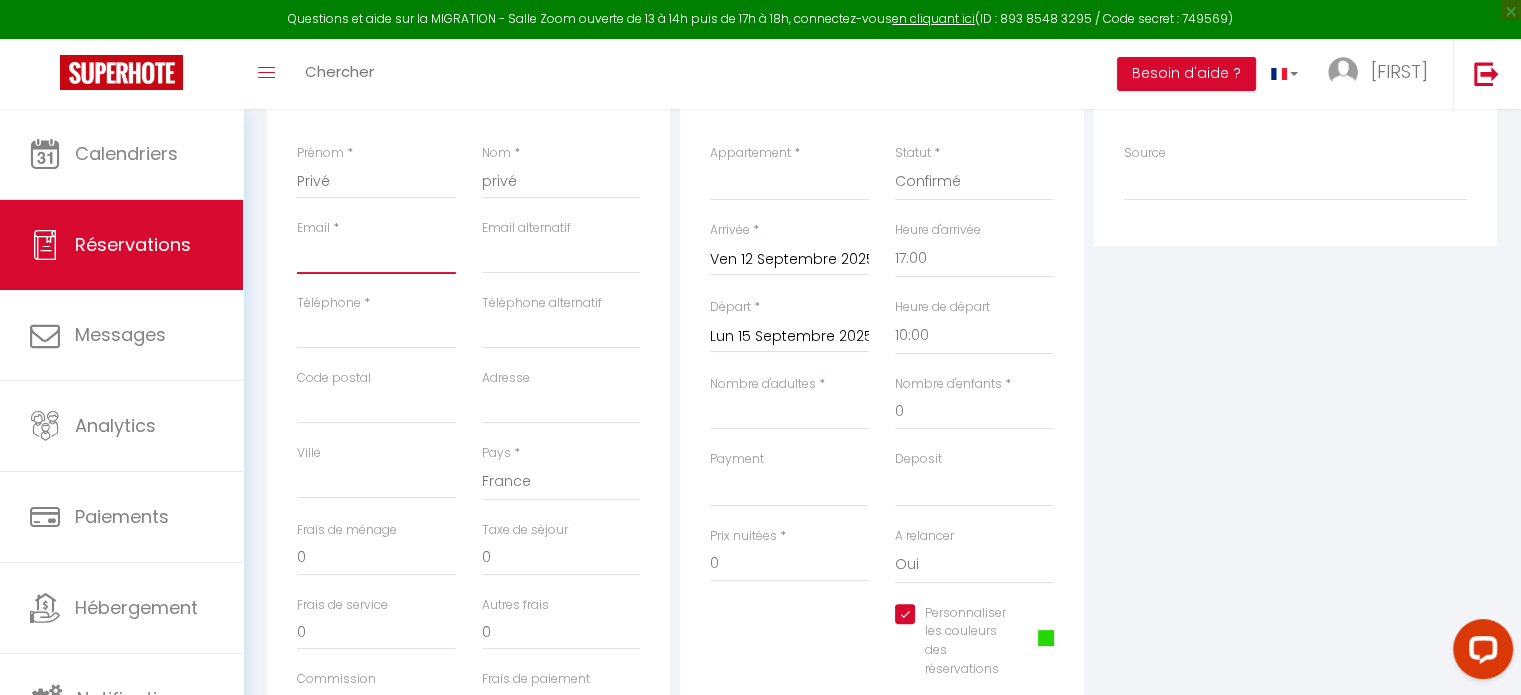 click on "Email client" at bounding box center [376, 256] 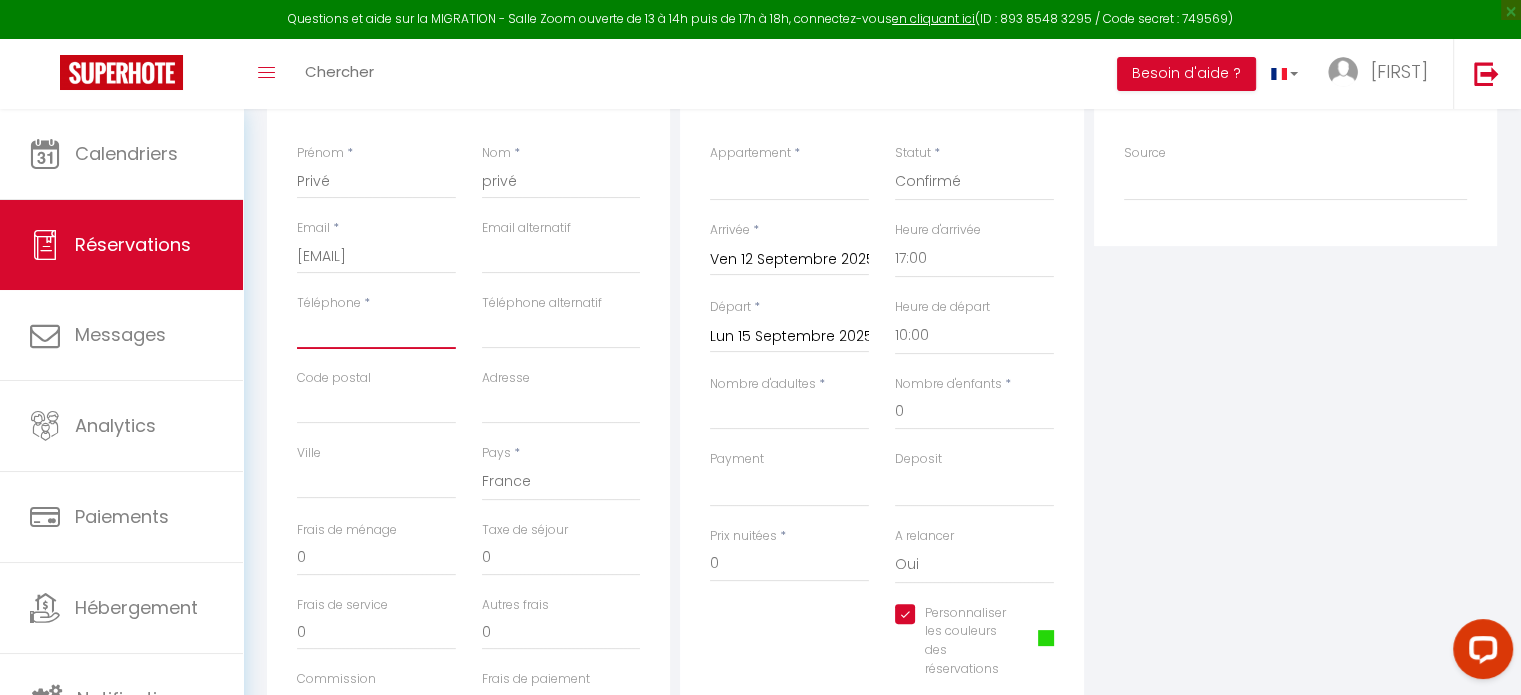 click on "Téléphone" at bounding box center (376, 331) 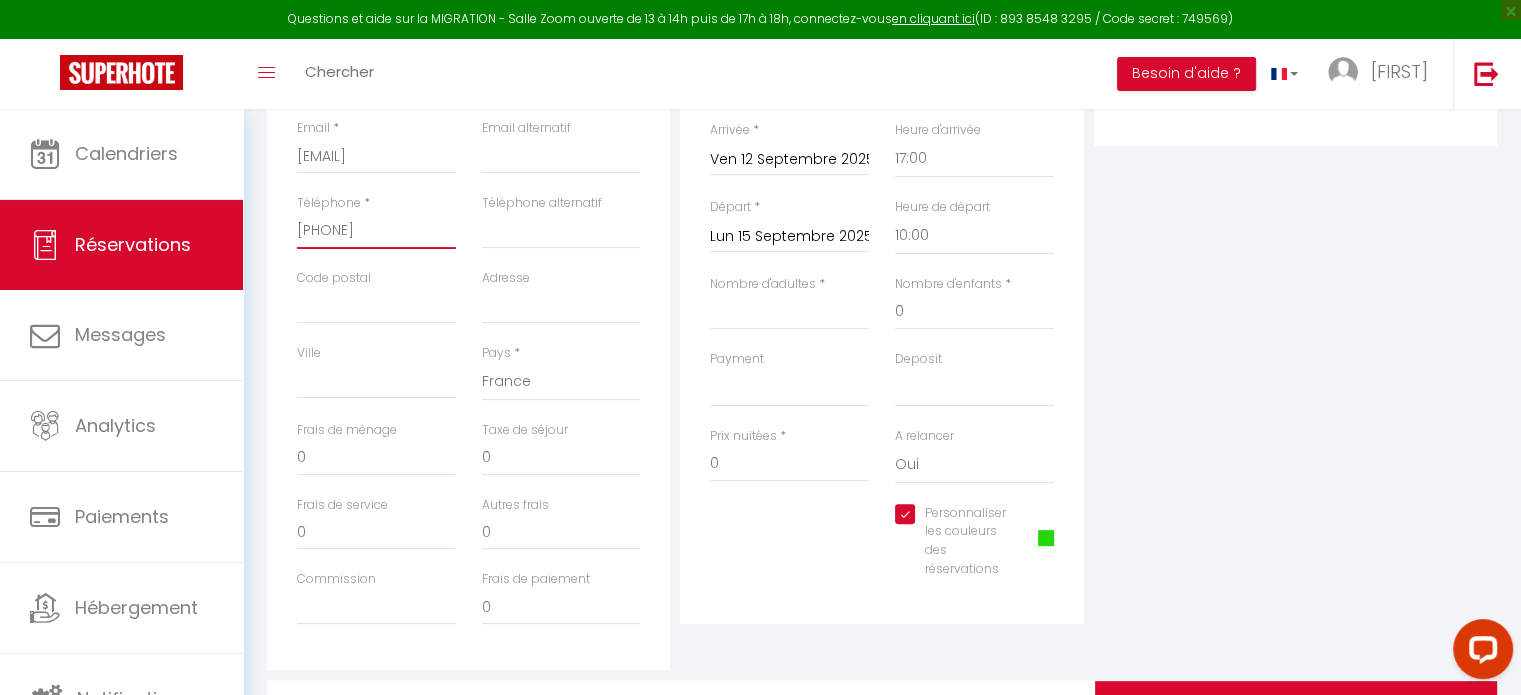 scroll, scrollTop: 600, scrollLeft: 0, axis: vertical 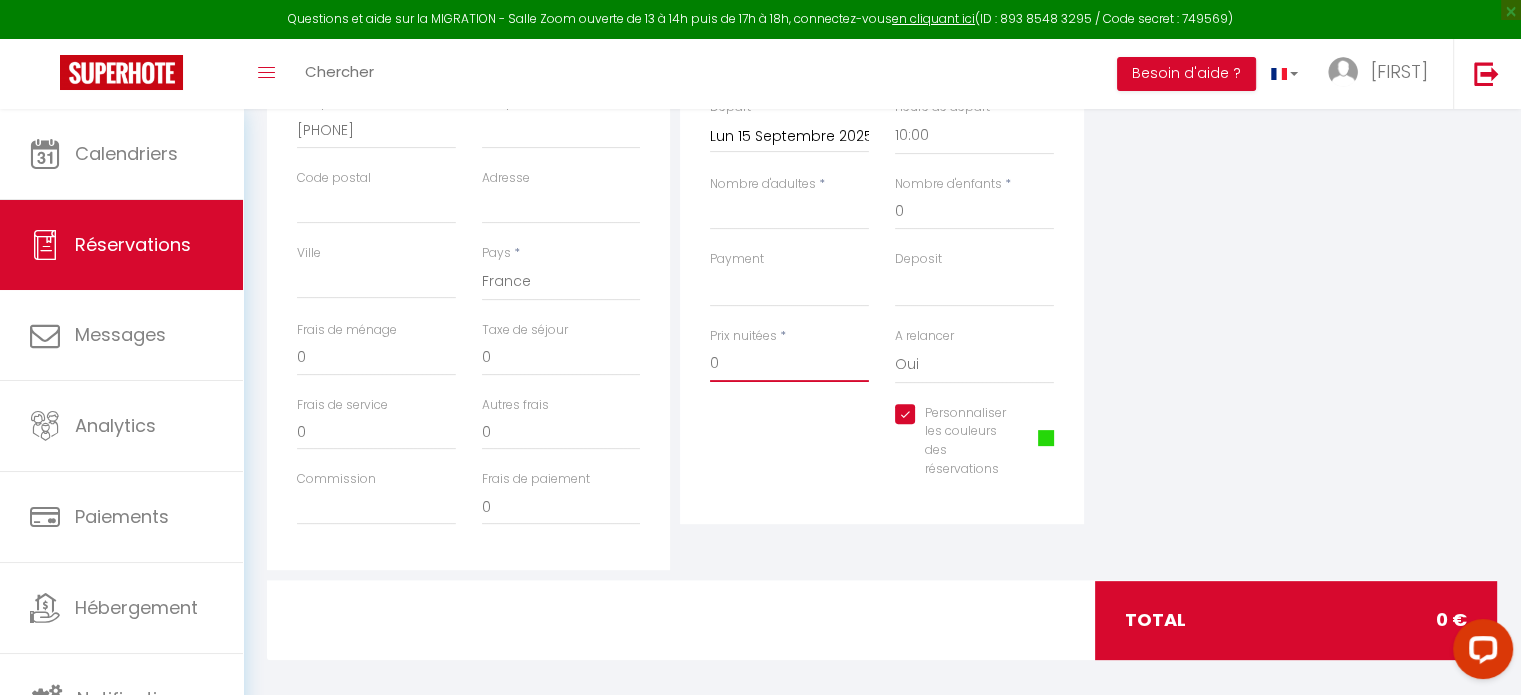 click on "0" at bounding box center (789, 364) 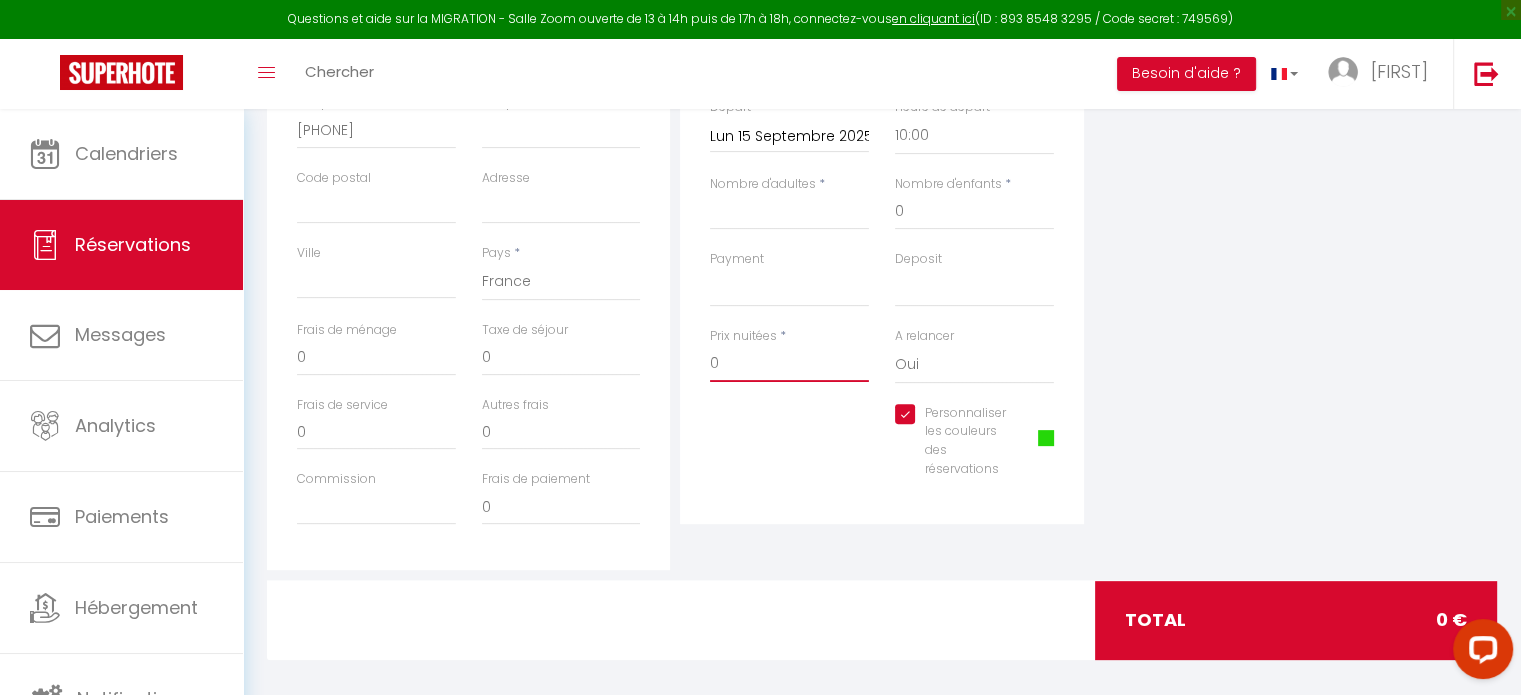 scroll, scrollTop: 500, scrollLeft: 0, axis: vertical 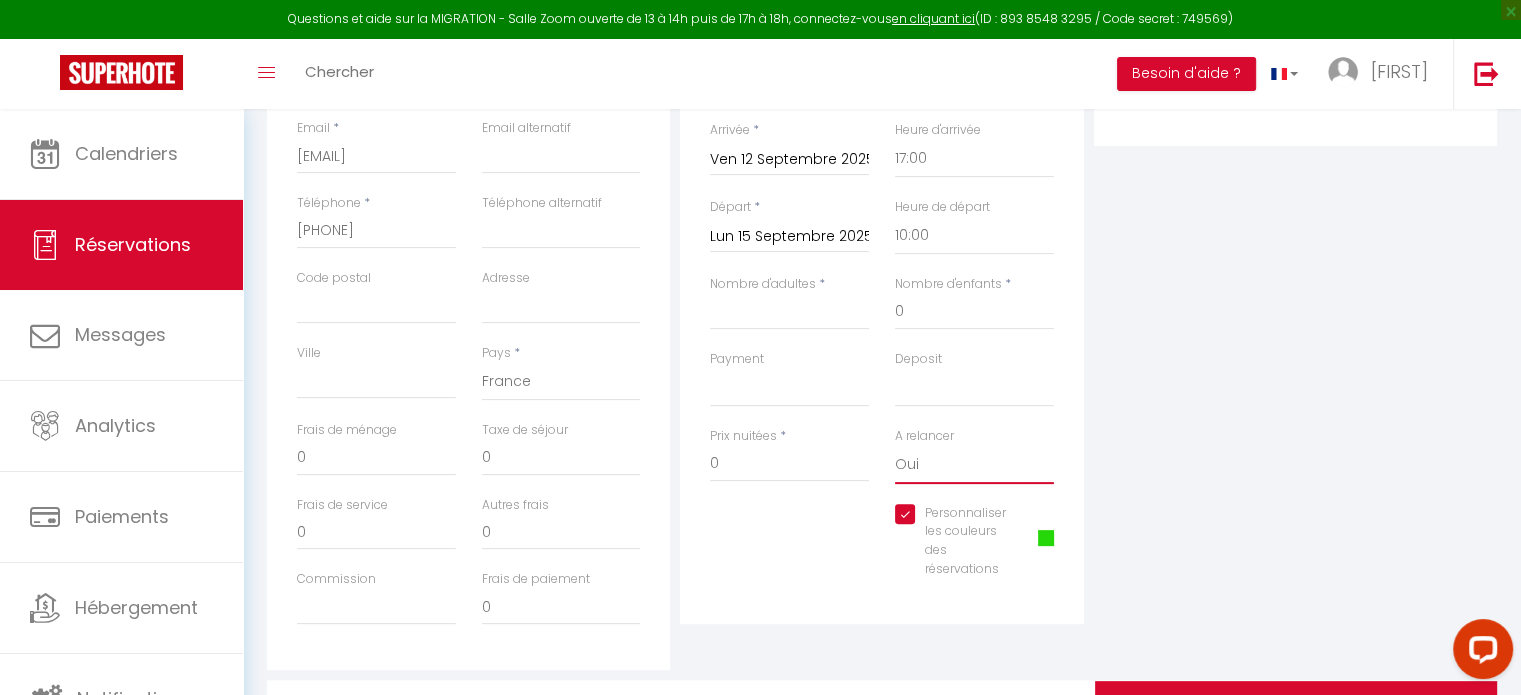 click on "Oui   Non" at bounding box center [974, 465] 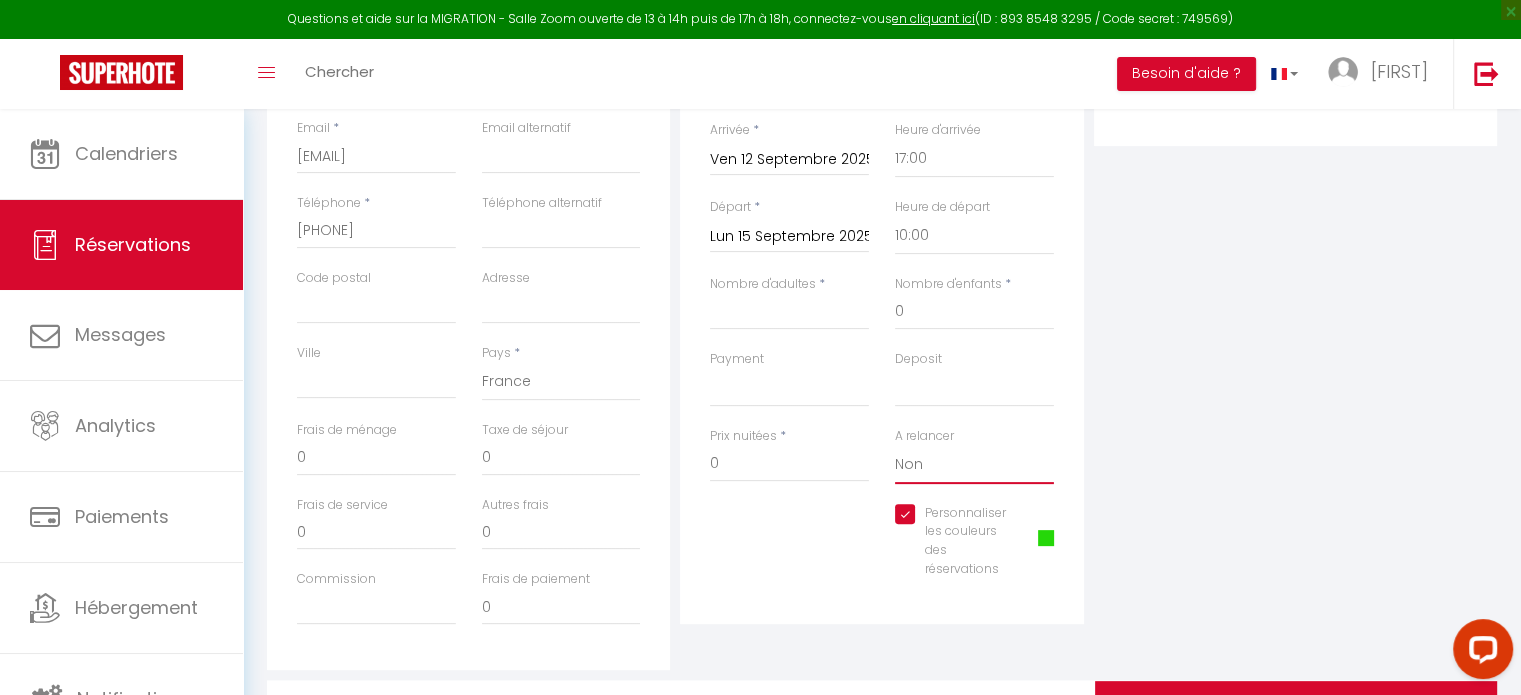 click on "Oui   Non" at bounding box center (974, 465) 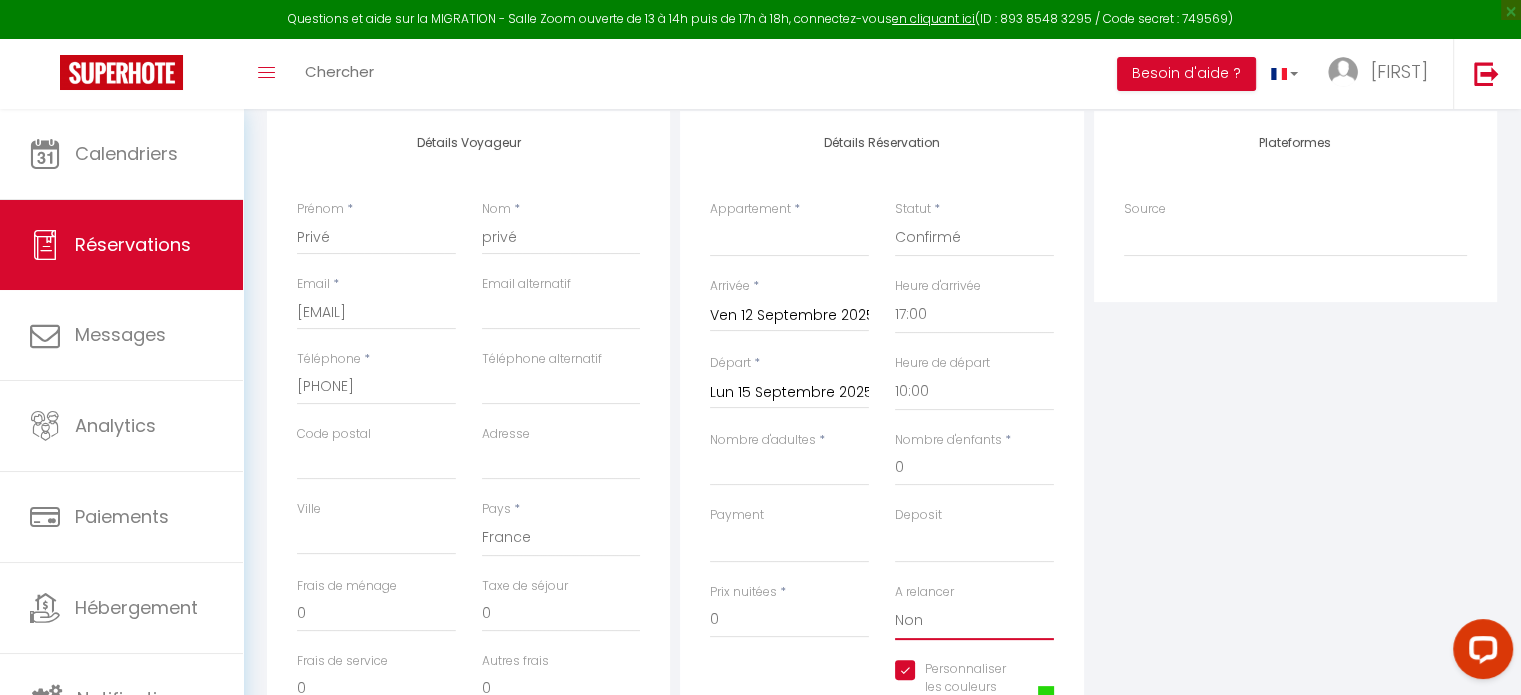 scroll, scrollTop: 400, scrollLeft: 0, axis: vertical 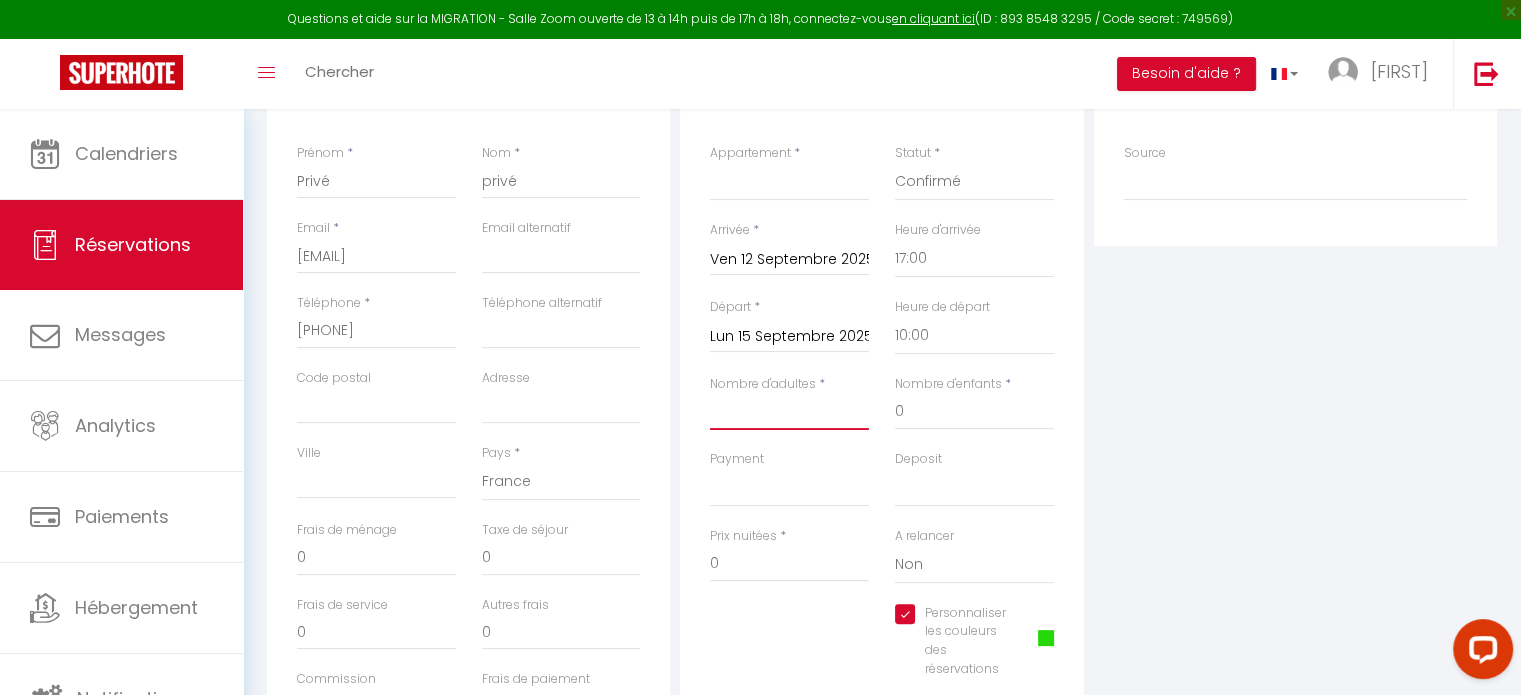 click on "Nombre d'adultes" at bounding box center [789, 412] 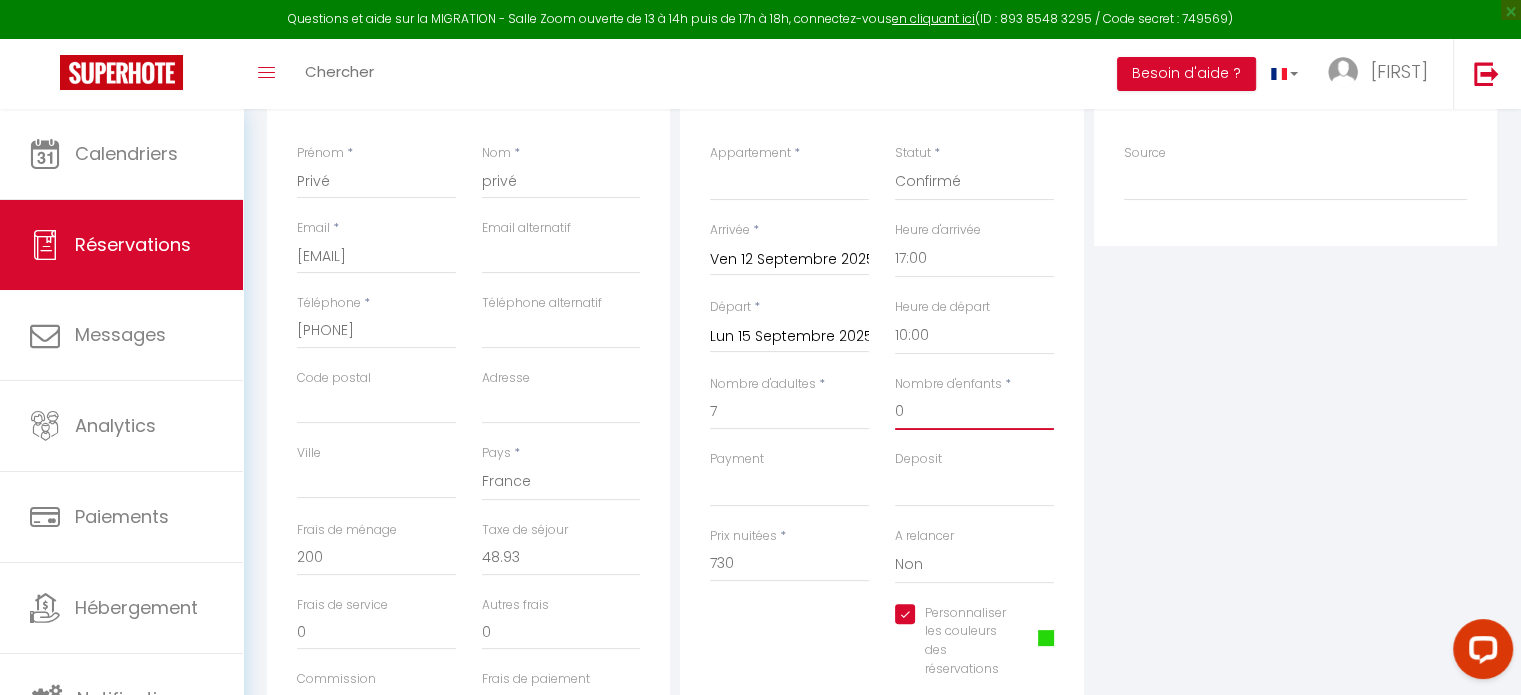 drag, startPoint x: 918, startPoint y: 418, endPoint x: 874, endPoint y: 415, distance: 44.102154 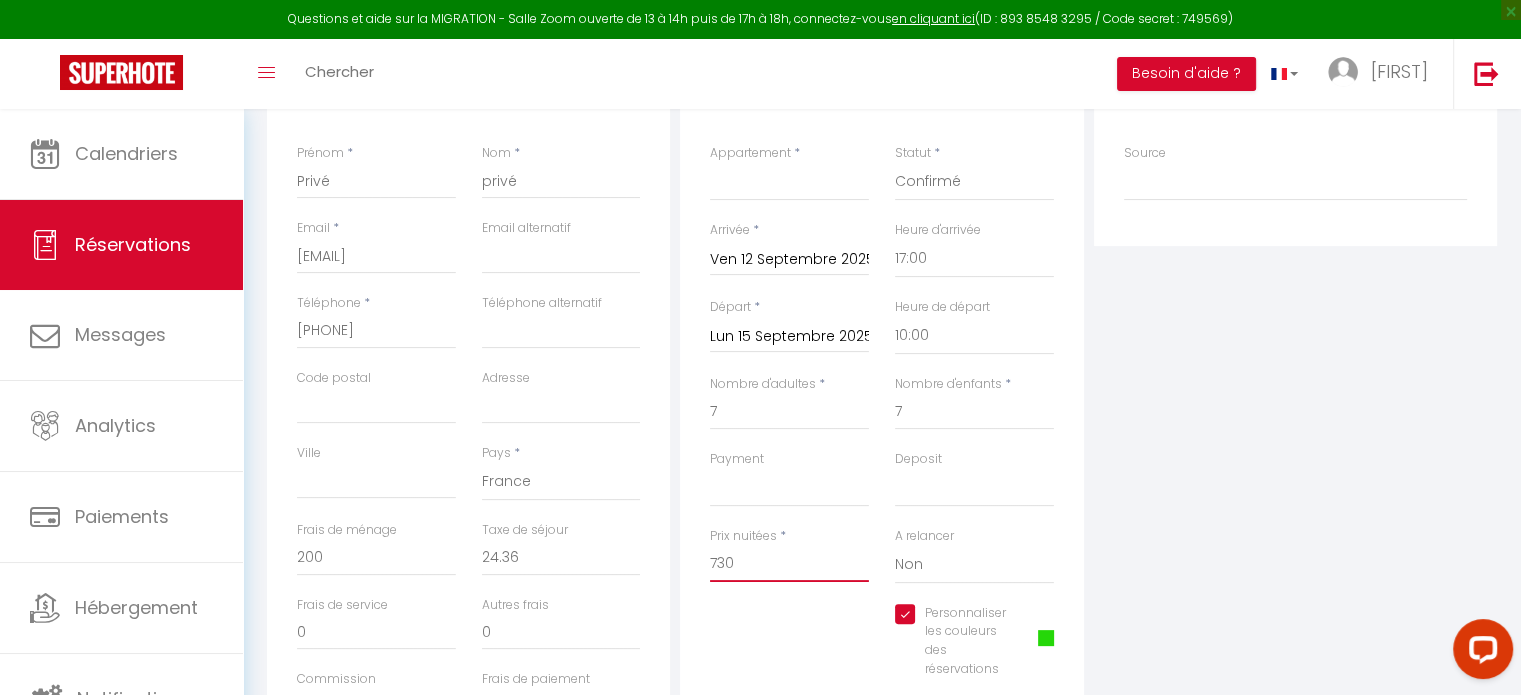 drag, startPoint x: 768, startPoint y: 571, endPoint x: 717, endPoint y: 563, distance: 51.62364 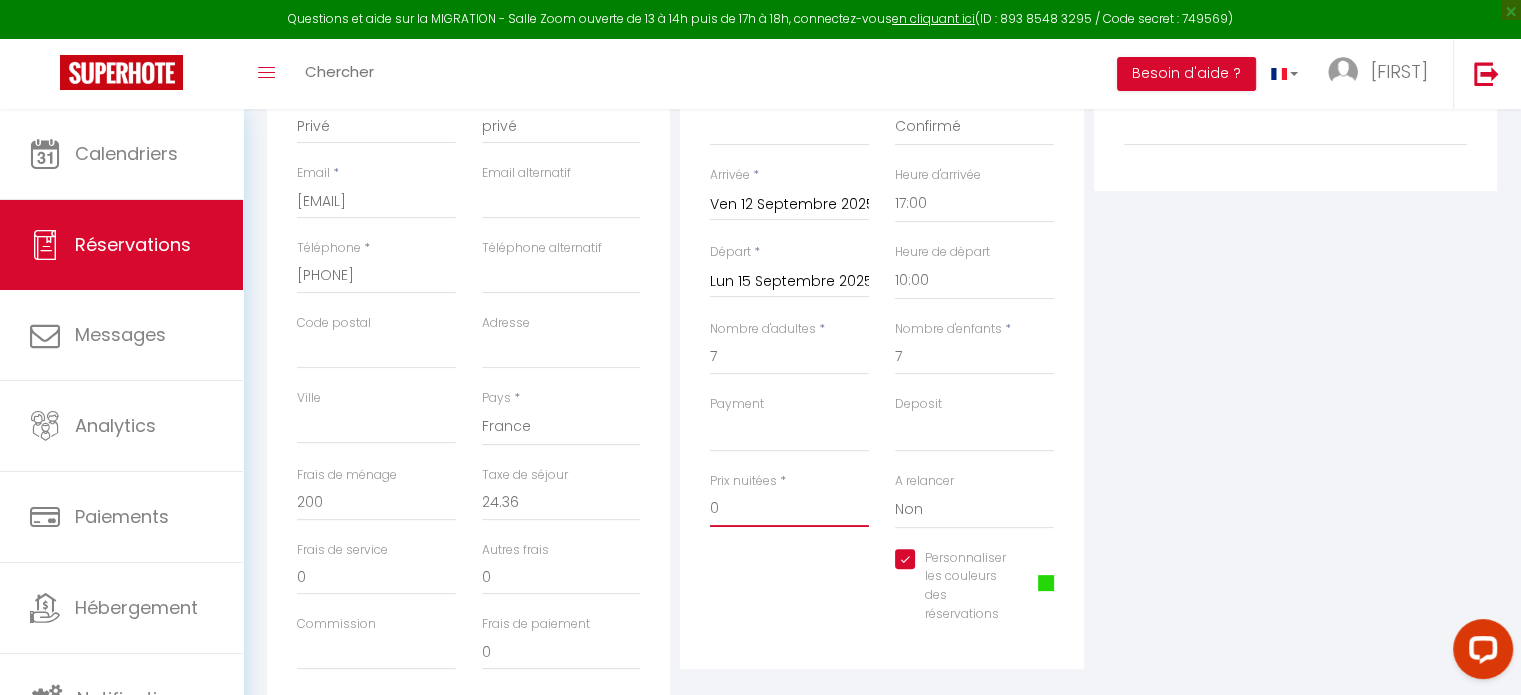 scroll, scrollTop: 500, scrollLeft: 0, axis: vertical 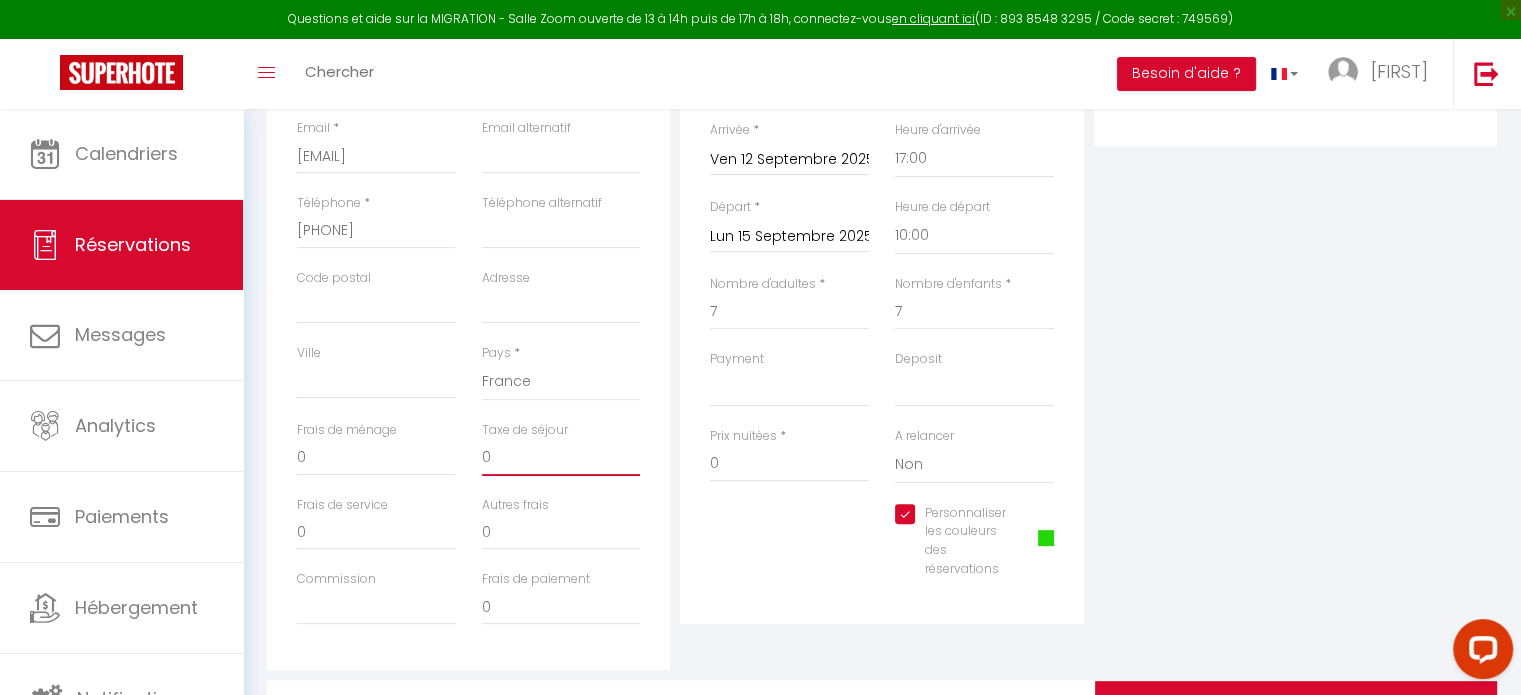 drag, startPoint x: 552, startPoint y: 466, endPoint x: 448, endPoint y: 463, distance: 104.04326 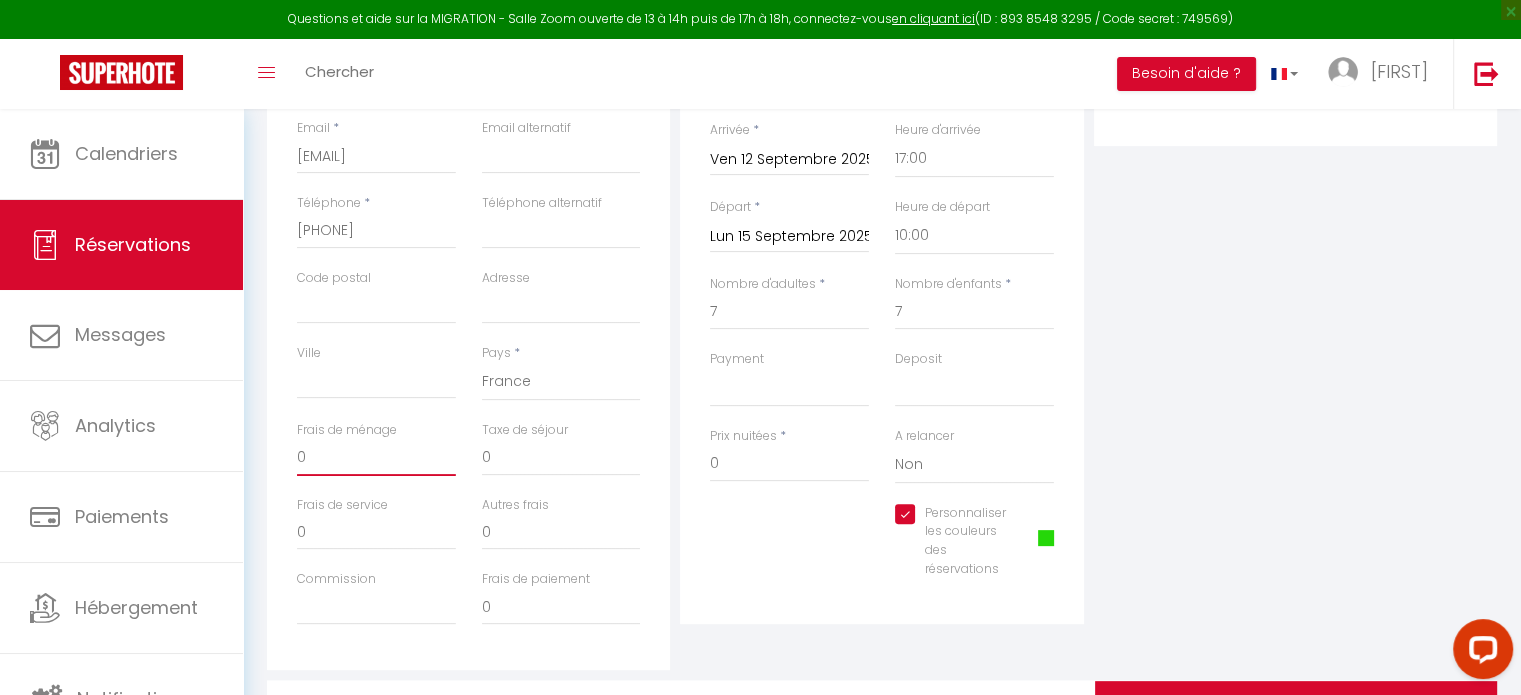 click on "0" at bounding box center [376, 458] 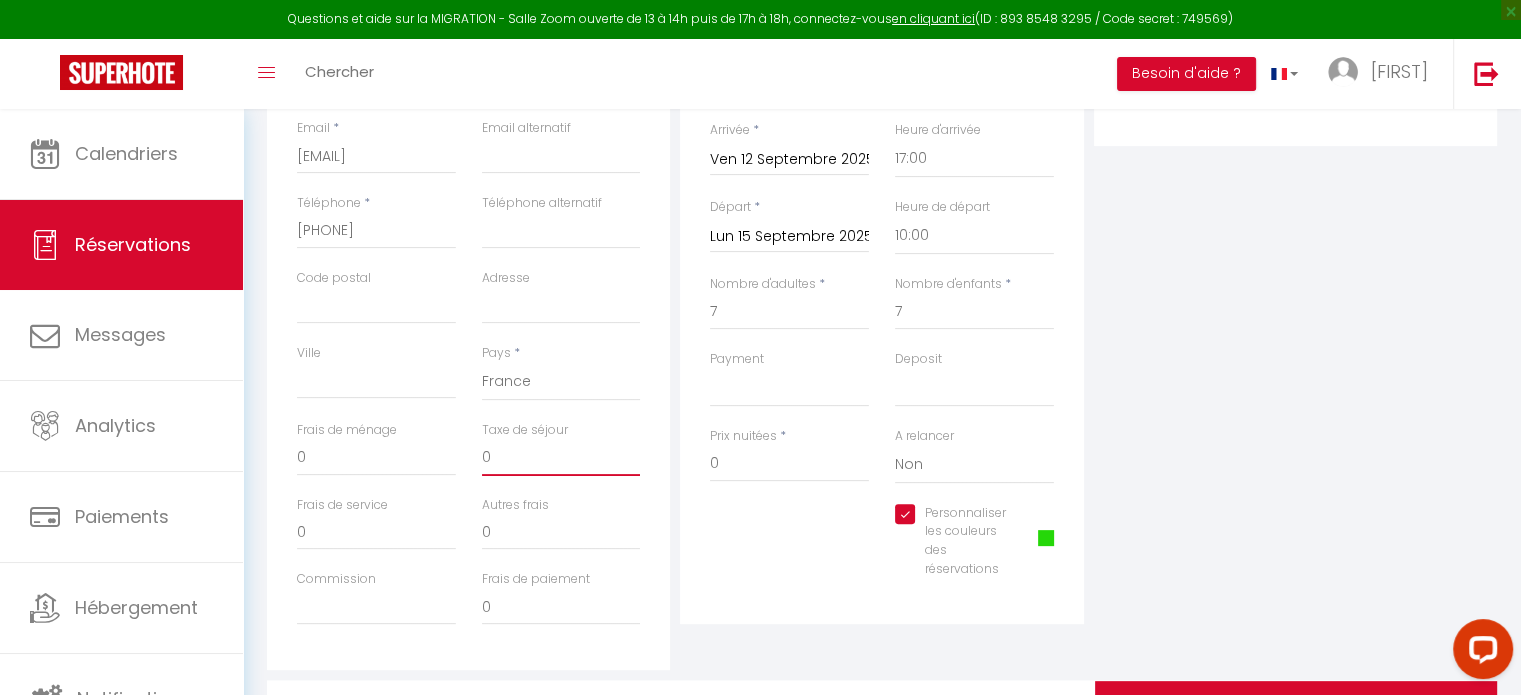 drag, startPoint x: 546, startPoint y: 455, endPoint x: 588, endPoint y: 455, distance: 42 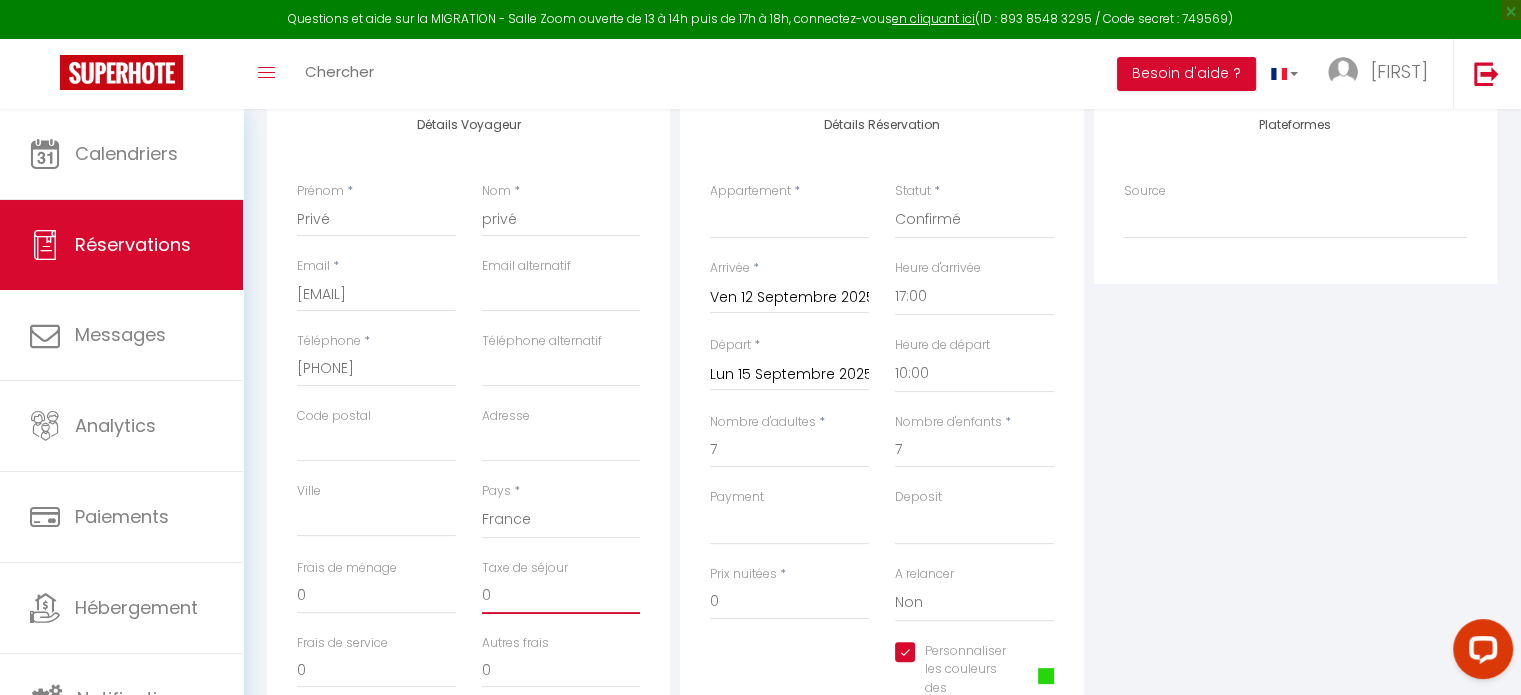 scroll, scrollTop: 200, scrollLeft: 0, axis: vertical 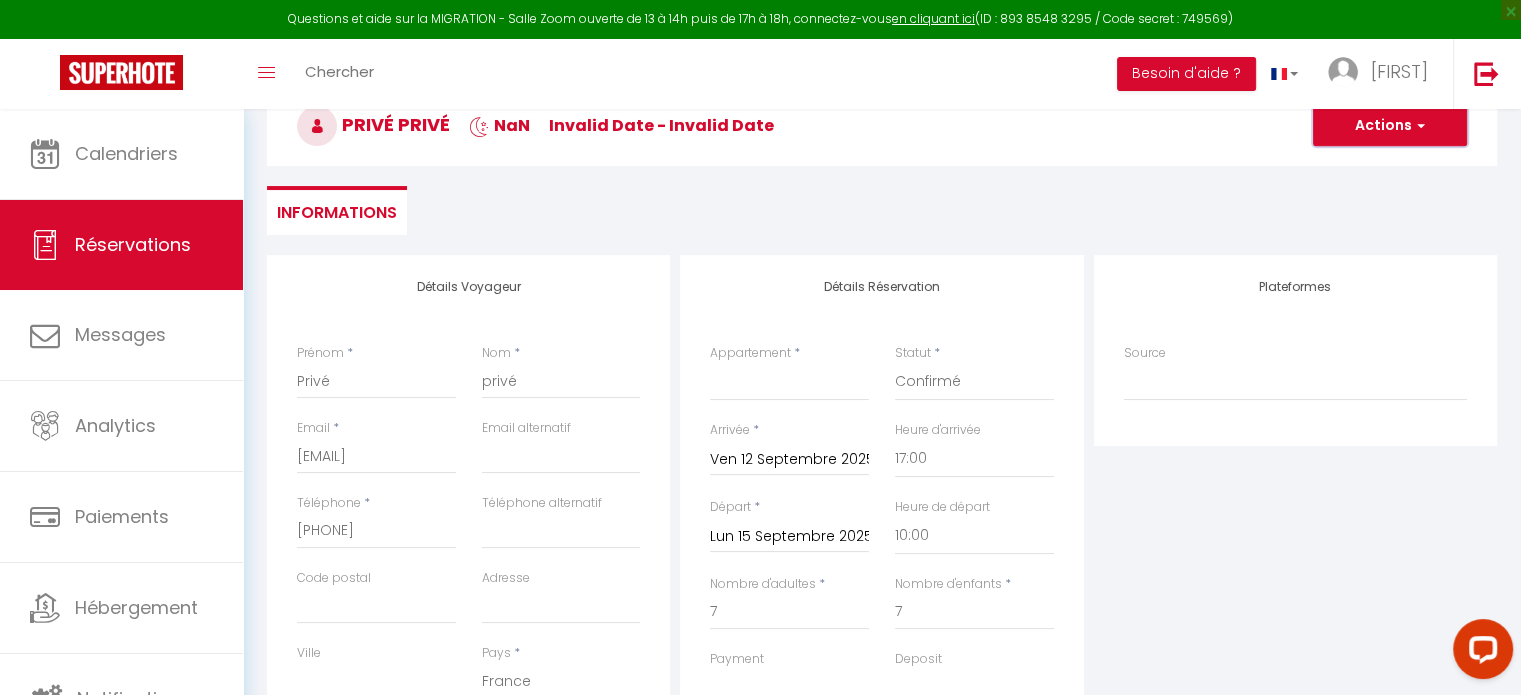 click on "Actions" at bounding box center (1390, 126) 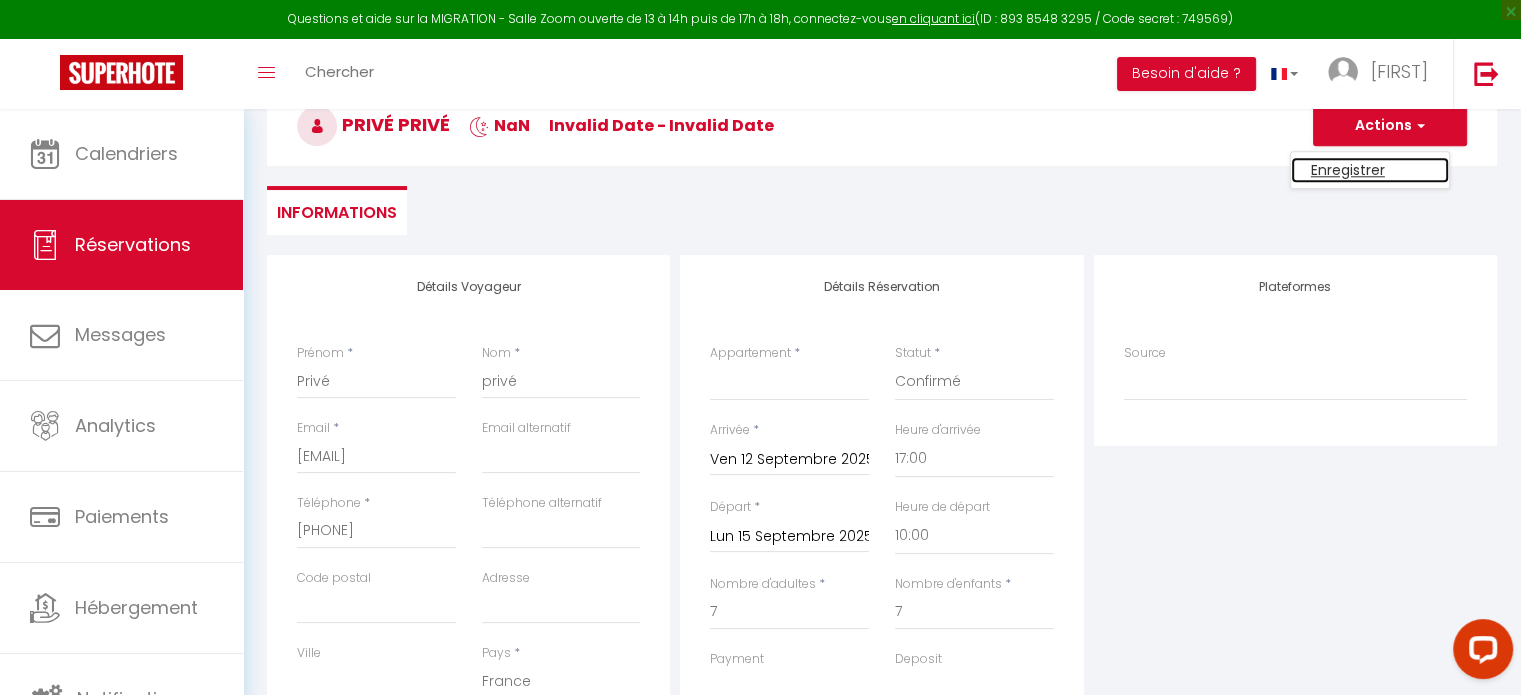 click on "Enregistrer" at bounding box center [1370, 170] 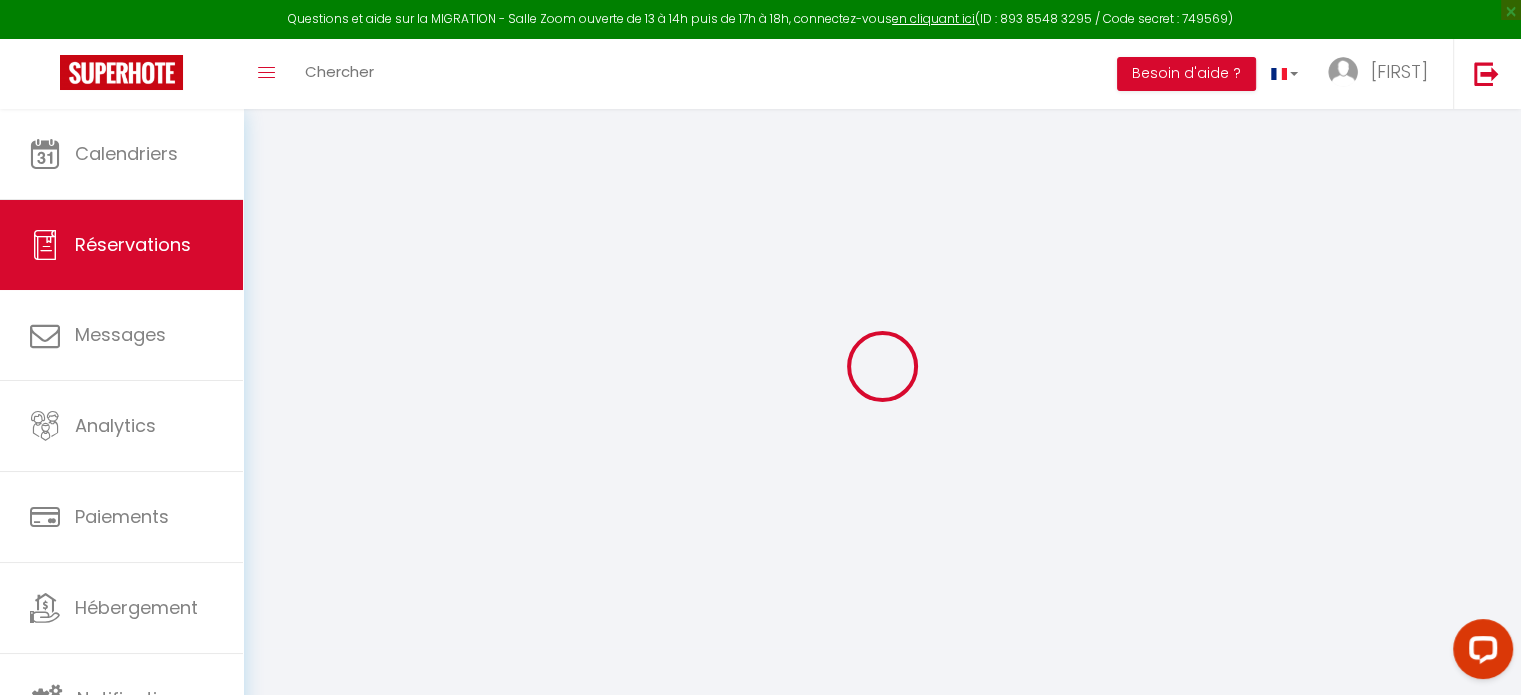 scroll, scrollTop: 108, scrollLeft: 0, axis: vertical 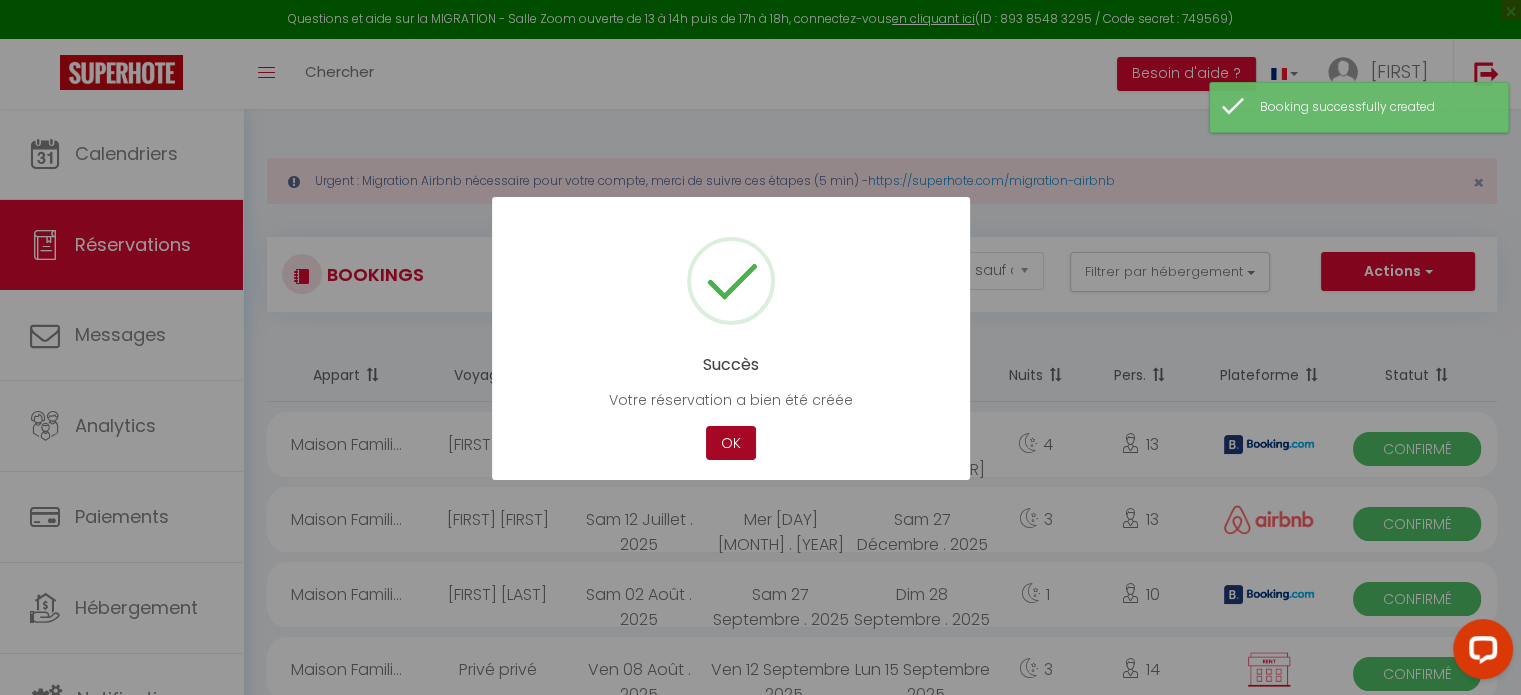 click on "OK" at bounding box center (731, 443) 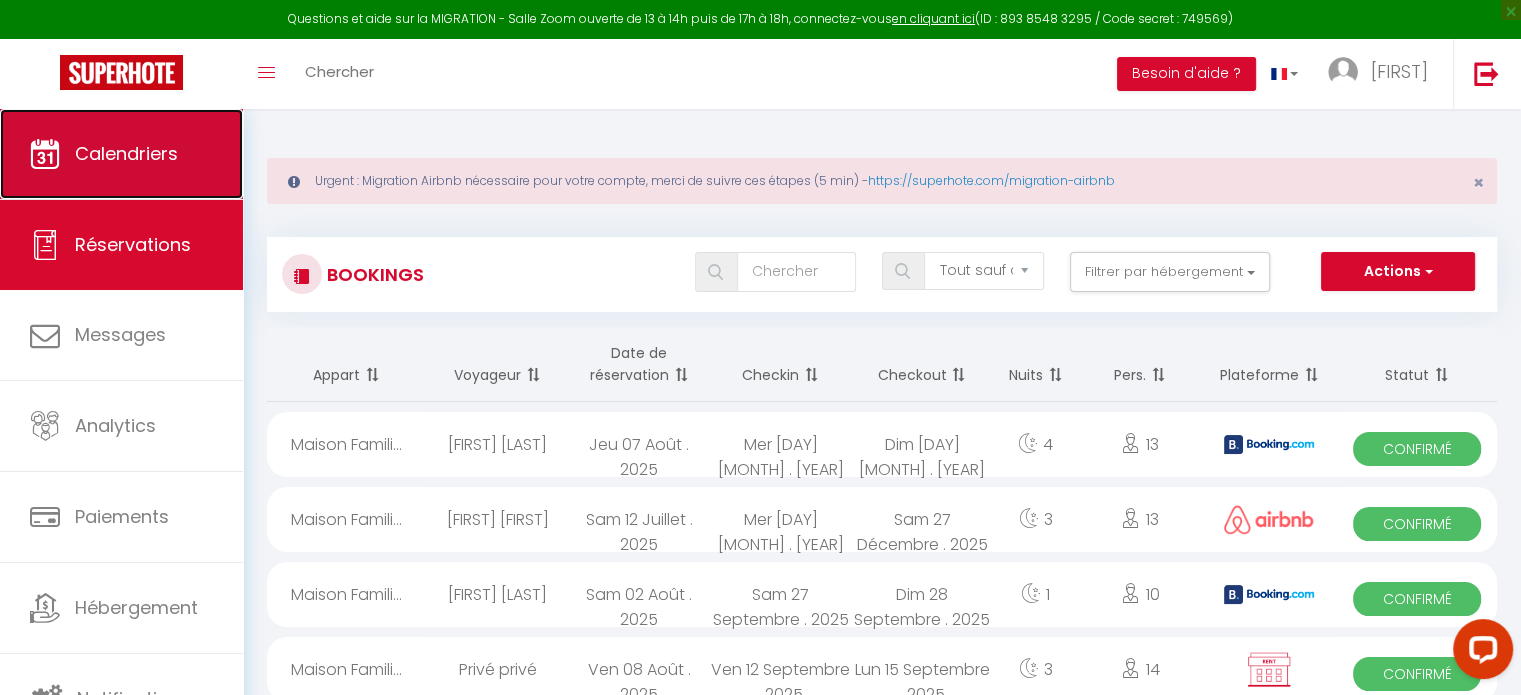 click on "Calendriers" at bounding box center (121, 154) 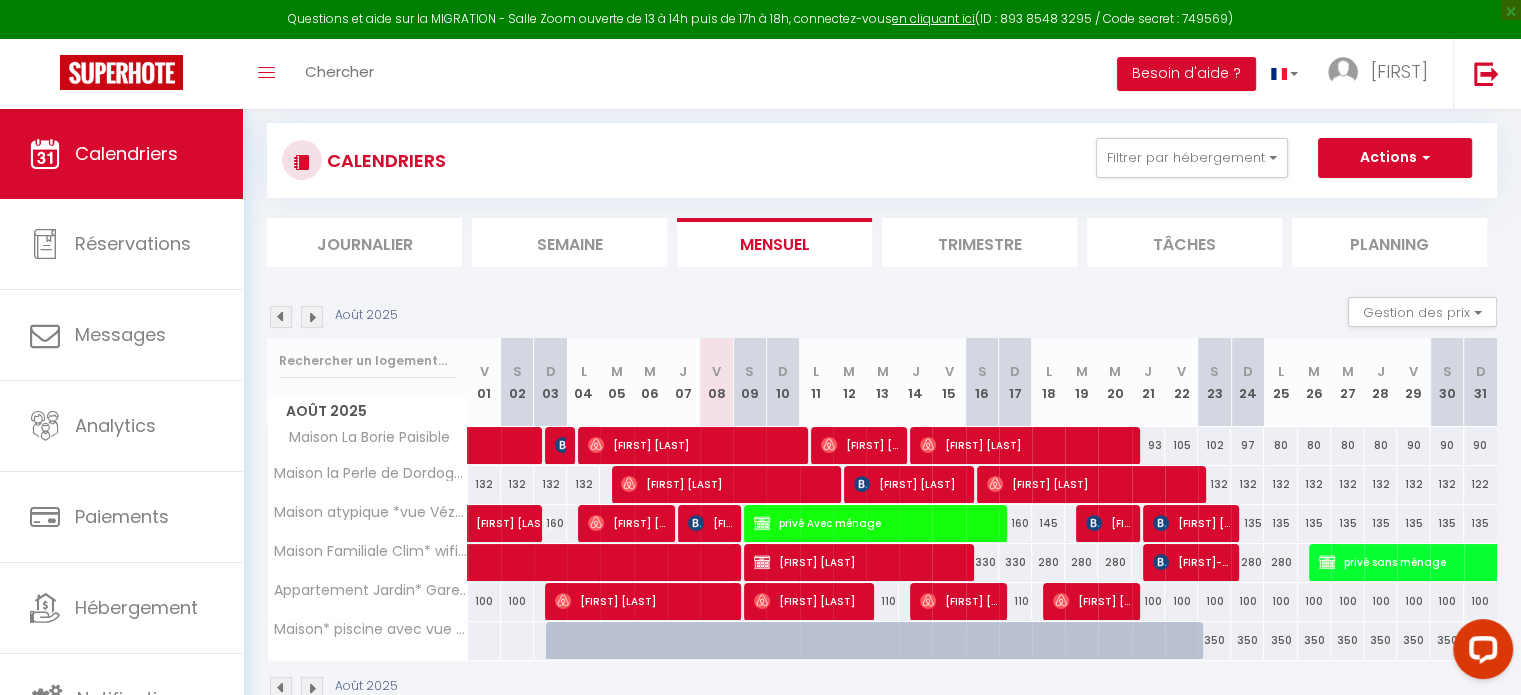 scroll, scrollTop: 160, scrollLeft: 0, axis: vertical 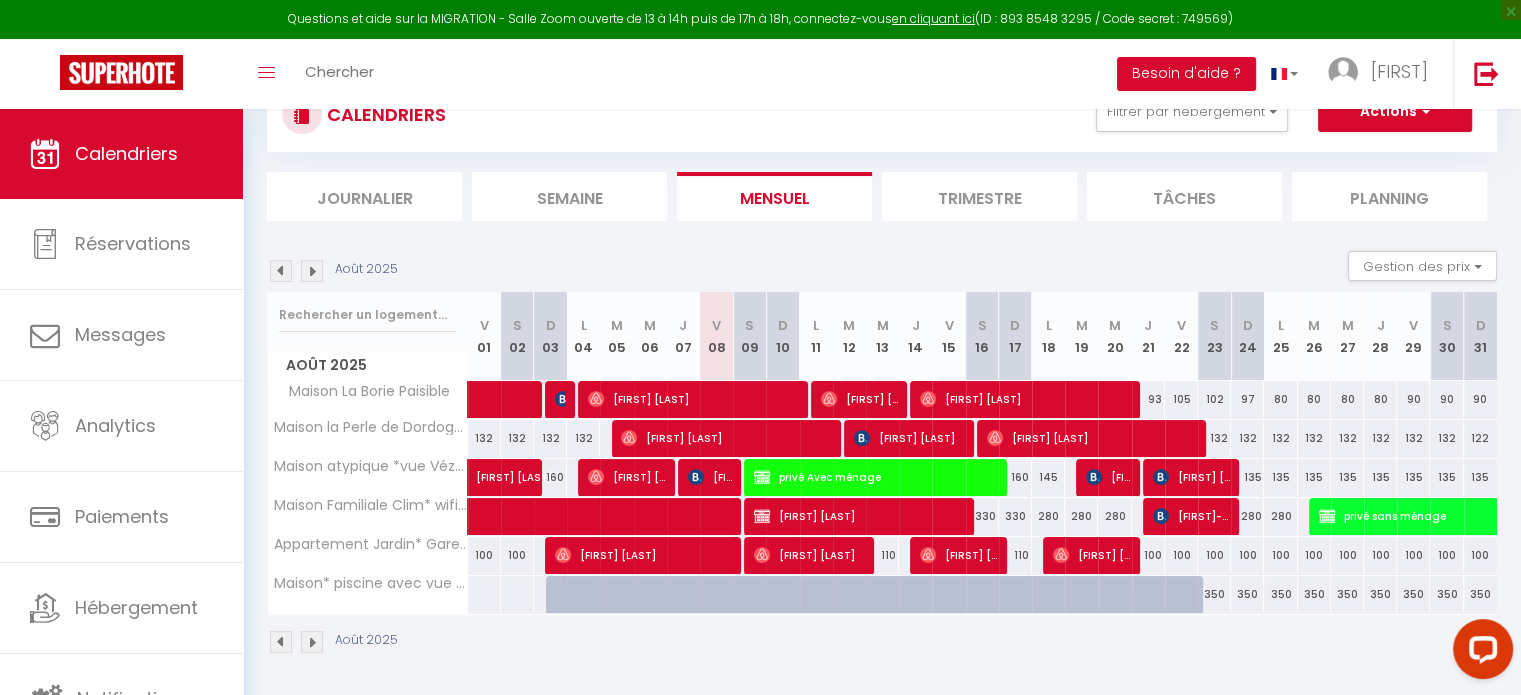 click on "Trimestre" at bounding box center [979, 196] 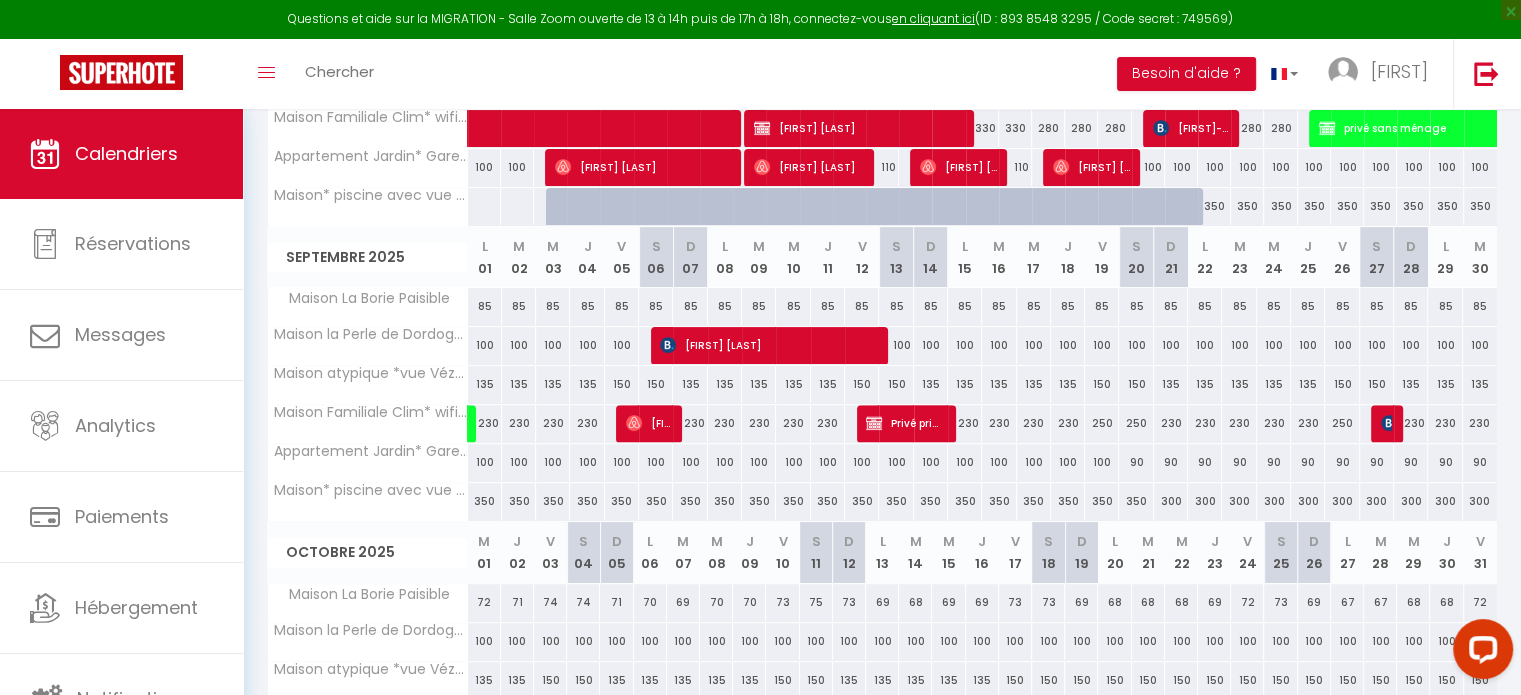 scroll, scrollTop: 548, scrollLeft: 0, axis: vertical 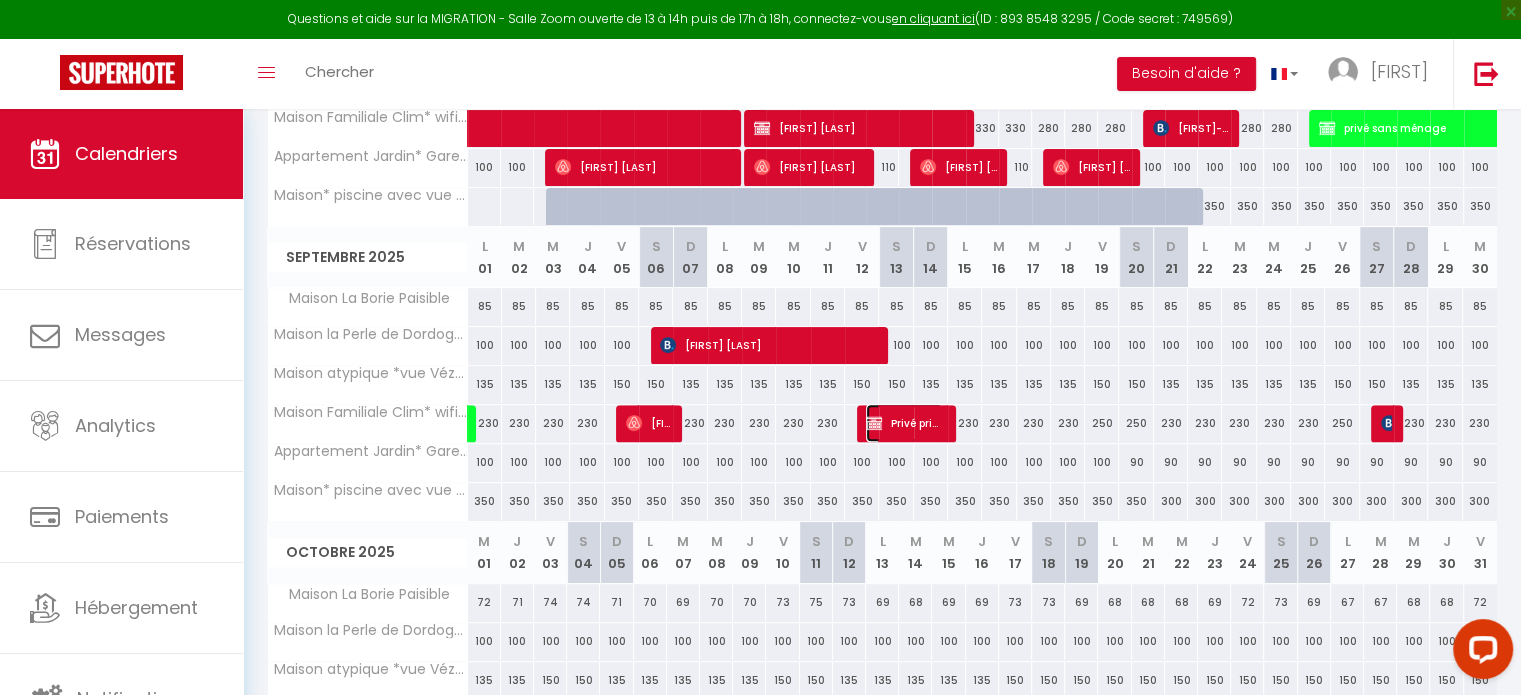 click on "Privé privé" at bounding box center [904, 423] 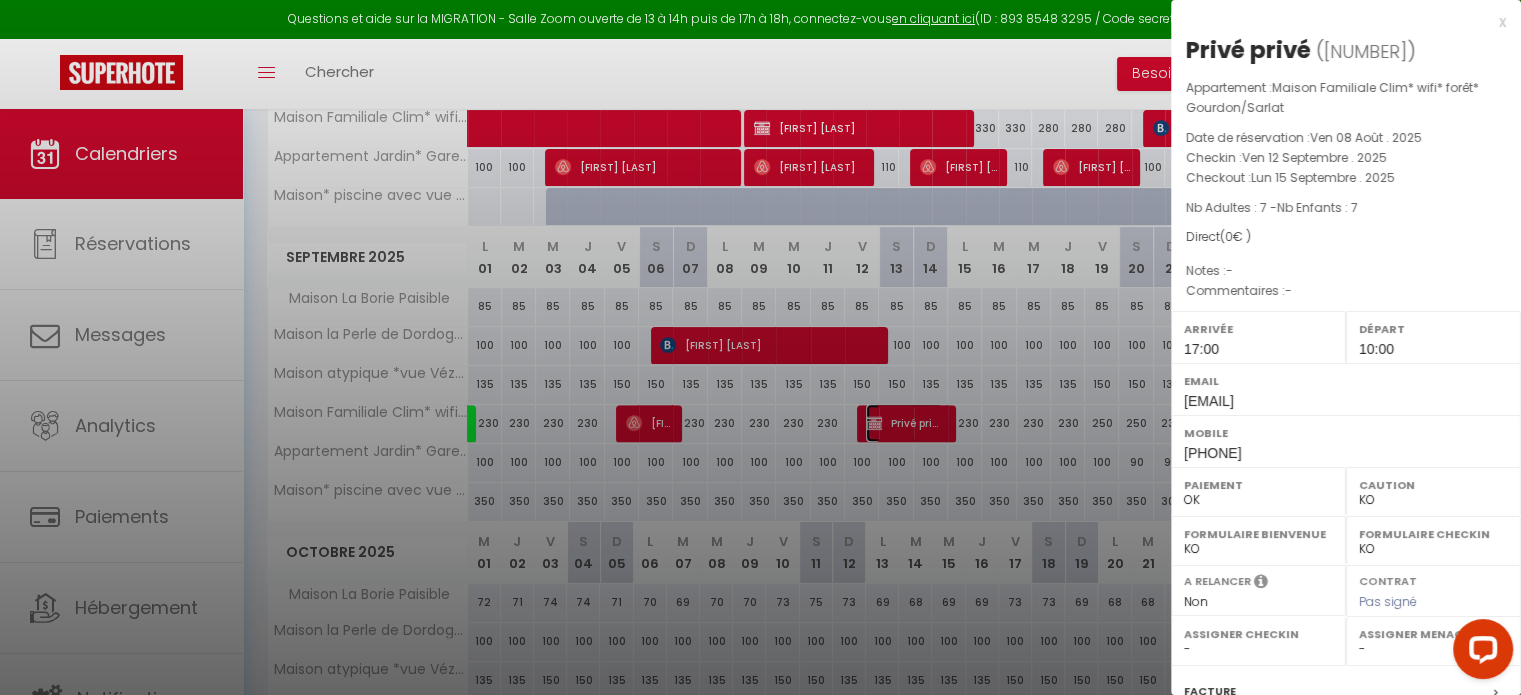 scroll, scrollTop: 253, scrollLeft: 0, axis: vertical 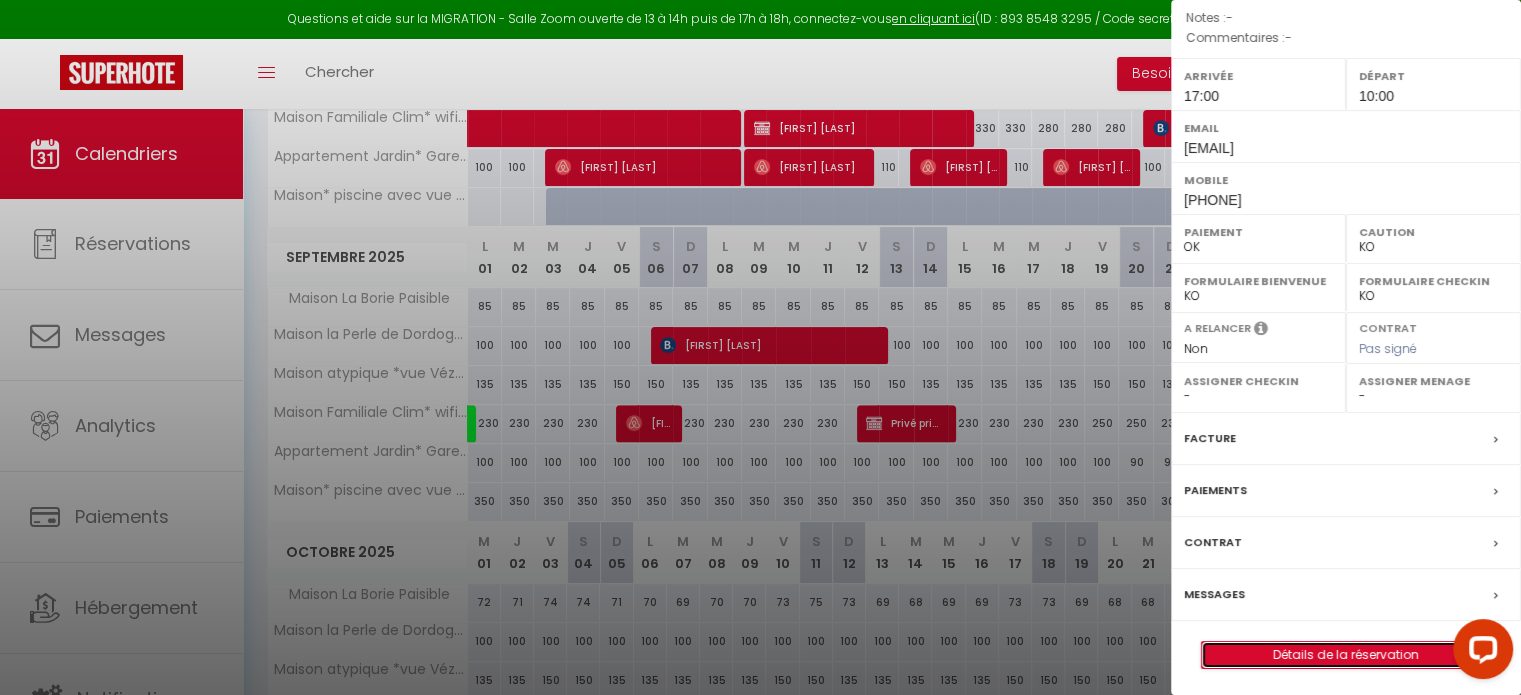 click on "Détails de la réservation" at bounding box center (1346, 655) 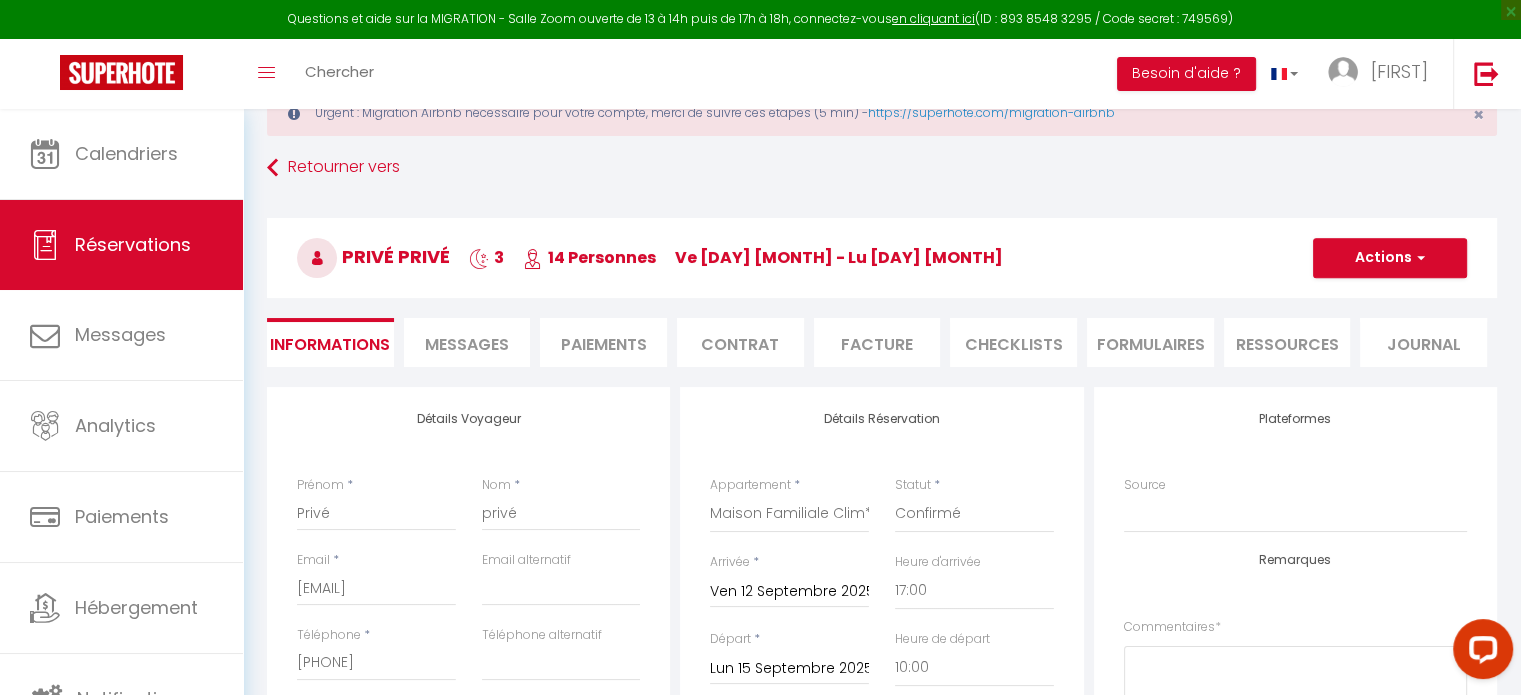 scroll, scrollTop: 0, scrollLeft: 0, axis: both 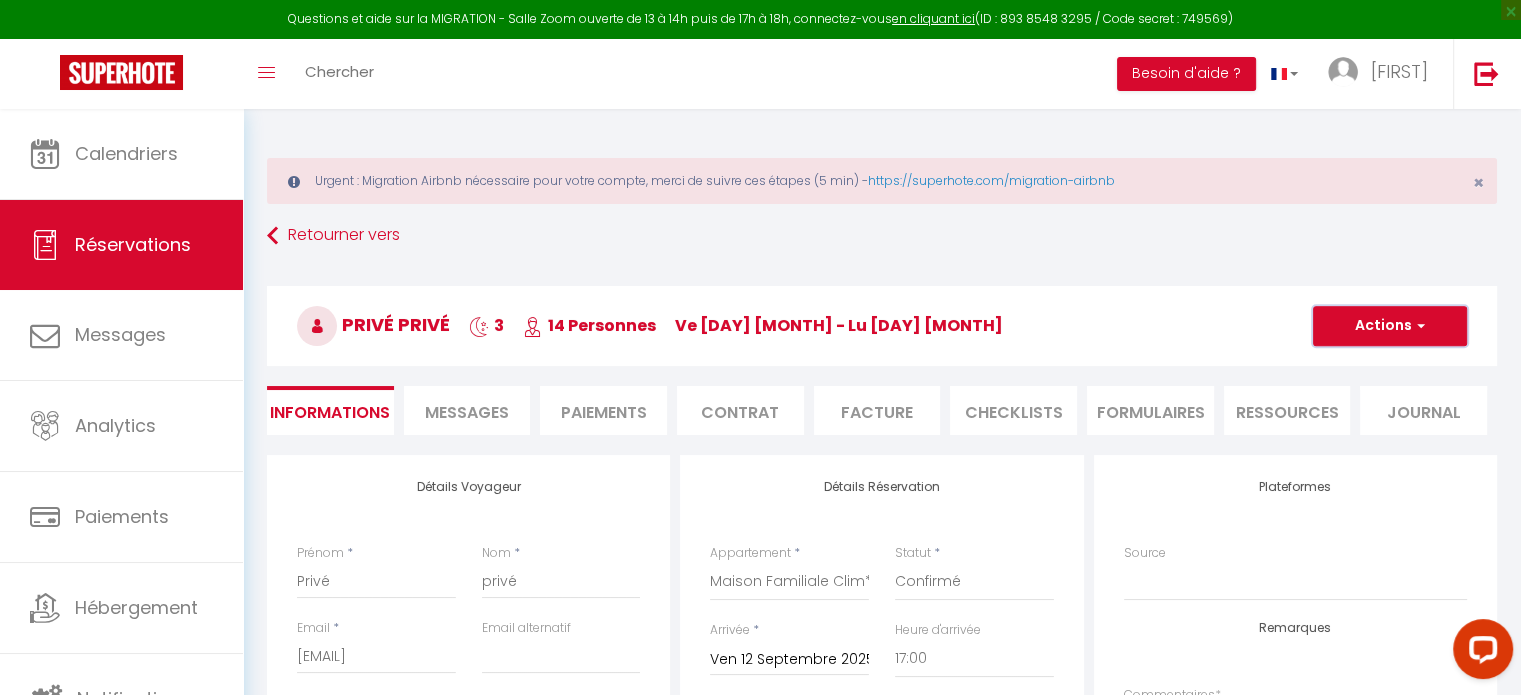 click on "Actions" at bounding box center (1390, 326) 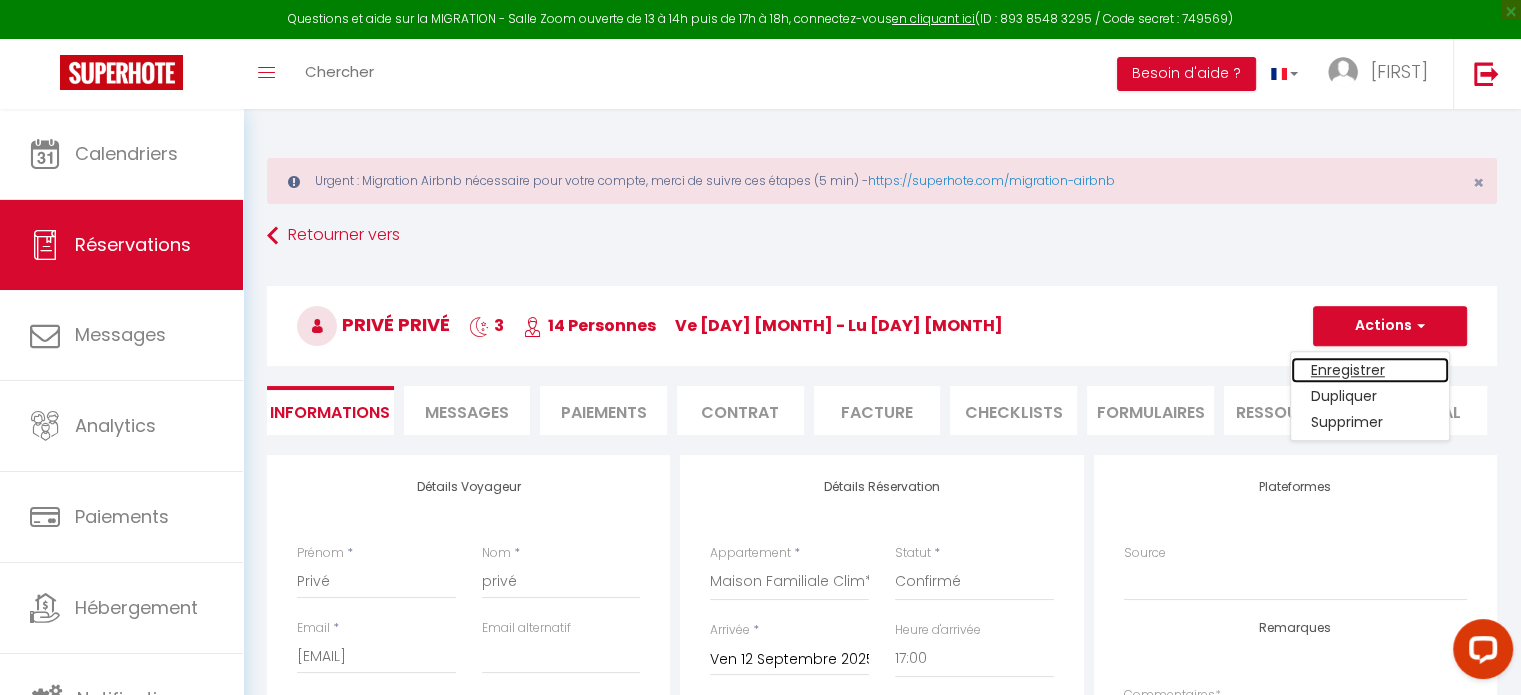 click on "Enregistrer" at bounding box center (1370, 370) 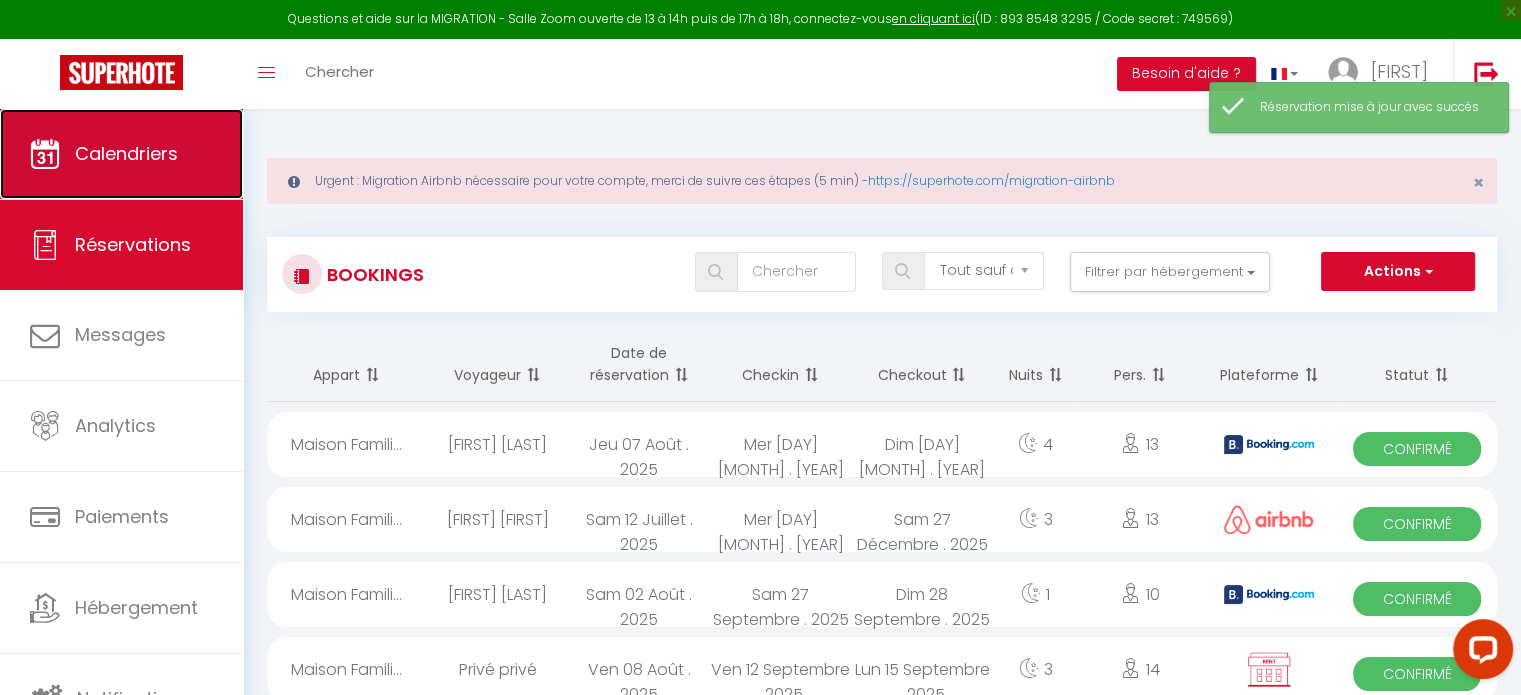 click on "Calendriers" at bounding box center [126, 153] 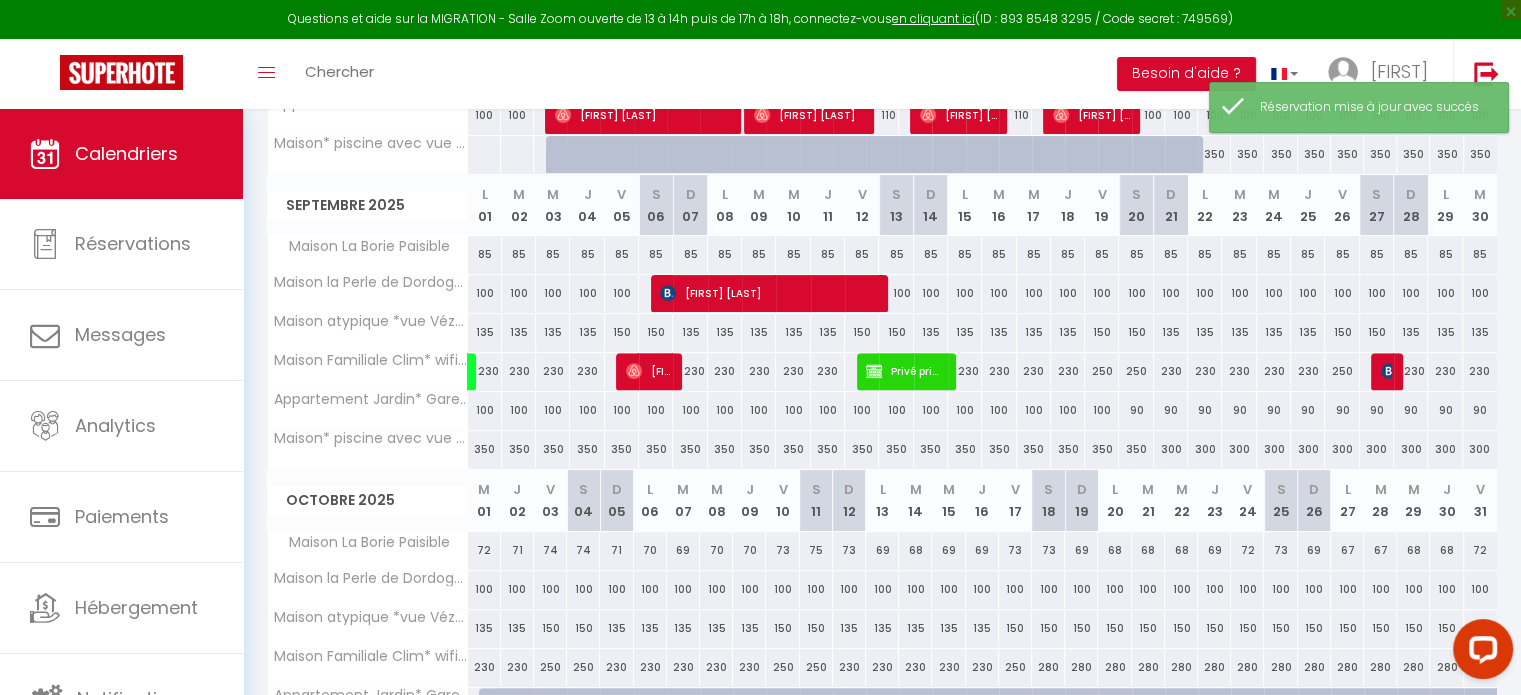 scroll, scrollTop: 400, scrollLeft: 0, axis: vertical 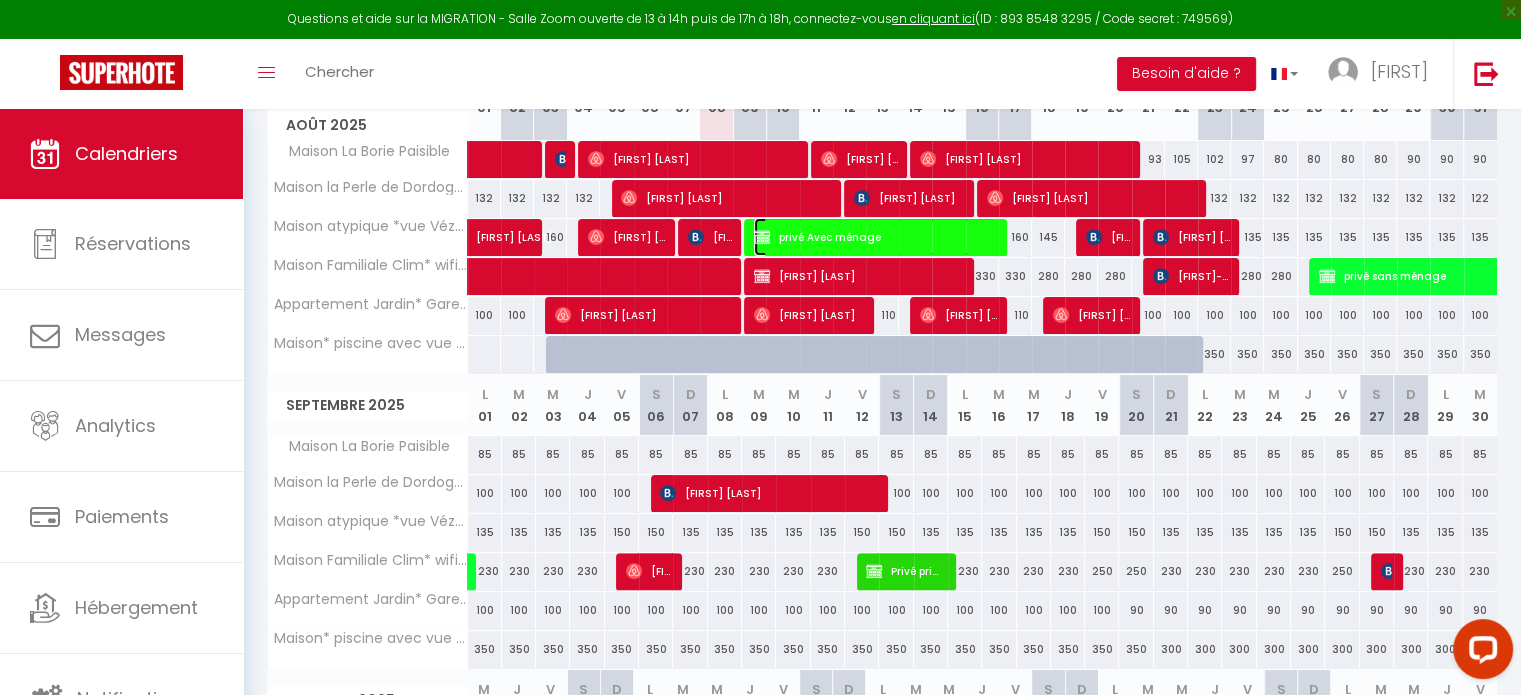 click on "privé Avec ménage" at bounding box center (875, 237) 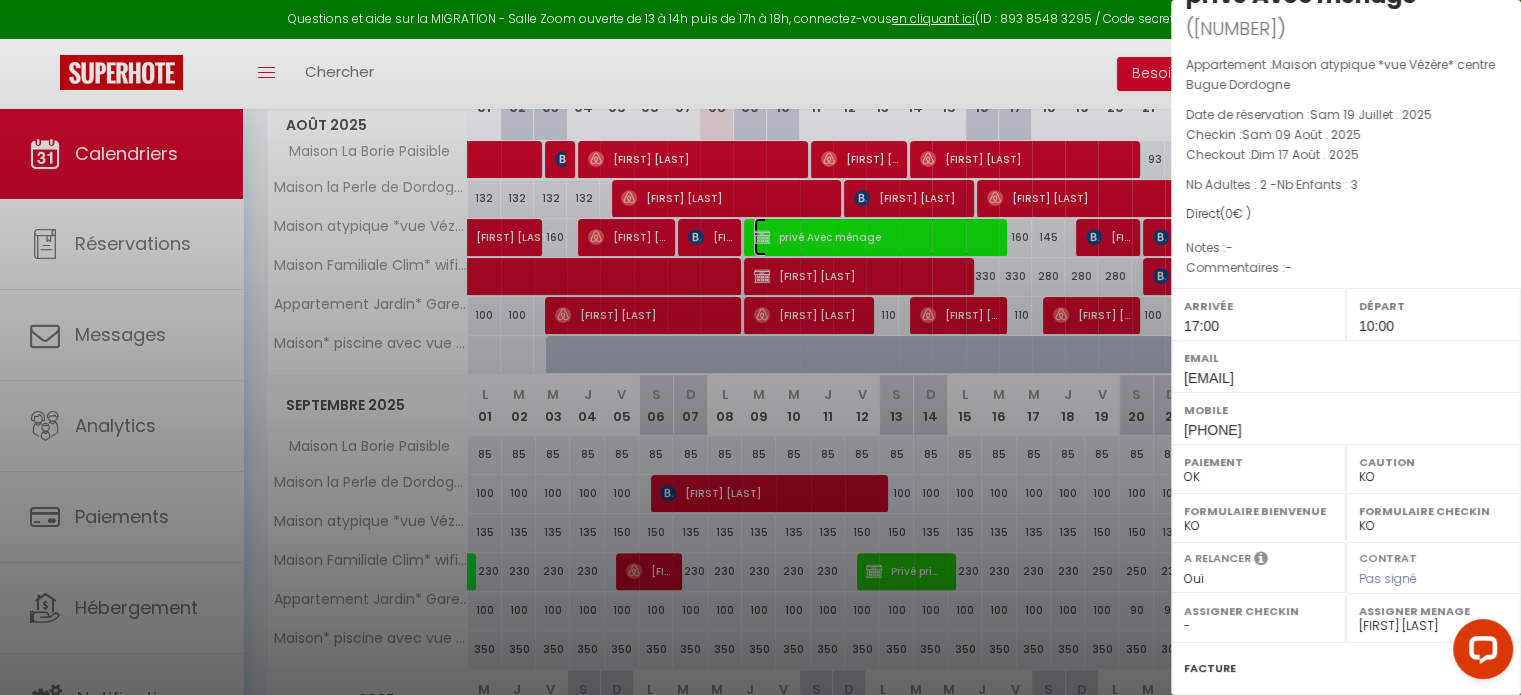 scroll, scrollTop: 100, scrollLeft: 0, axis: vertical 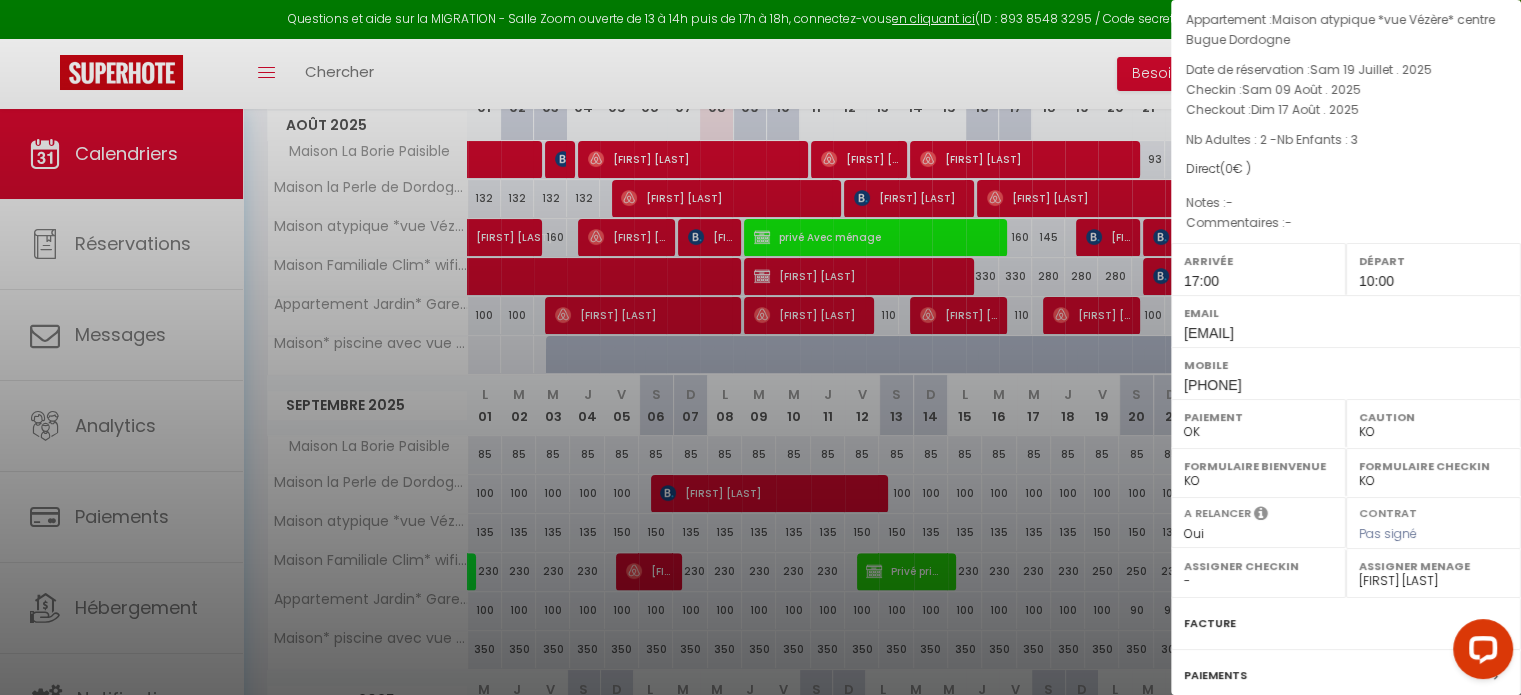 drag, startPoint x: 883, startPoint y: 416, endPoint x: 1097, endPoint y: 368, distance: 219.31712 